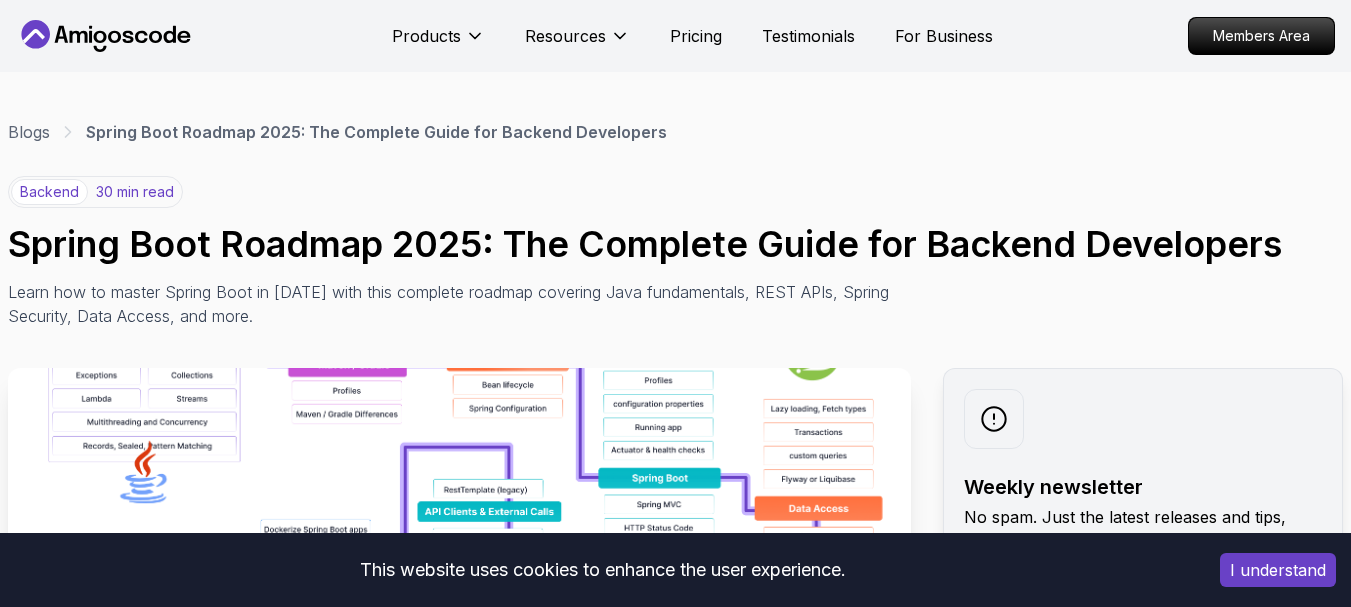 scroll, scrollTop: 0, scrollLeft: 0, axis: both 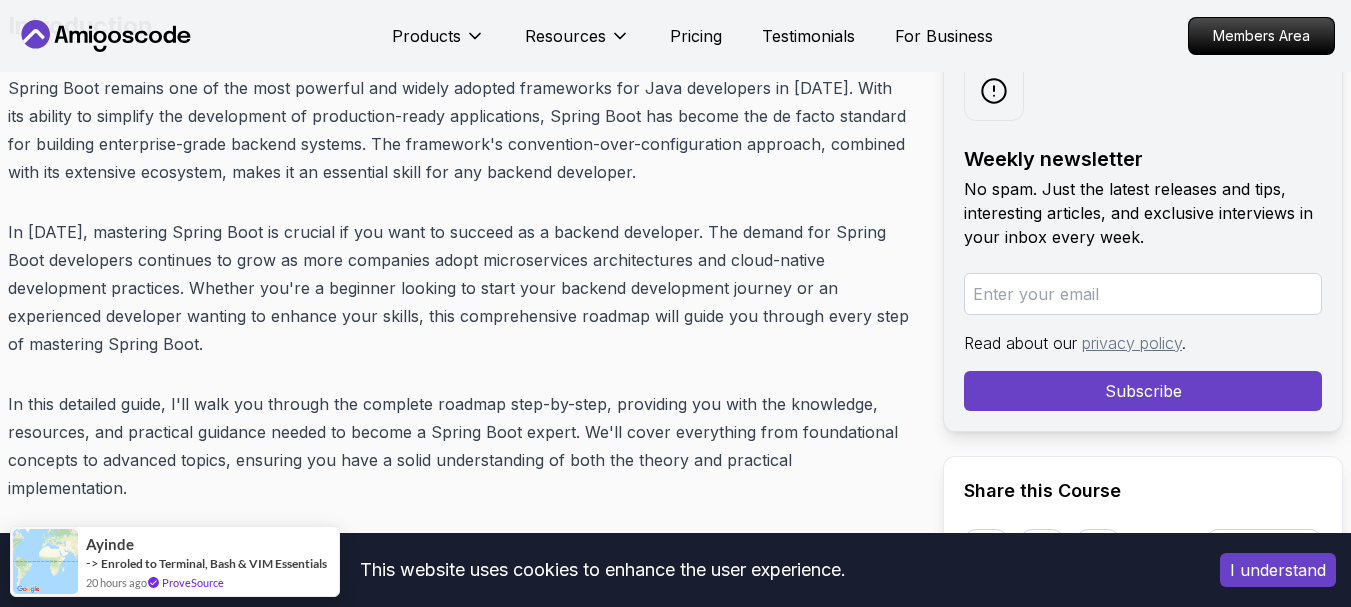 click on "I understand" at bounding box center (1278, 570) 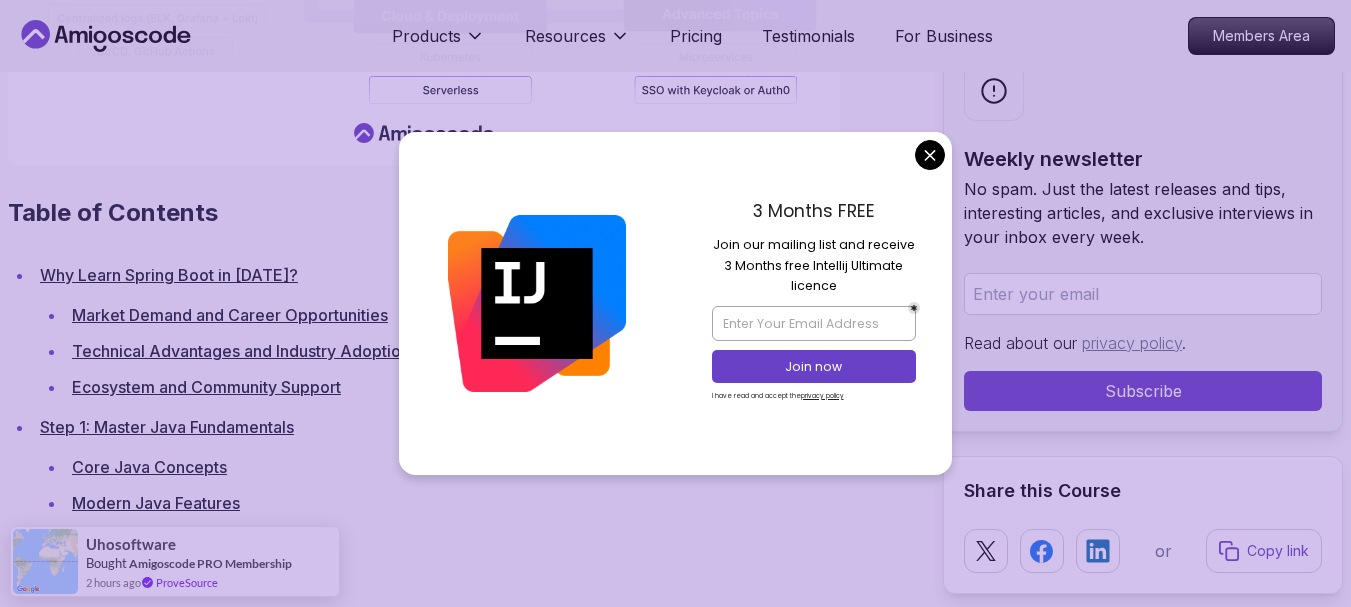 scroll, scrollTop: 2700, scrollLeft: 0, axis: vertical 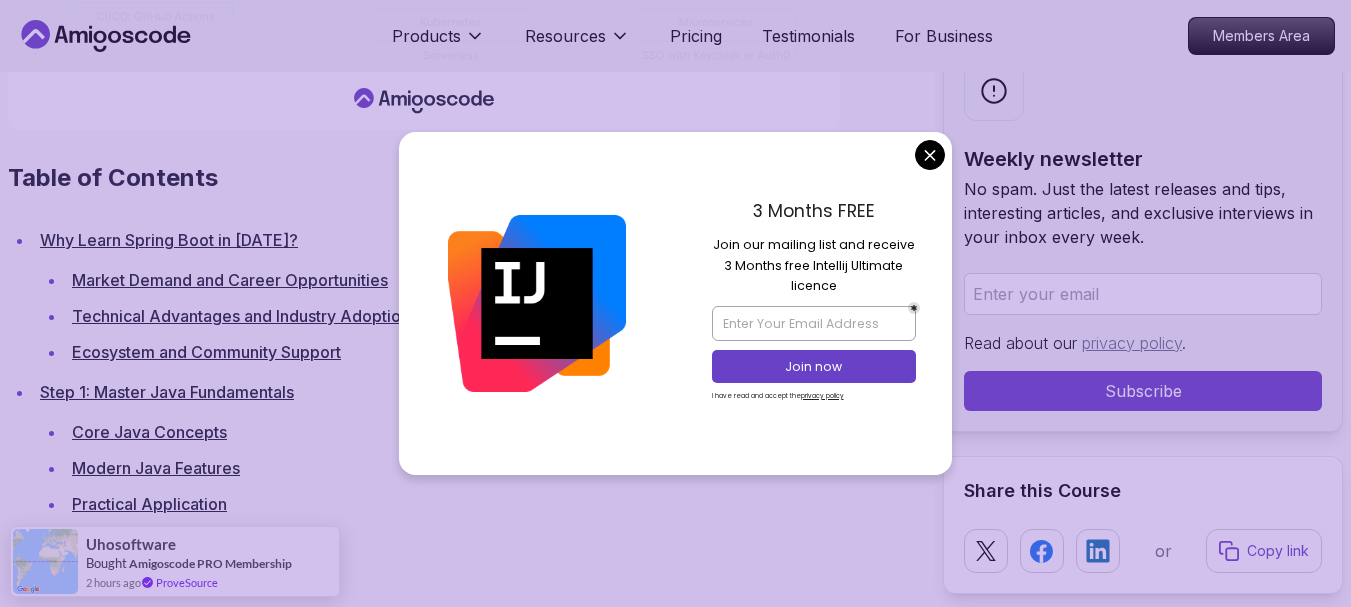 click on "Products Resources Pricing Testimonials For Business Members Area Products Resources Pricing Testimonials For Business Members Area Blogs Spring Boot Roadmap 2025: The Complete Guide for Backend Developers backend 30 min read Spring Boot Roadmap 2025: The Complete Guide for Backend Developers Learn how to master Spring Boot in 2025 with this complete roadmap covering Java fundamentals, REST APIs, Spring Security, Data Access, and more. Weekly newsletter No spam. Just the latest releases and tips, interesting articles, and exclusive interviews in your inbox every week. Read about our   privacy policy . Subscribe Share this Course or Copy link Published By:  Nelson Djalo  |   Date:  April 28, 2025 Introduction
The Spring Boot ecosystem has evolved significantly over the past few years, with new features like native compilation, improved performance, and enhanced cloud integration. Understanding these developments and how they impact application development is essential for staying current in the field." at bounding box center [675, 11214] 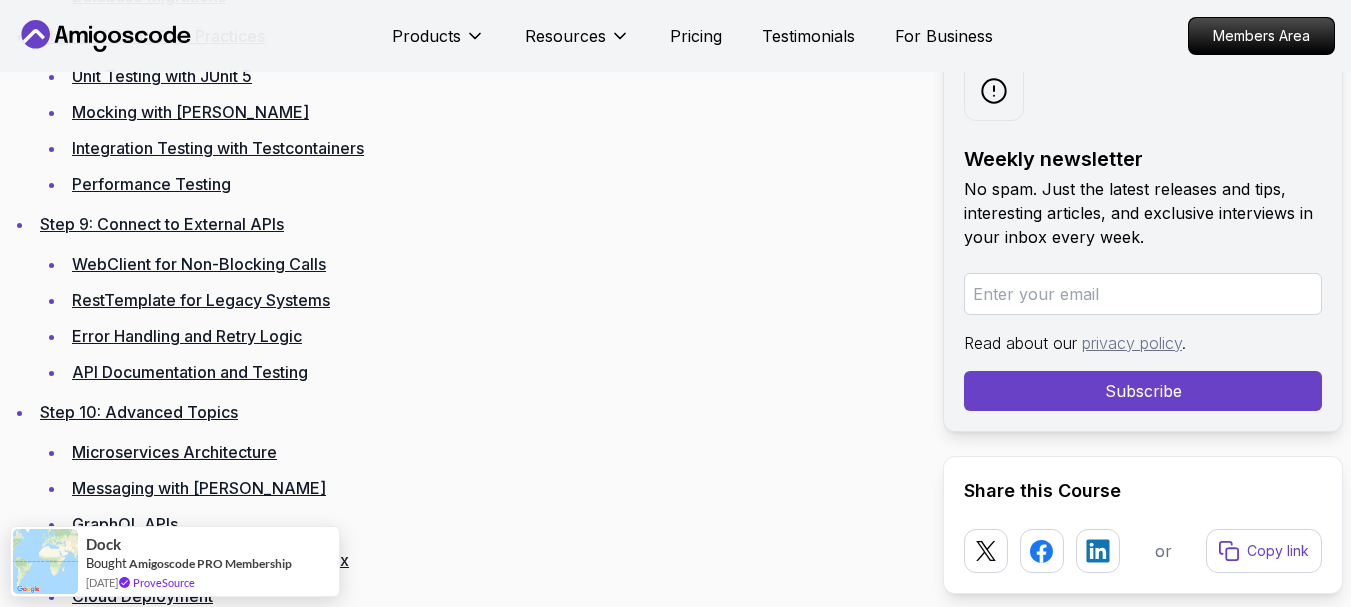 scroll, scrollTop: 5100, scrollLeft: 0, axis: vertical 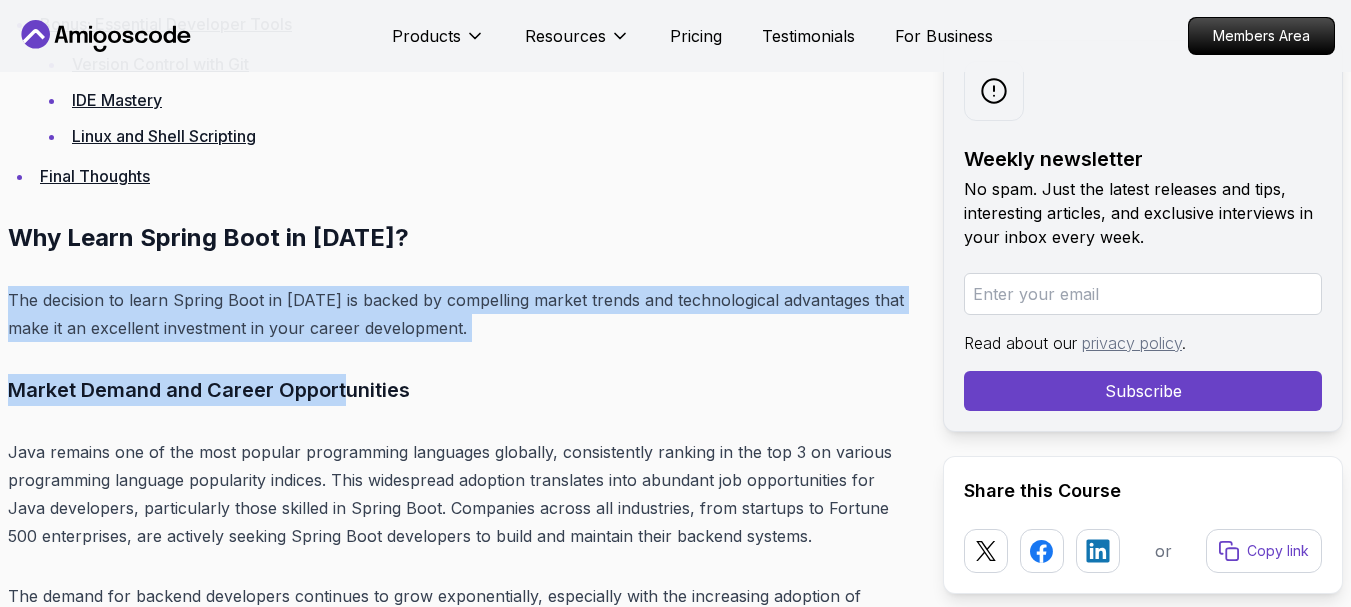 drag, startPoint x: 13, startPoint y: 271, endPoint x: 351, endPoint y: 327, distance: 342.60764 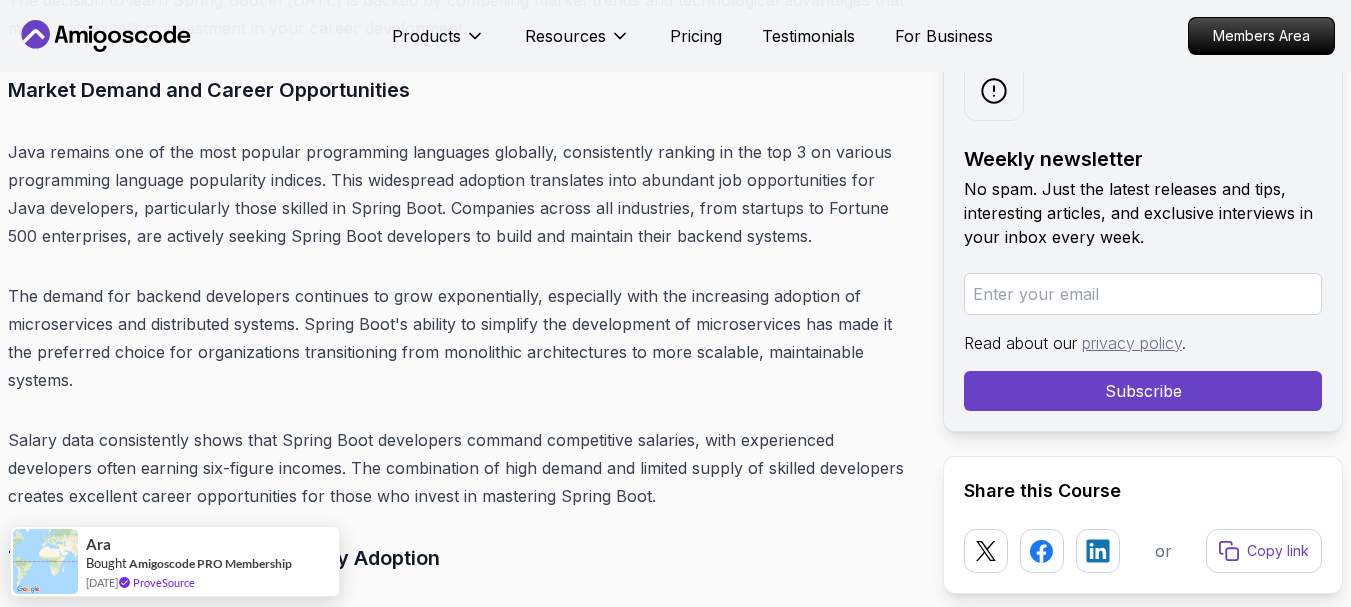click on "The demand for backend developers continues to grow exponentially, especially with the increasing adoption of microservices and distributed systems. Spring Boot's ability to simplify the development of microservices has made it the preferred choice for organizations transitioning from monolithic architectures to more scalable, maintainable systems." at bounding box center (459, 338) 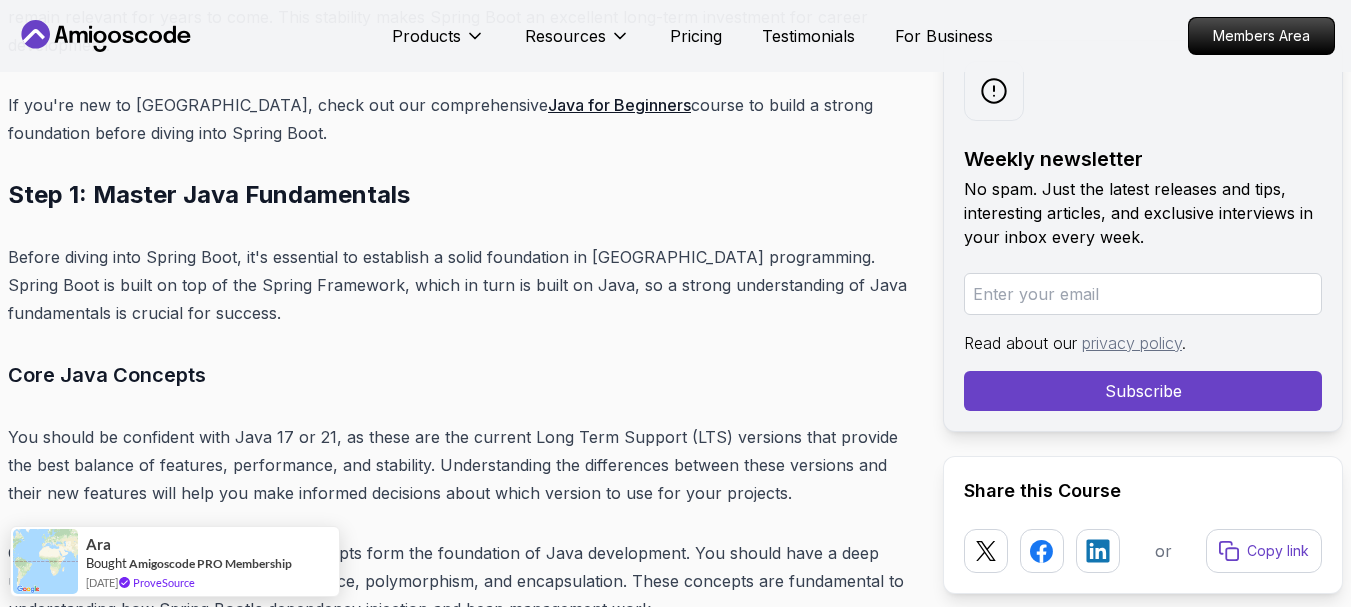 scroll, scrollTop: 6900, scrollLeft: 0, axis: vertical 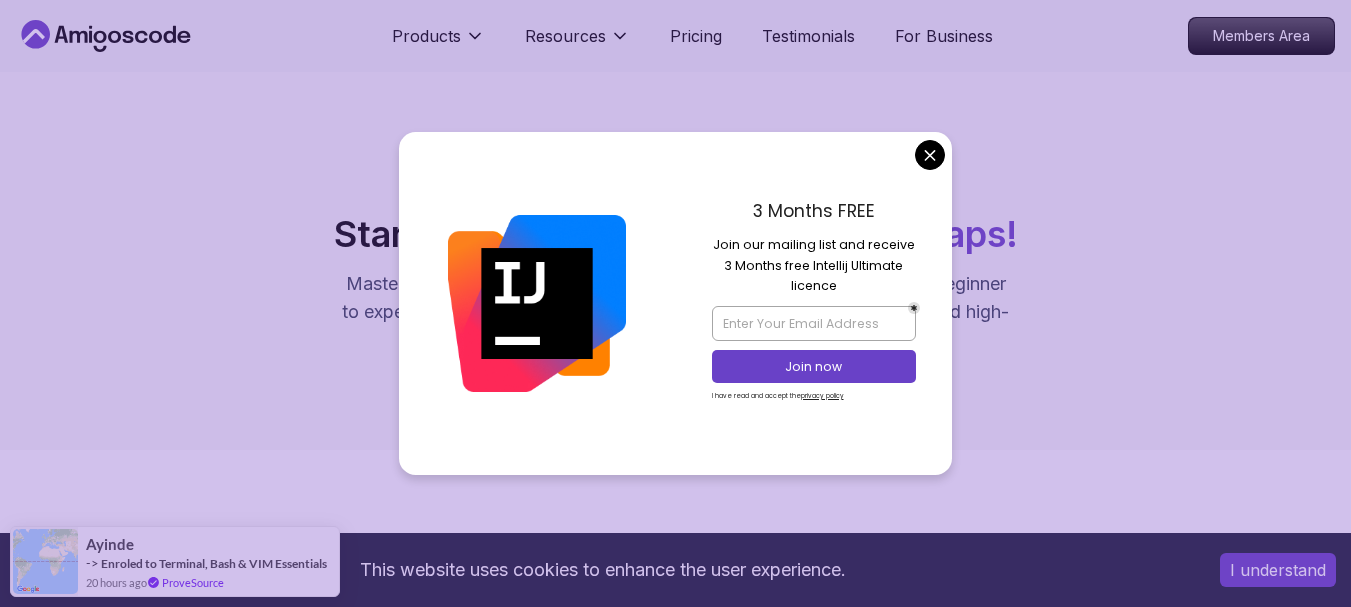click on "This website uses cookies to enhance the user experience. I understand Products Resources Pricing Testimonials For Business Members Area Products Resources Pricing Testimonials For Business Members Area Roadmaps Start with our   Step-by-Step Roadmaps! Master in-demand tech skills with our proven learning roadmaps. From beginner to expert, follow structured paths that thousands of developers use to land high-paying jobs and accelerate their careers in software development. Databases Master table design, data management, and advanced database operations. This structured learning path will take you from database fundamentals to advanced SQL queries. 5   Courses 21.3h Frontend Developer Master modern frontend development from basics to advanced React applications. This structured learning path will take you from HTML fundamentals to building complex React applications. 10   Courses 8.7h Java Full Stack Learn how to build full stack applications with Java and Spring Boot 29   Courses 4   Builds 9.2h 18   Courses 4" at bounding box center [675, 1250] 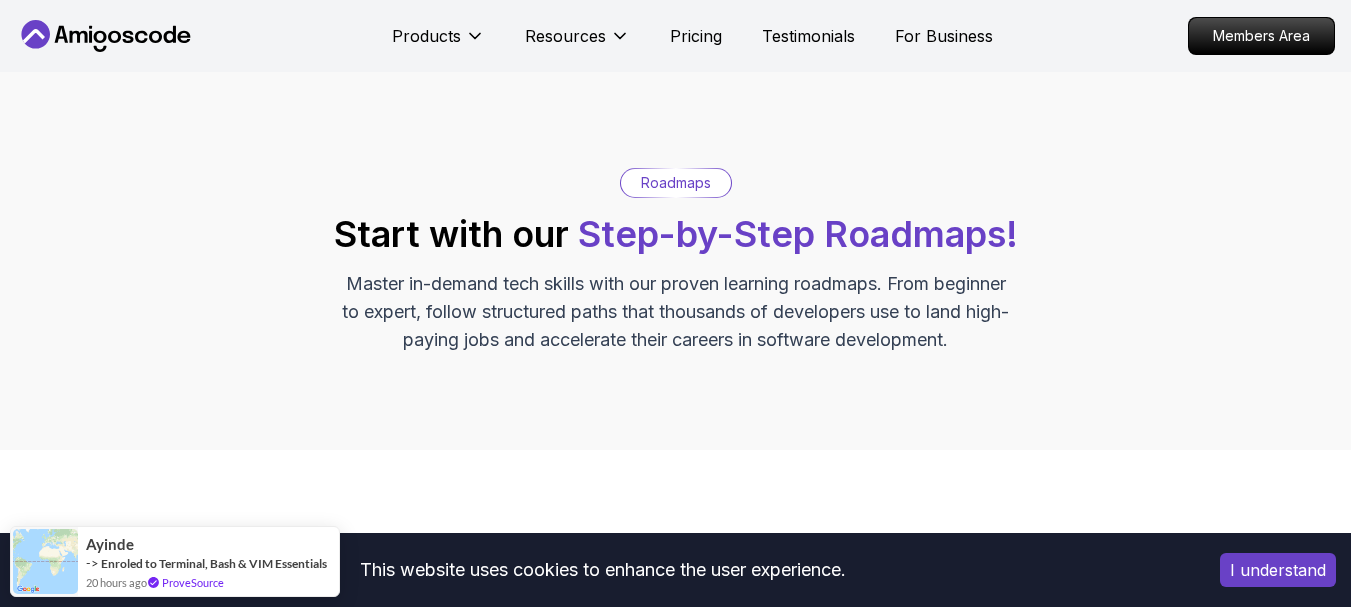 scroll, scrollTop: 206, scrollLeft: 0, axis: vertical 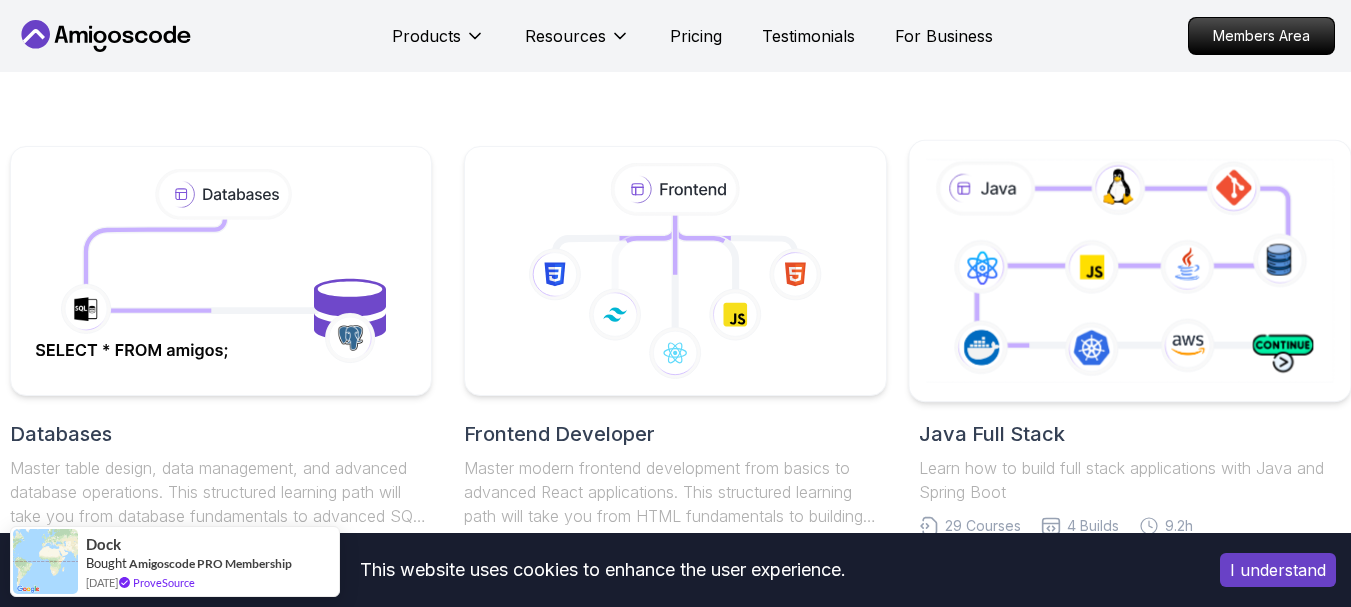 click 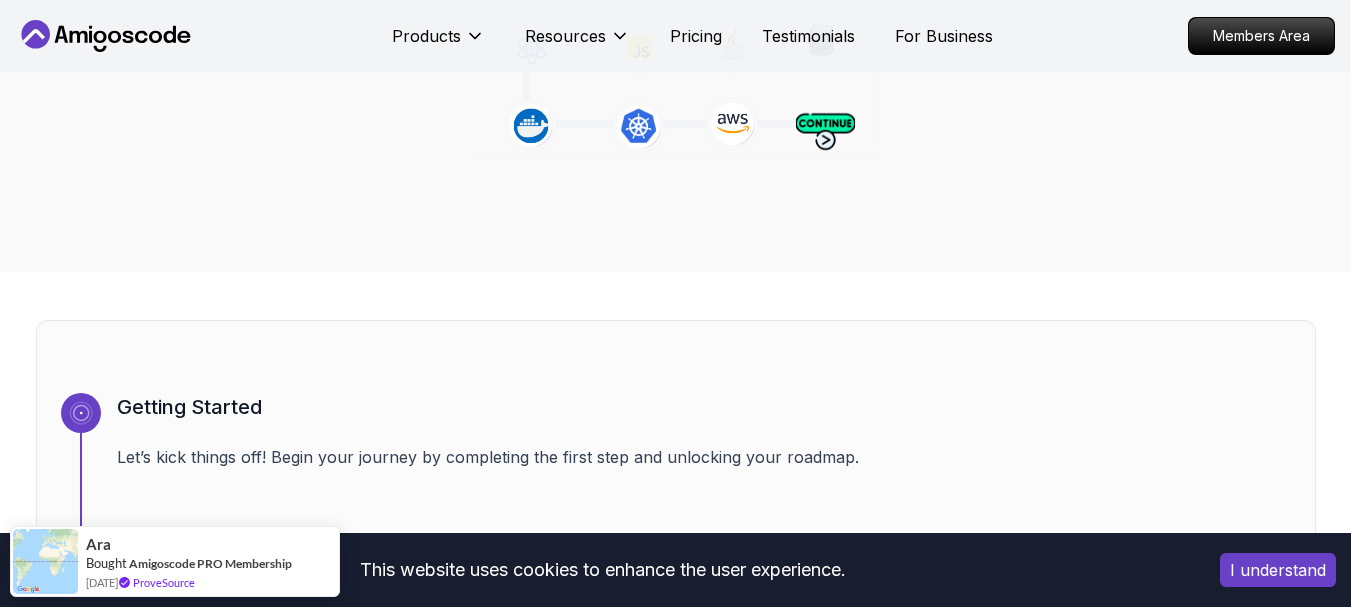 scroll, scrollTop: 0, scrollLeft: 0, axis: both 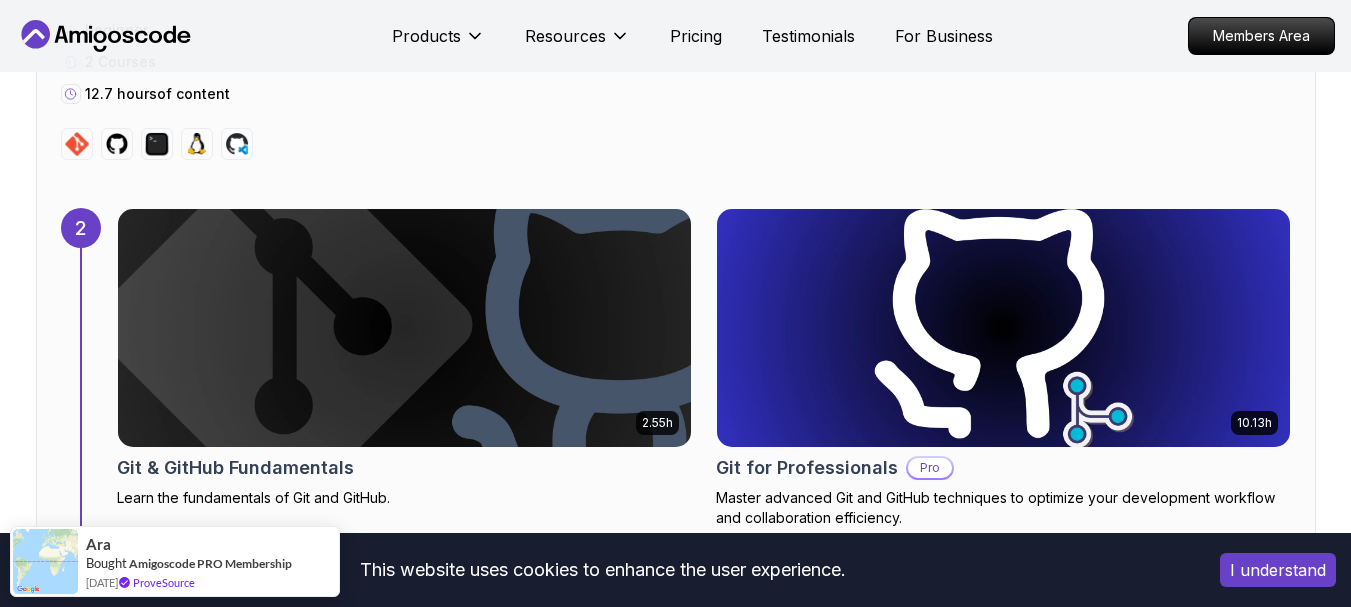 click at bounding box center [404, 328] 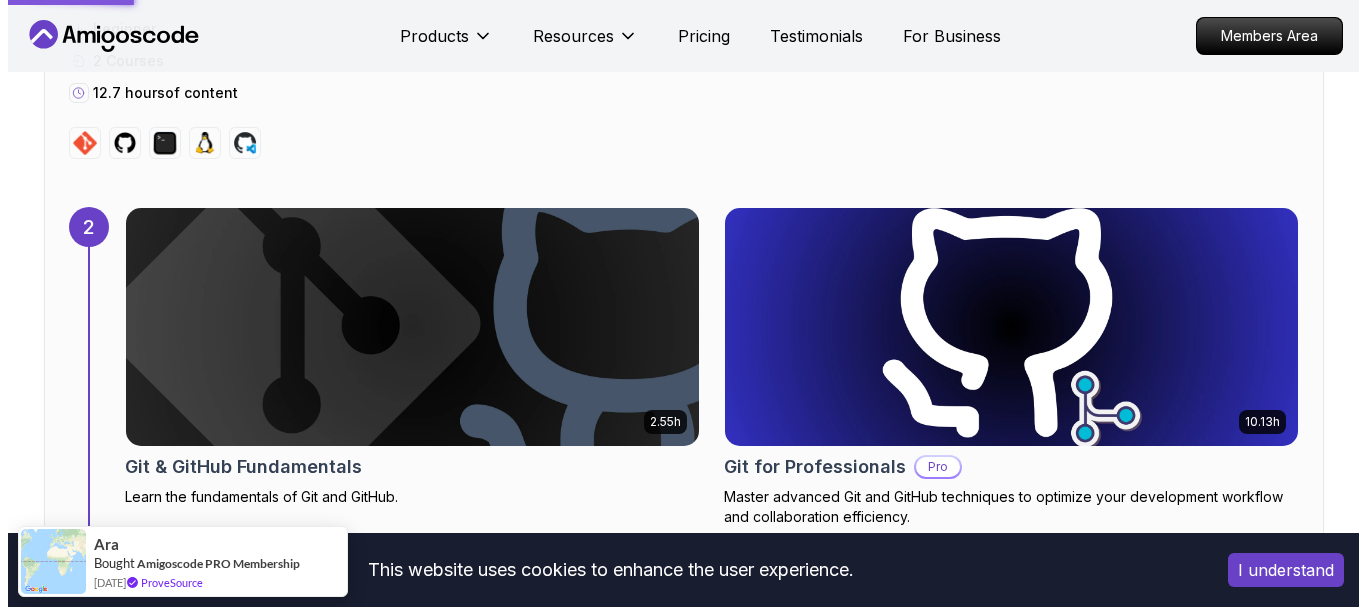 scroll, scrollTop: 0, scrollLeft: 0, axis: both 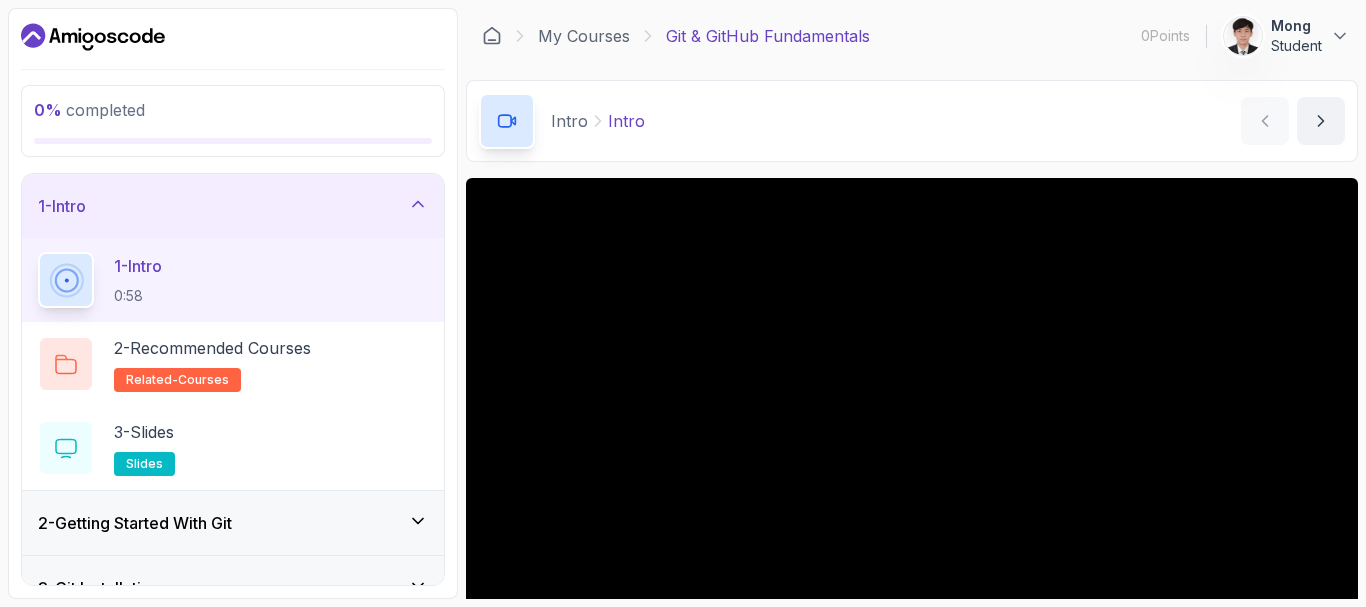 click on "1  -  Intro" at bounding box center [233, 206] 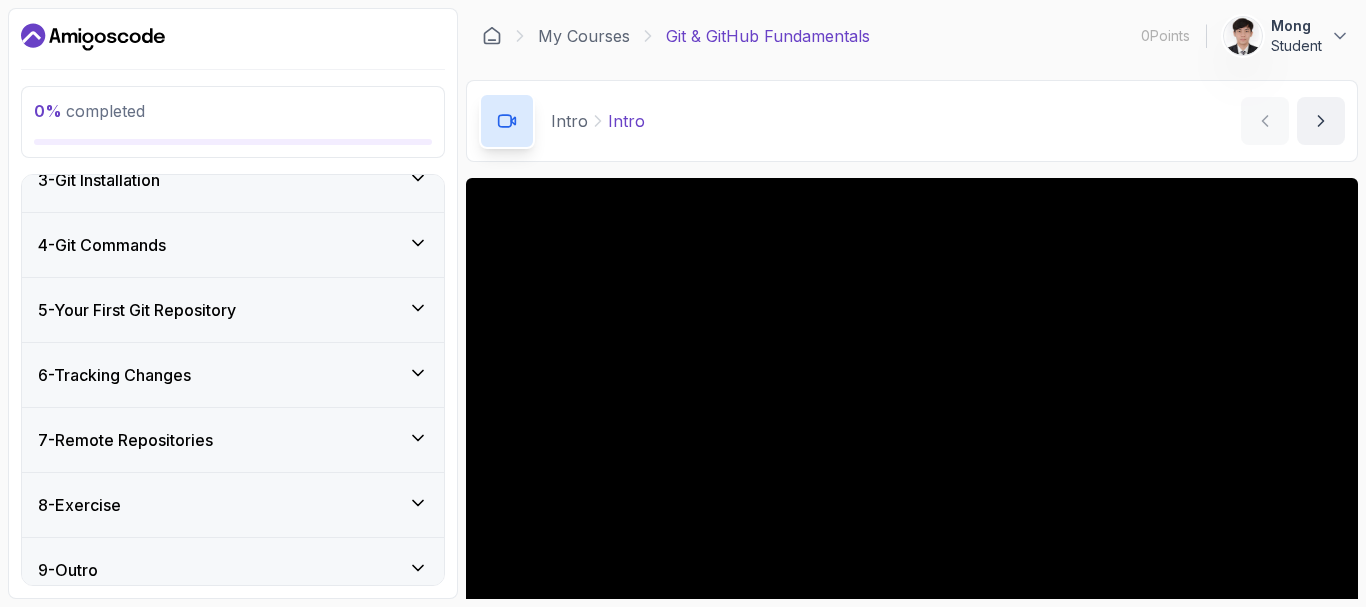 scroll, scrollTop: 174, scrollLeft: 0, axis: vertical 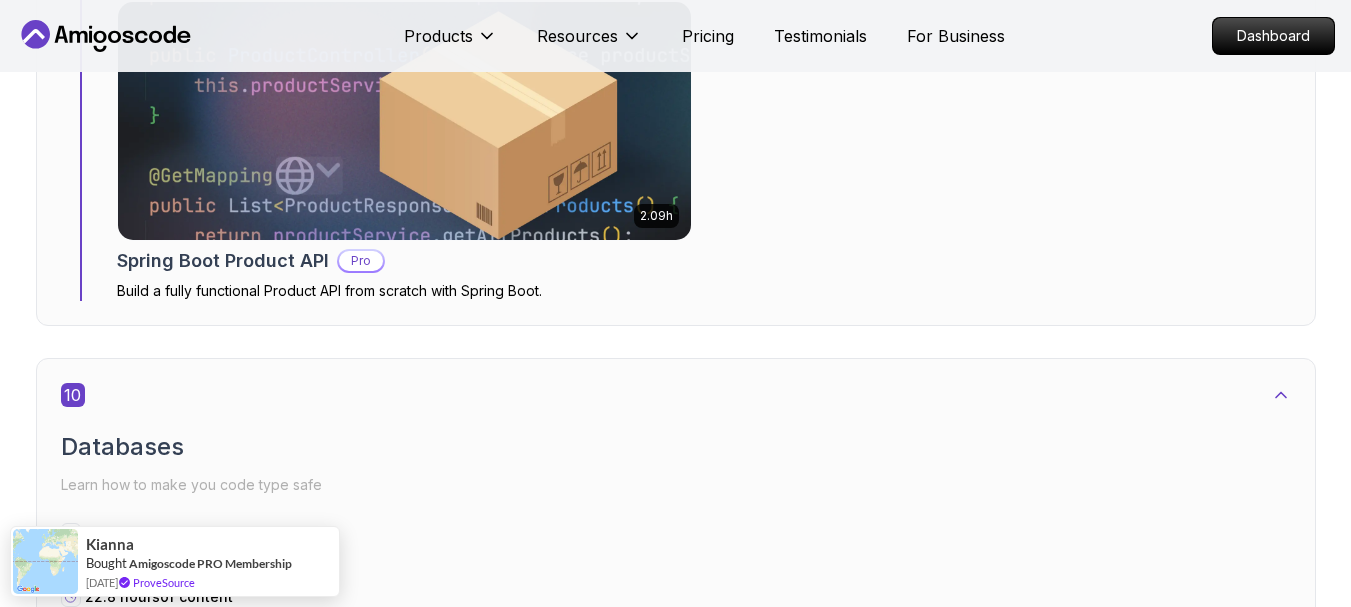 click at bounding box center [404, 121] 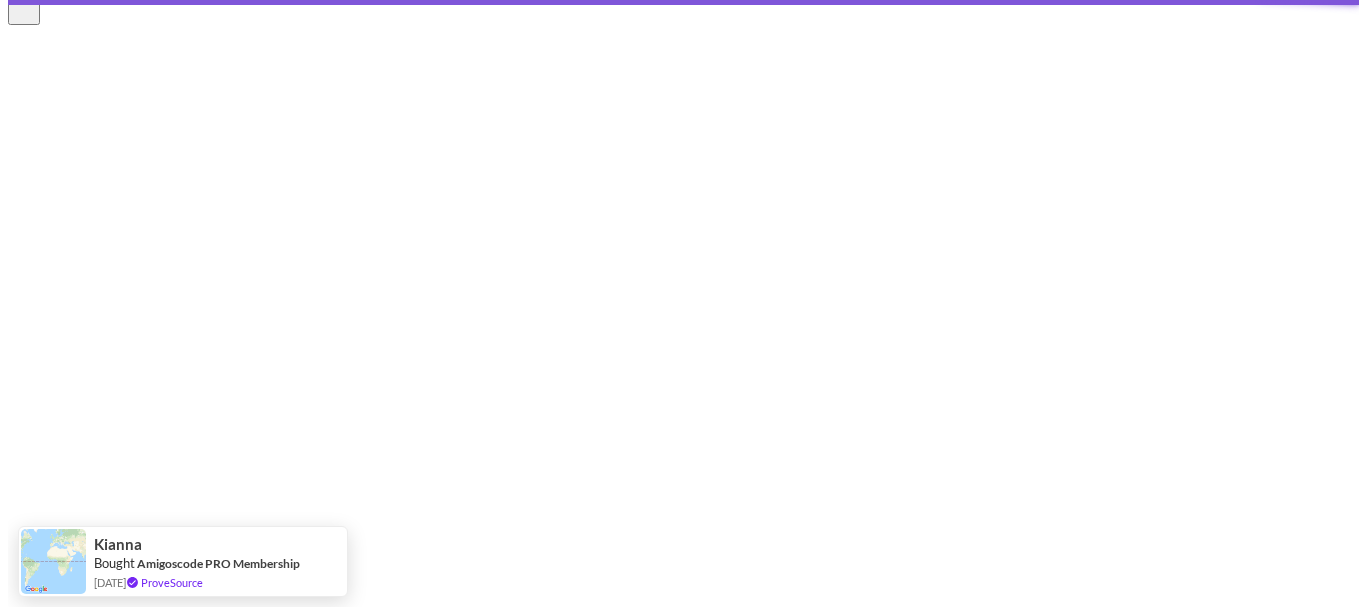 scroll, scrollTop: 0, scrollLeft: 0, axis: both 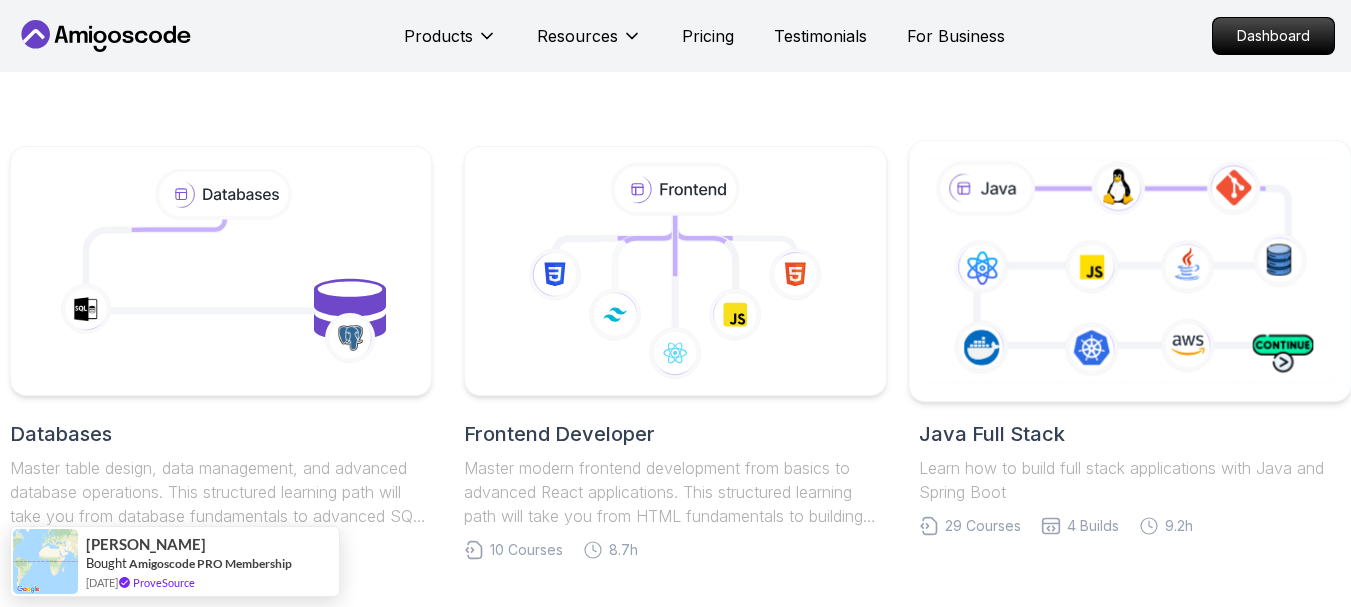 click 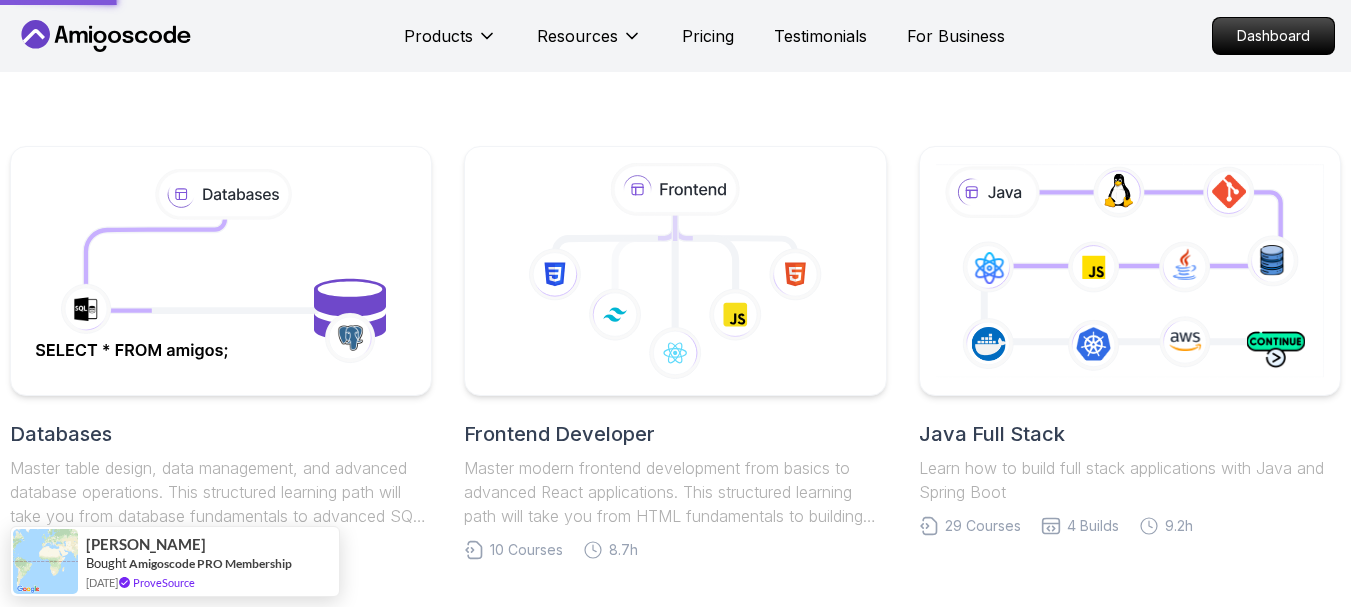 scroll, scrollTop: 800, scrollLeft: 0, axis: vertical 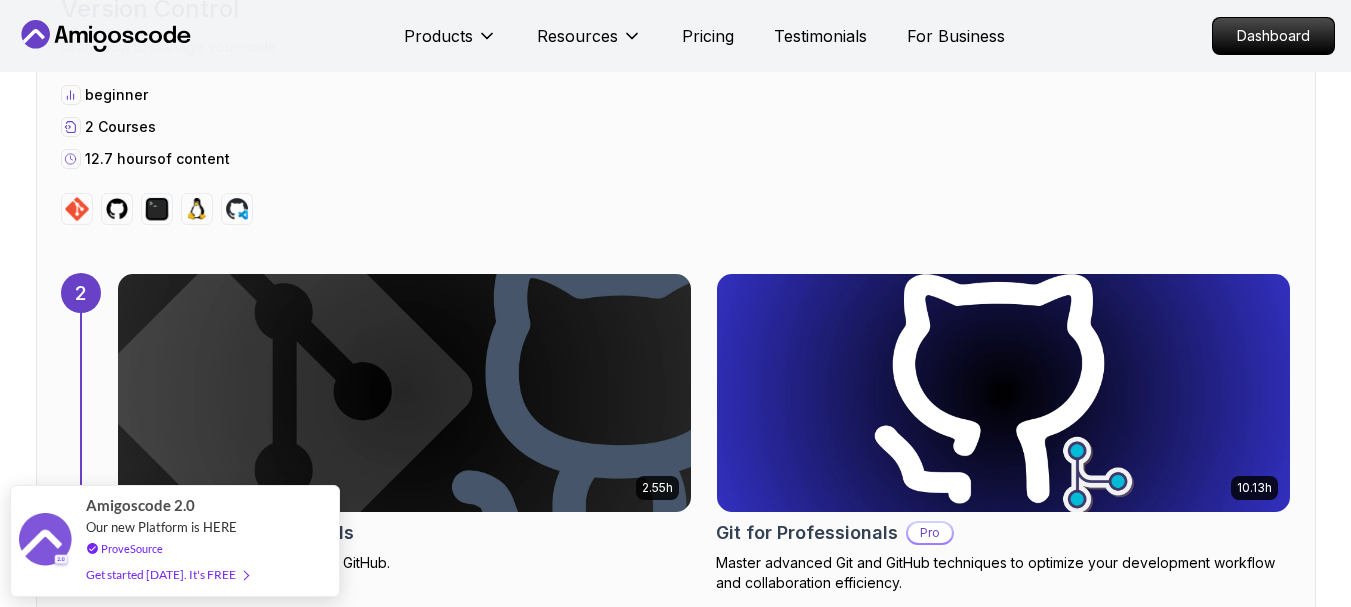 click at bounding box center [404, 393] 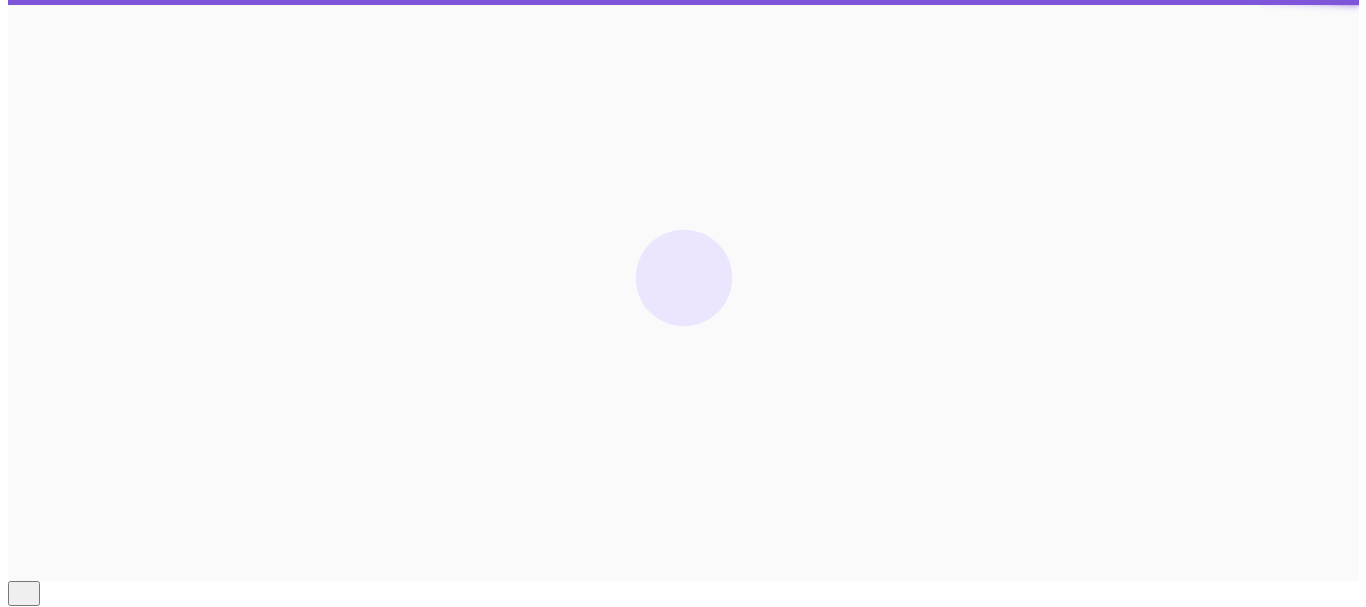 scroll, scrollTop: 0, scrollLeft: 0, axis: both 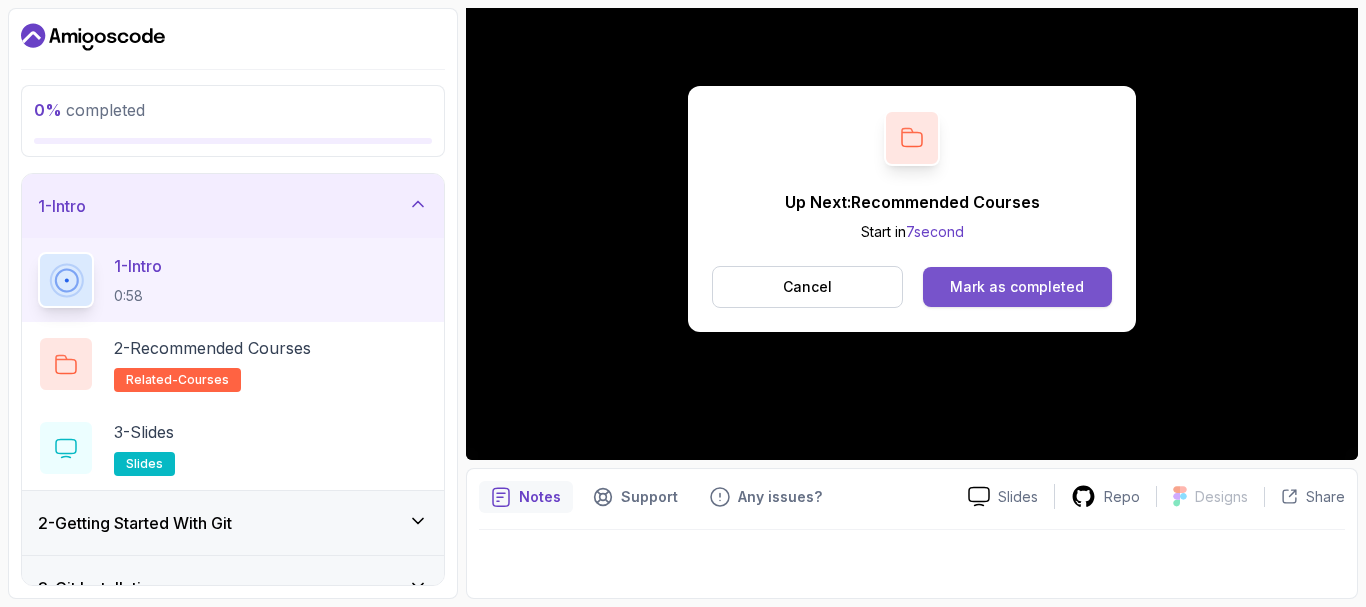 click on "Mark as completed" at bounding box center [1017, 287] 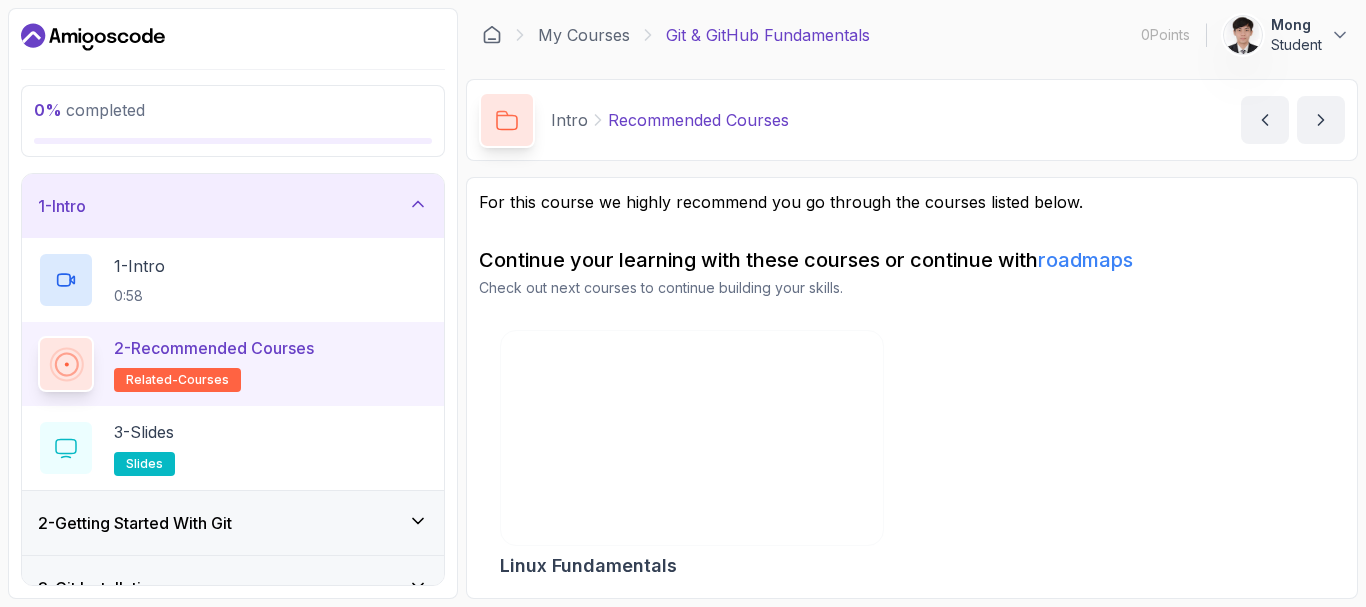scroll, scrollTop: 1, scrollLeft: 0, axis: vertical 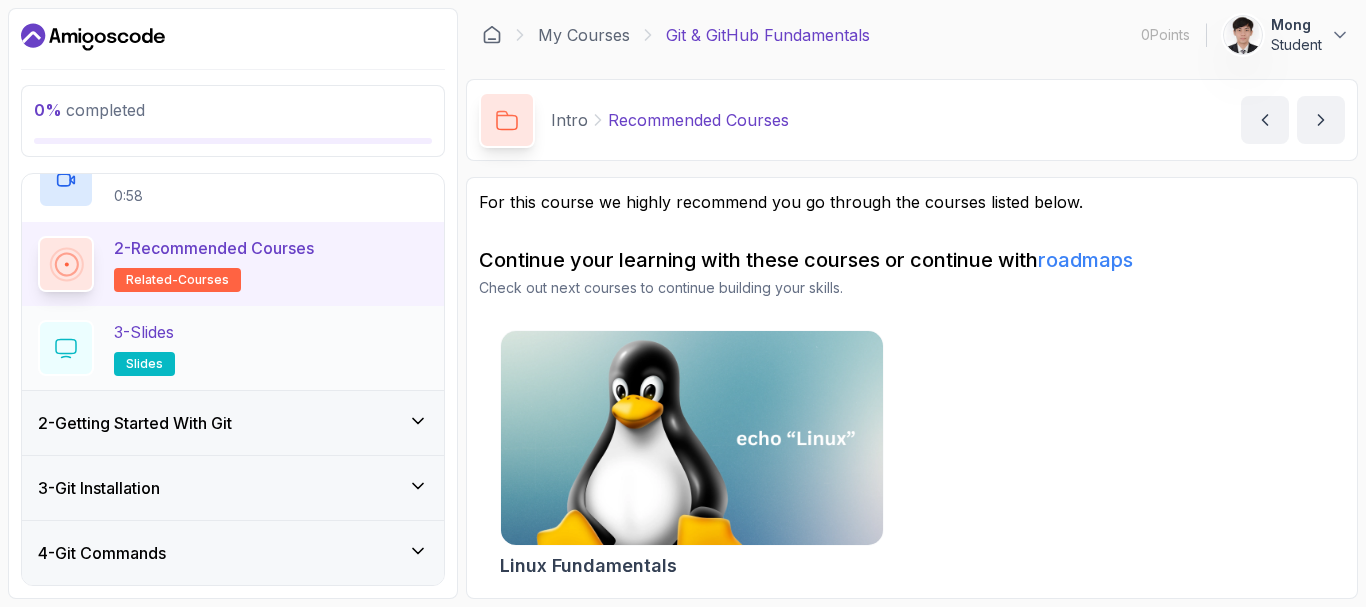 click on "3  -  Slides slides" at bounding box center [233, 348] 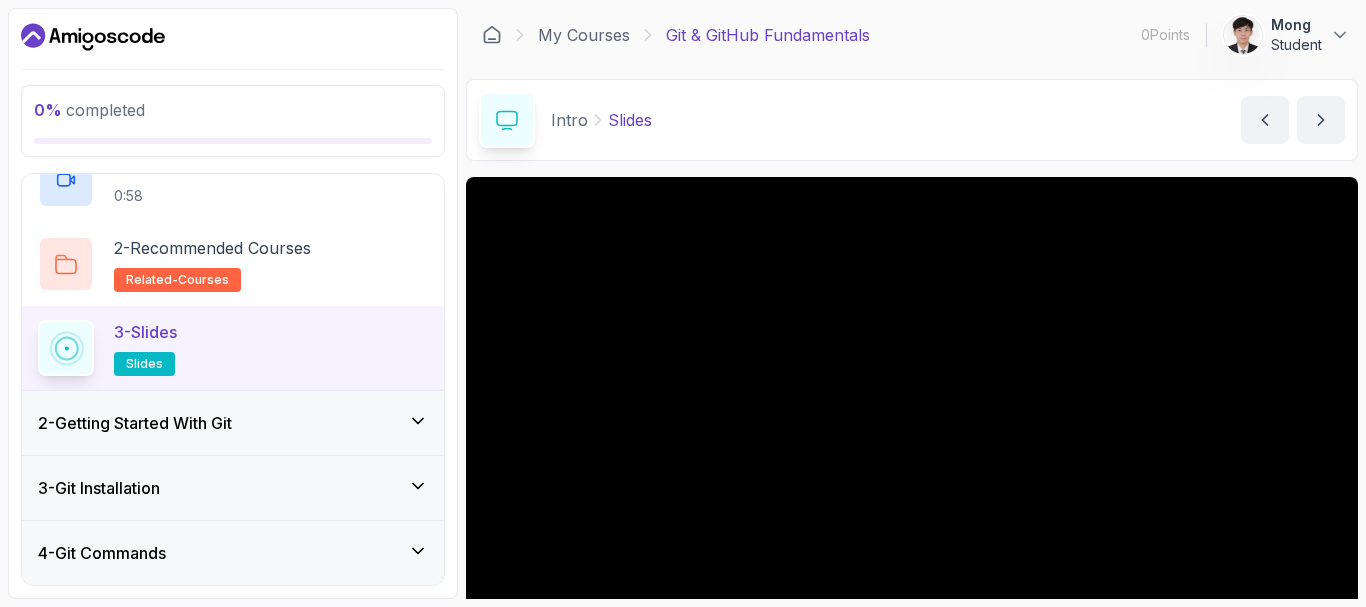 scroll, scrollTop: 201, scrollLeft: 0, axis: vertical 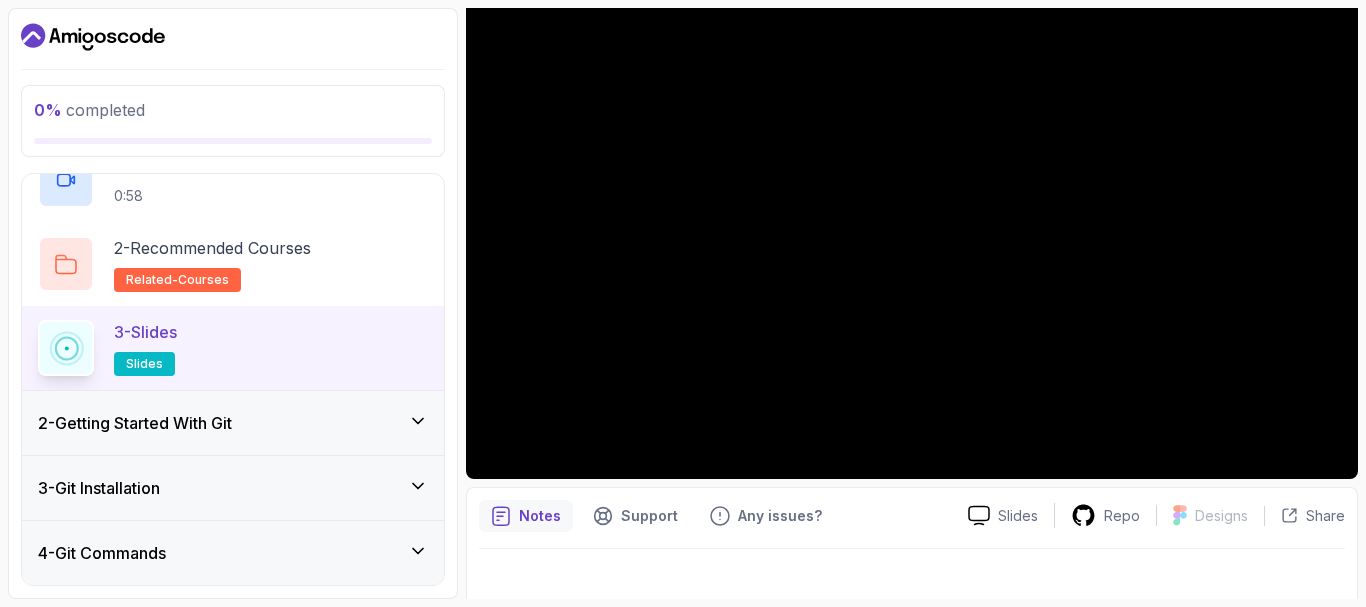click on "2  -  Getting Started With Git" at bounding box center (233, 423) 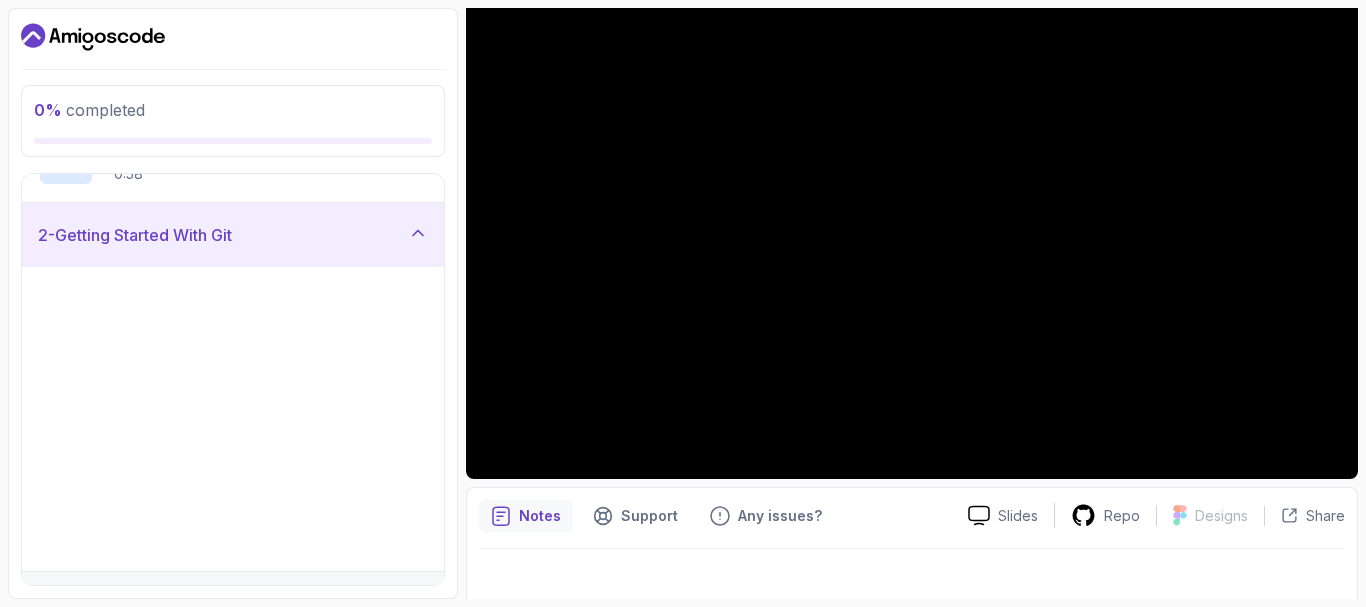 scroll, scrollTop: 88, scrollLeft: 0, axis: vertical 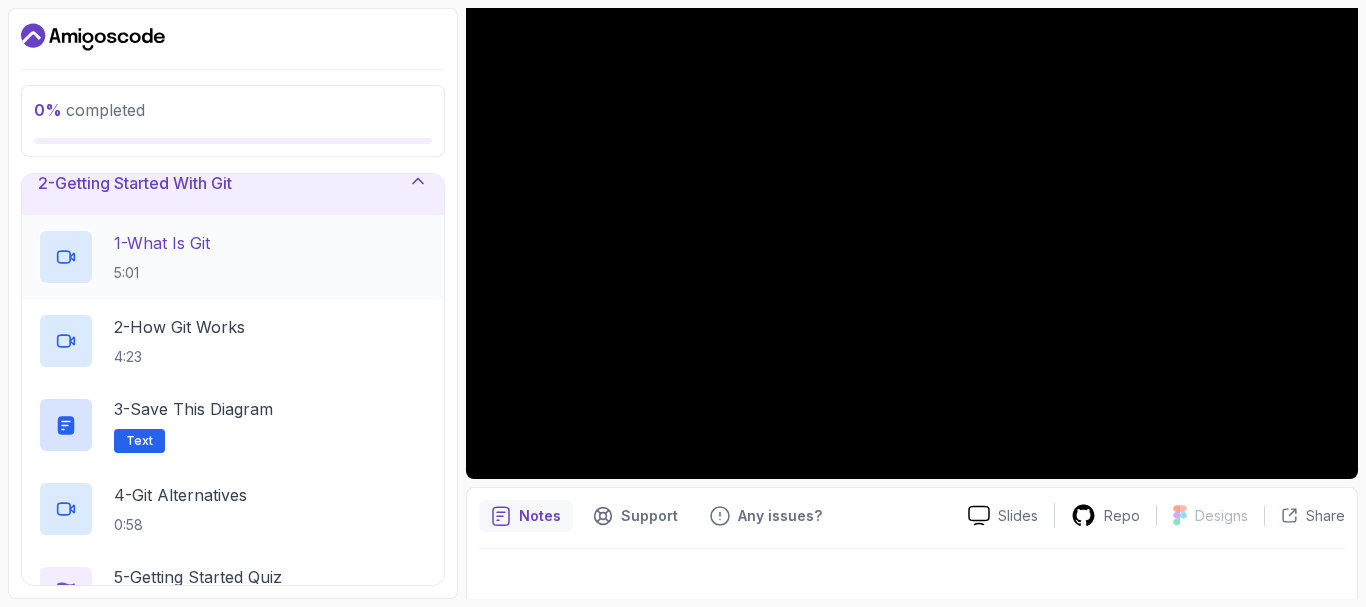 click on "1  -  What Is Git 5:01" at bounding box center [233, 257] 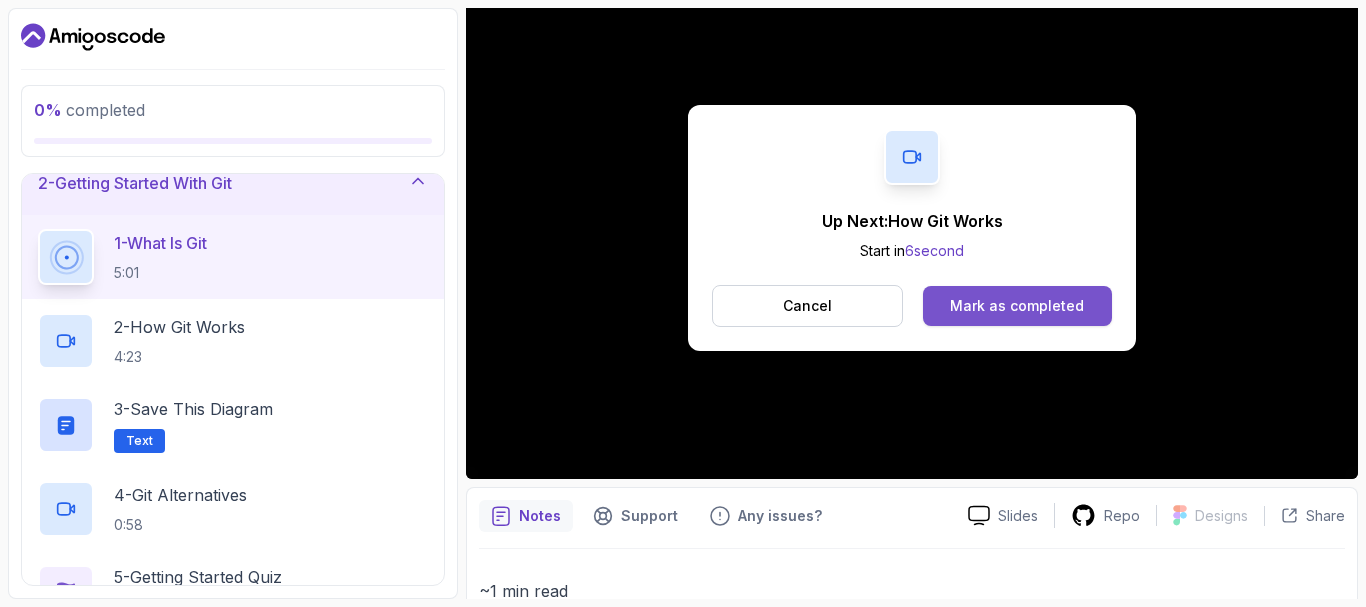 click on "Mark as completed" at bounding box center [1017, 306] 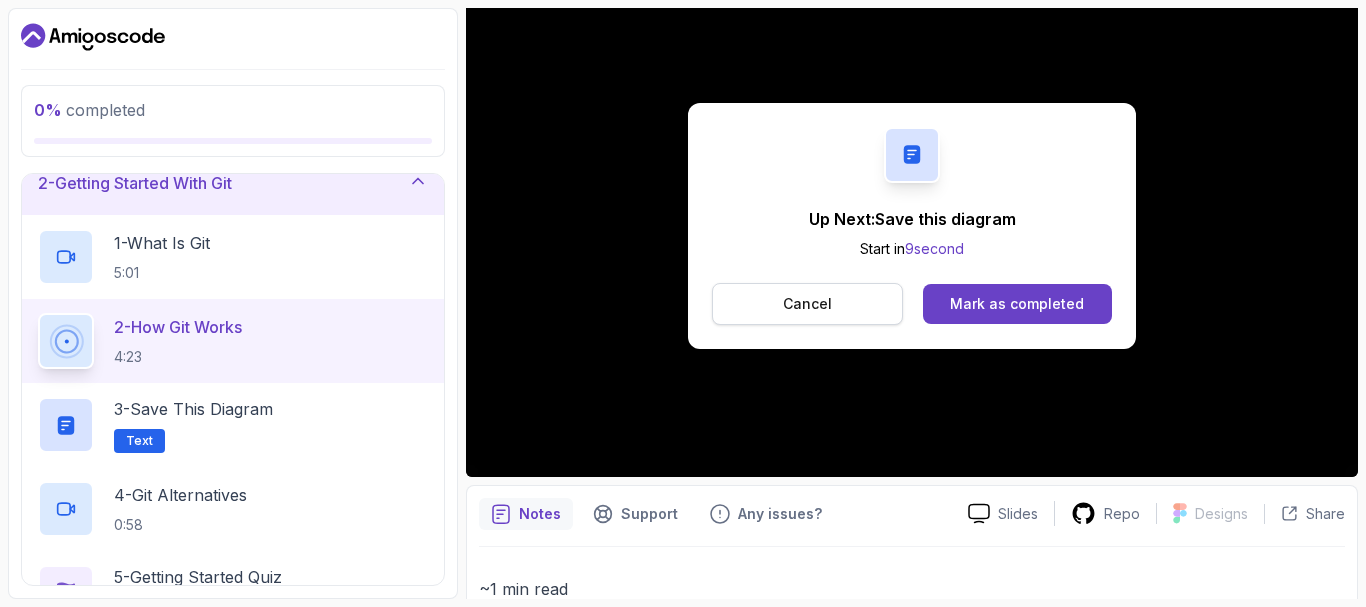 scroll, scrollTop: 201, scrollLeft: 0, axis: vertical 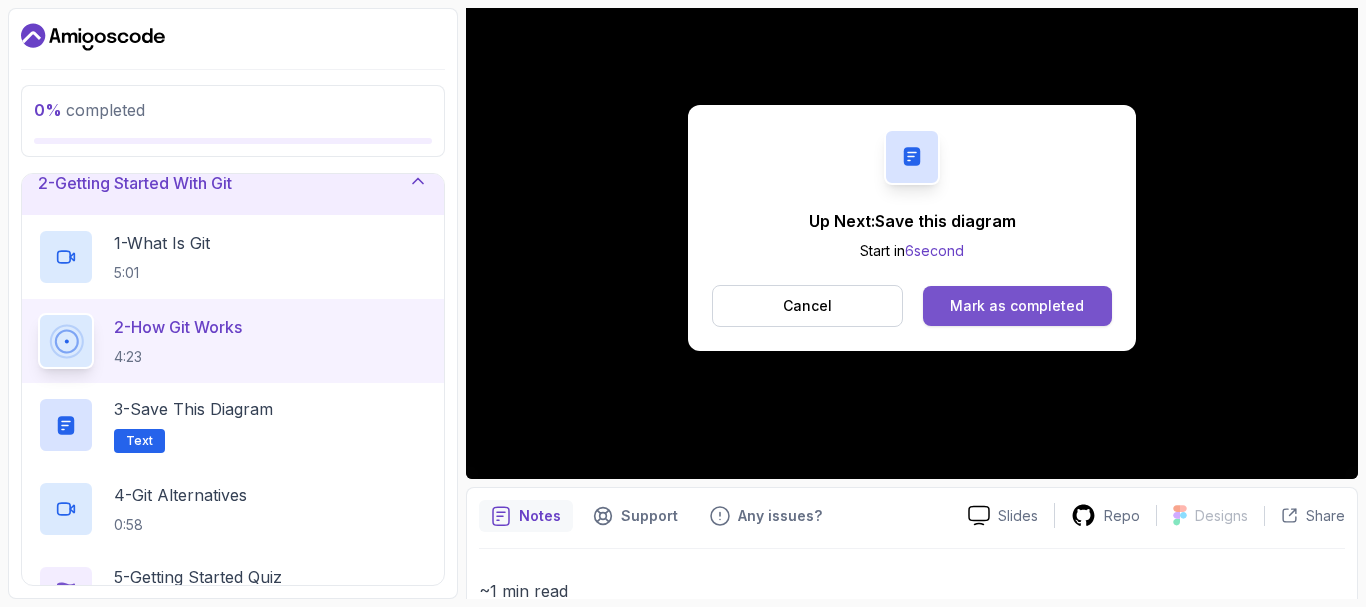 click on "Mark as completed" at bounding box center [1017, 306] 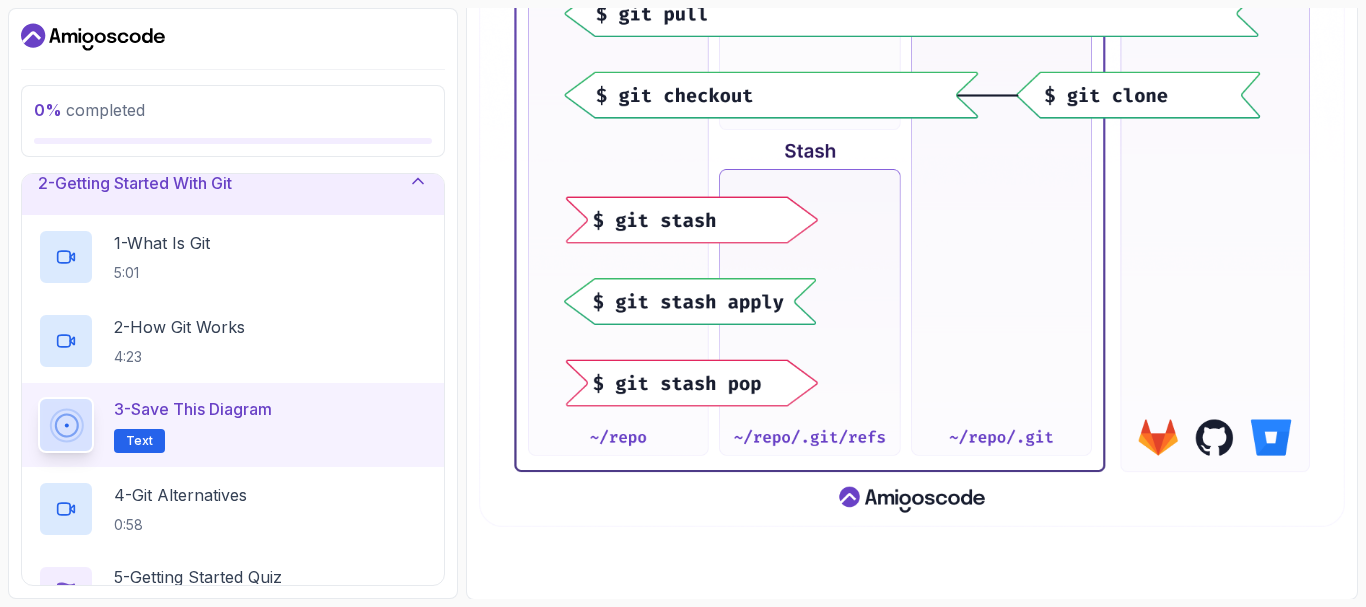scroll, scrollTop: 875, scrollLeft: 0, axis: vertical 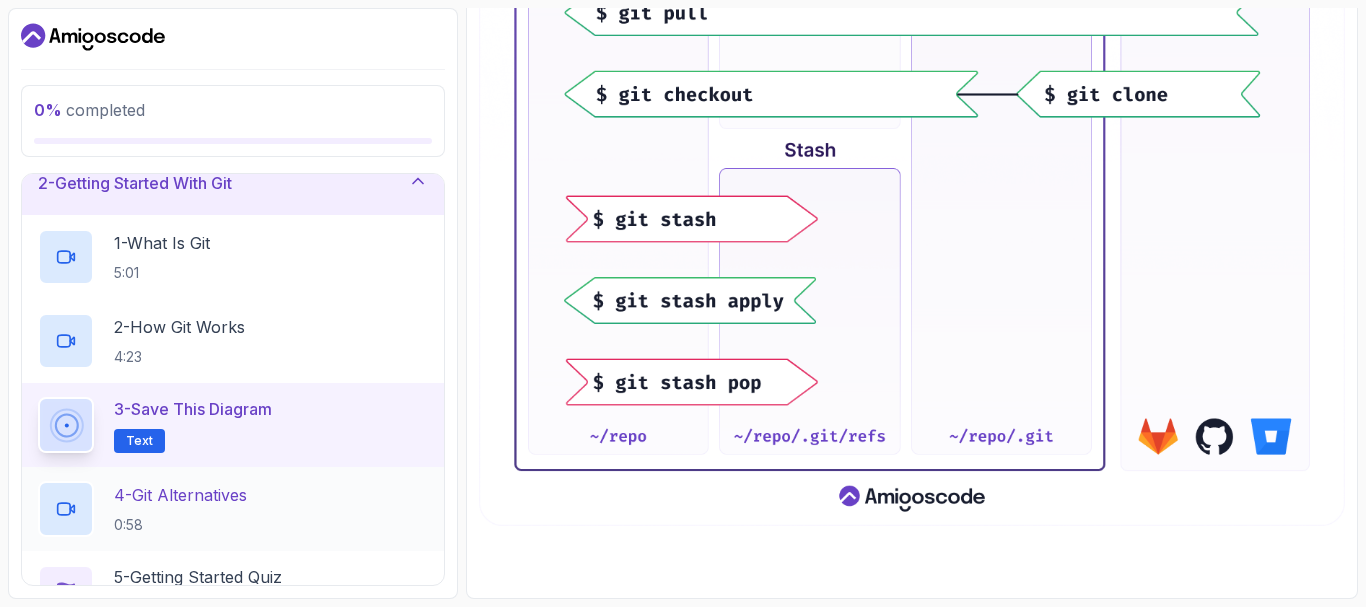 click on "4  -  Git Alternatives 0:58" at bounding box center [233, 509] 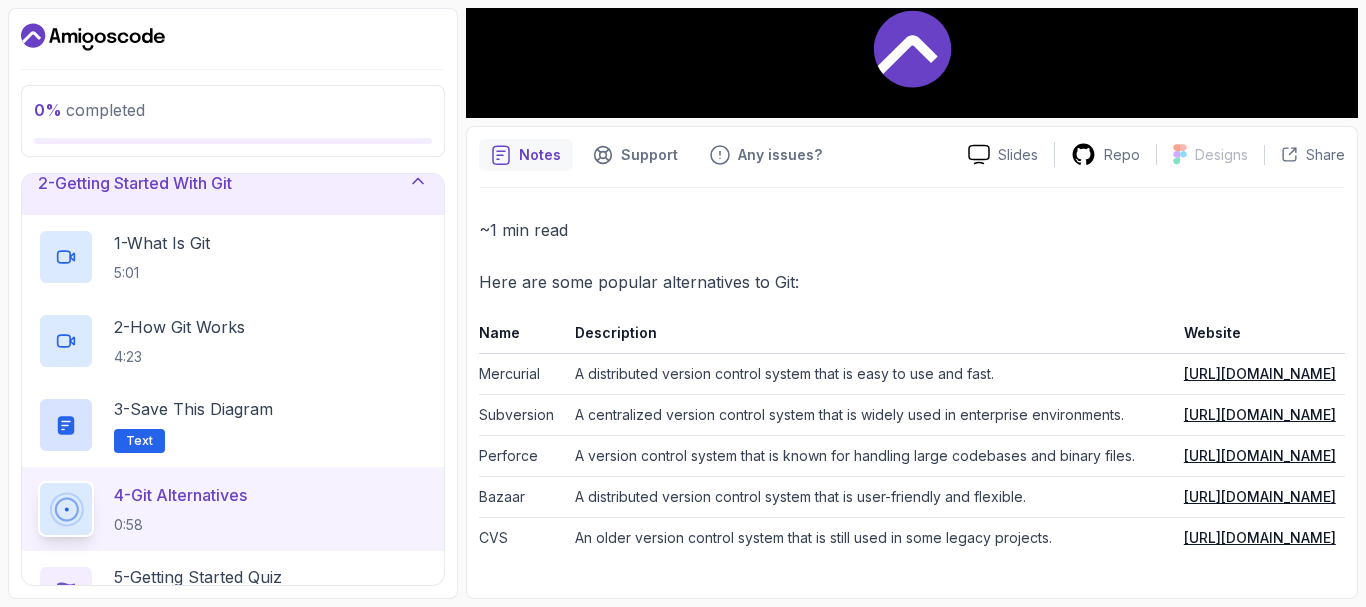scroll, scrollTop: 132, scrollLeft: 0, axis: vertical 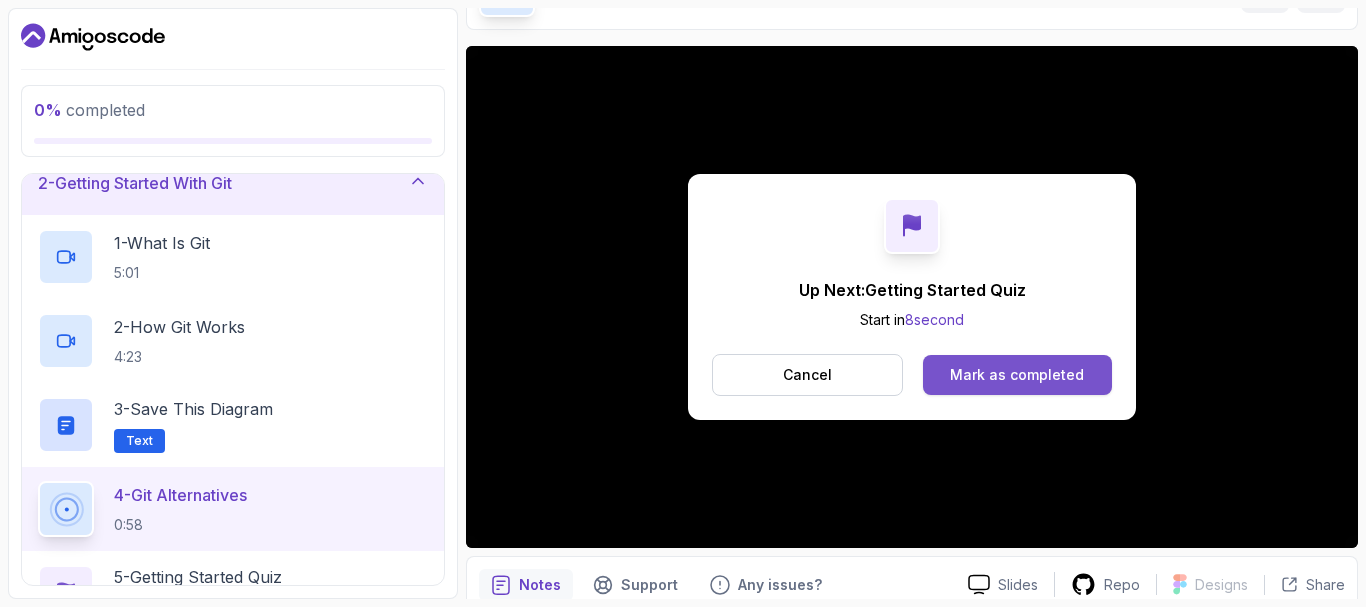 click on "Mark as completed" at bounding box center (1017, 375) 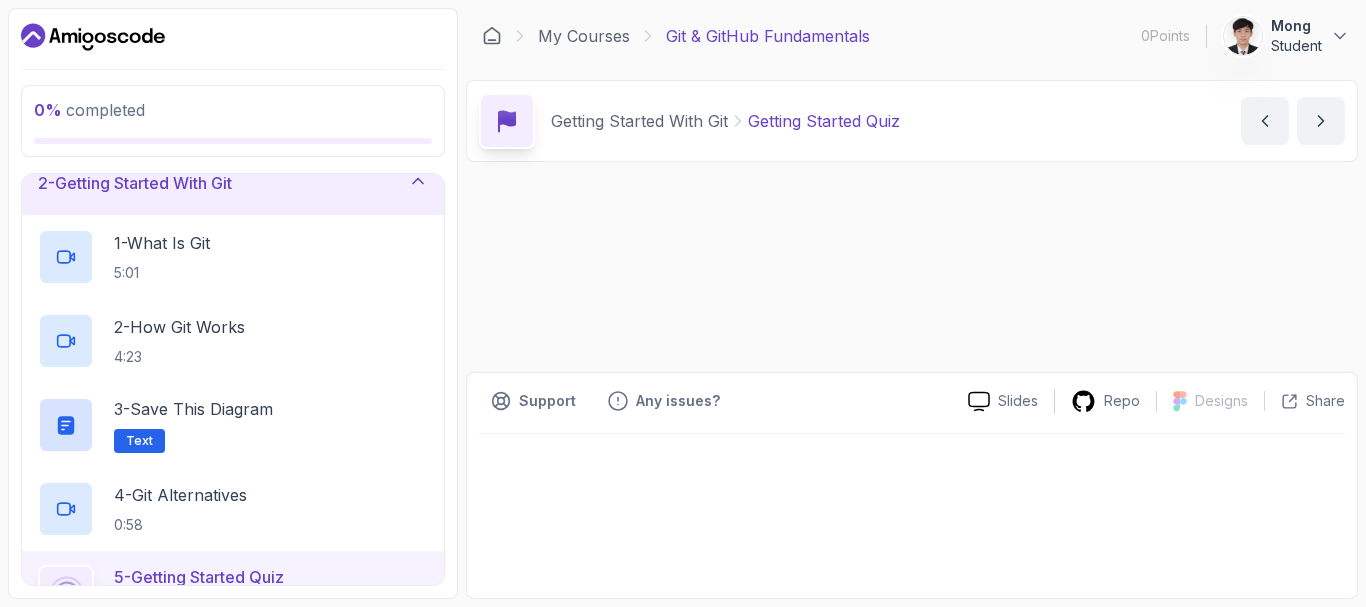 scroll, scrollTop: 0, scrollLeft: 0, axis: both 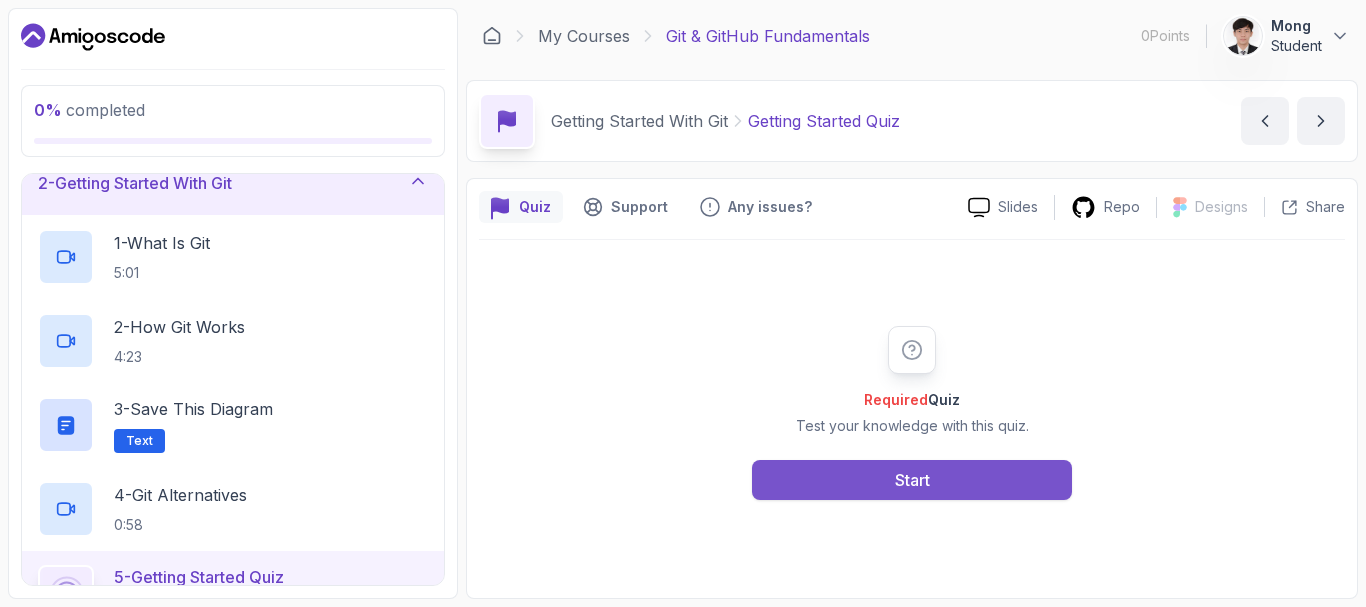 click on "Start" at bounding box center [912, 480] 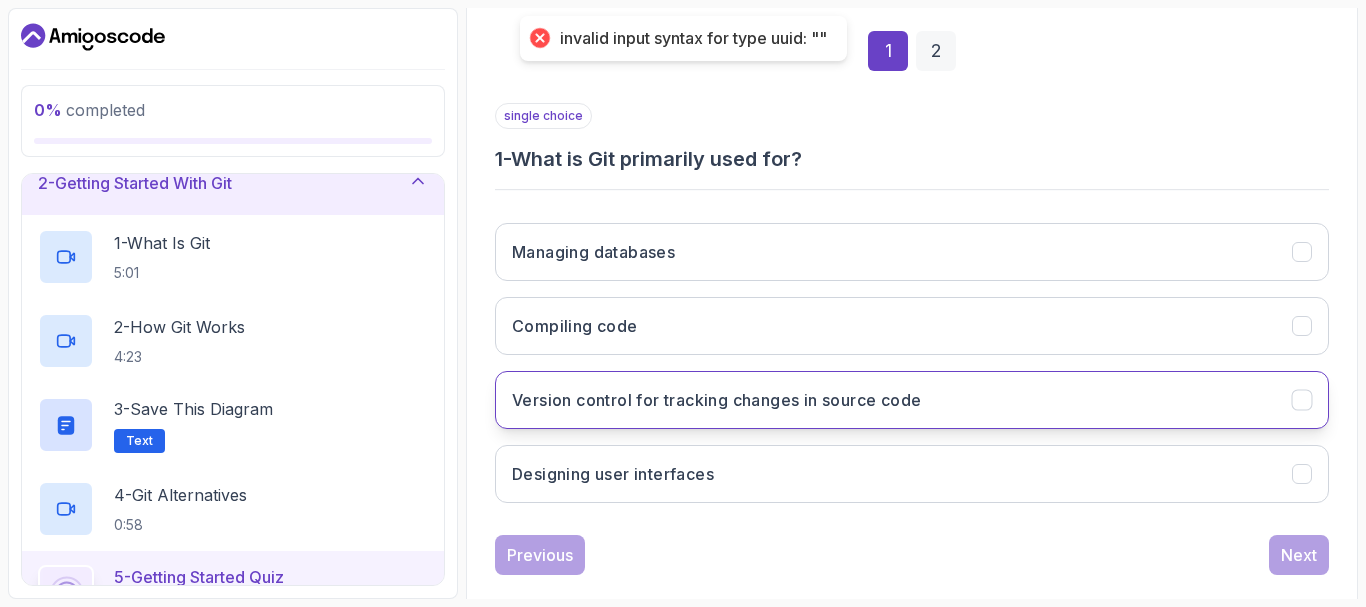 scroll, scrollTop: 300, scrollLeft: 0, axis: vertical 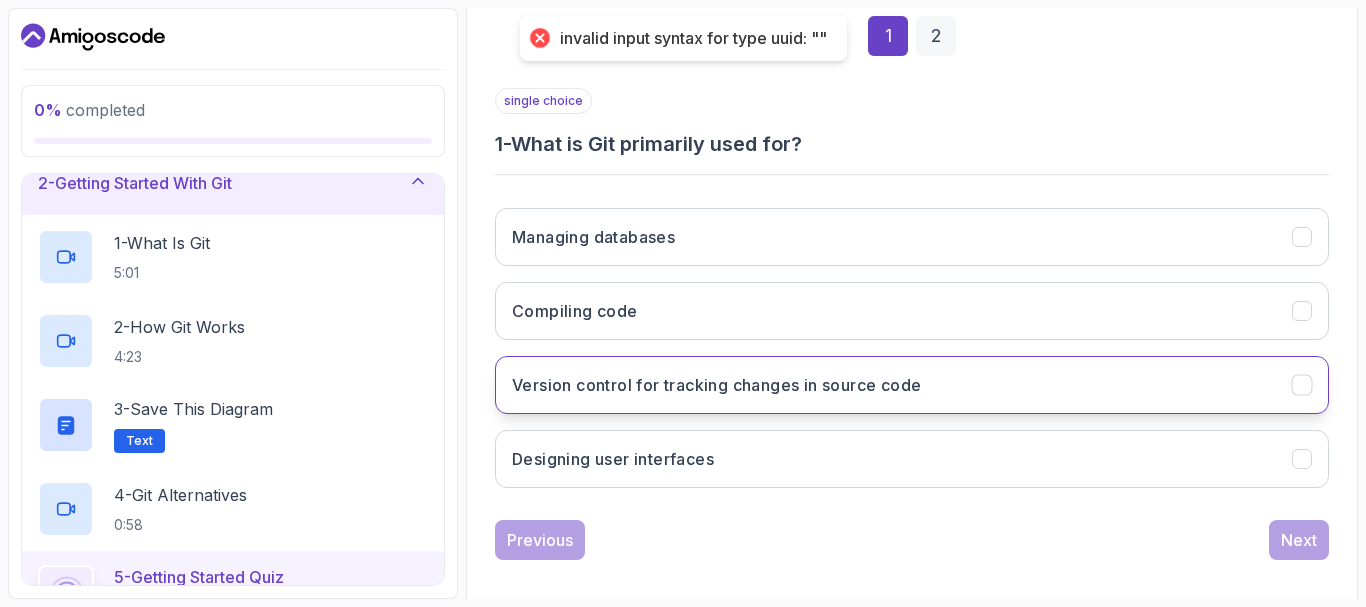 click on "Version control for tracking changes in source code" at bounding box center (912, 385) 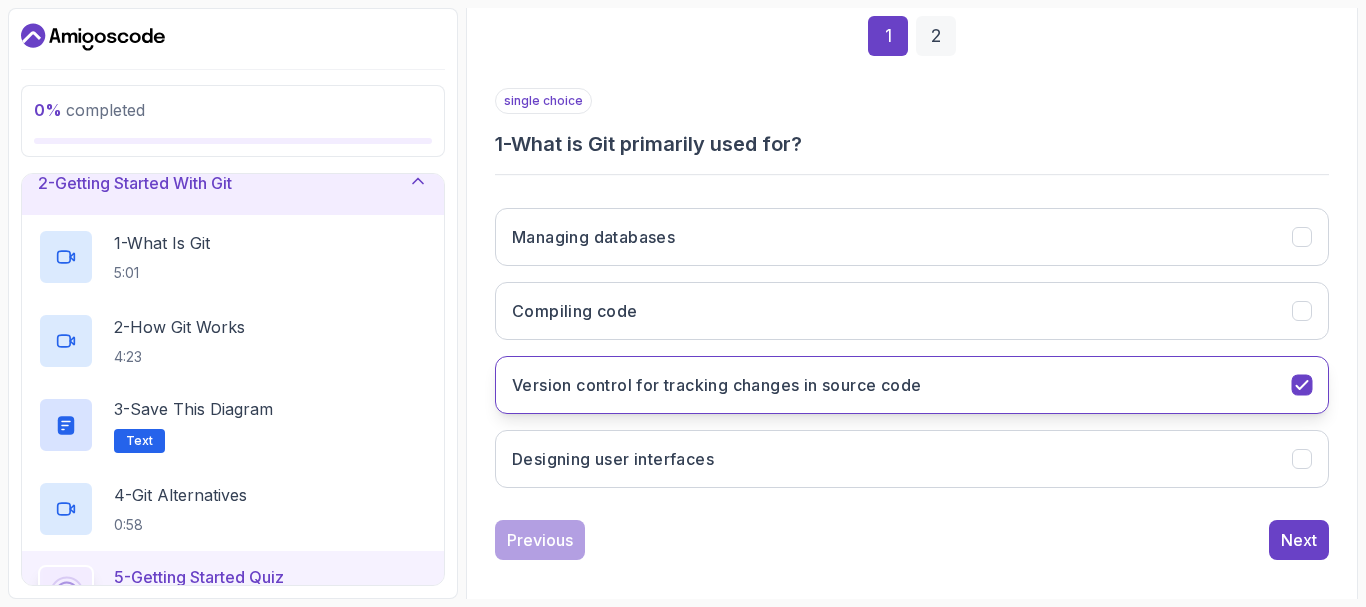 scroll, scrollTop: 318, scrollLeft: 0, axis: vertical 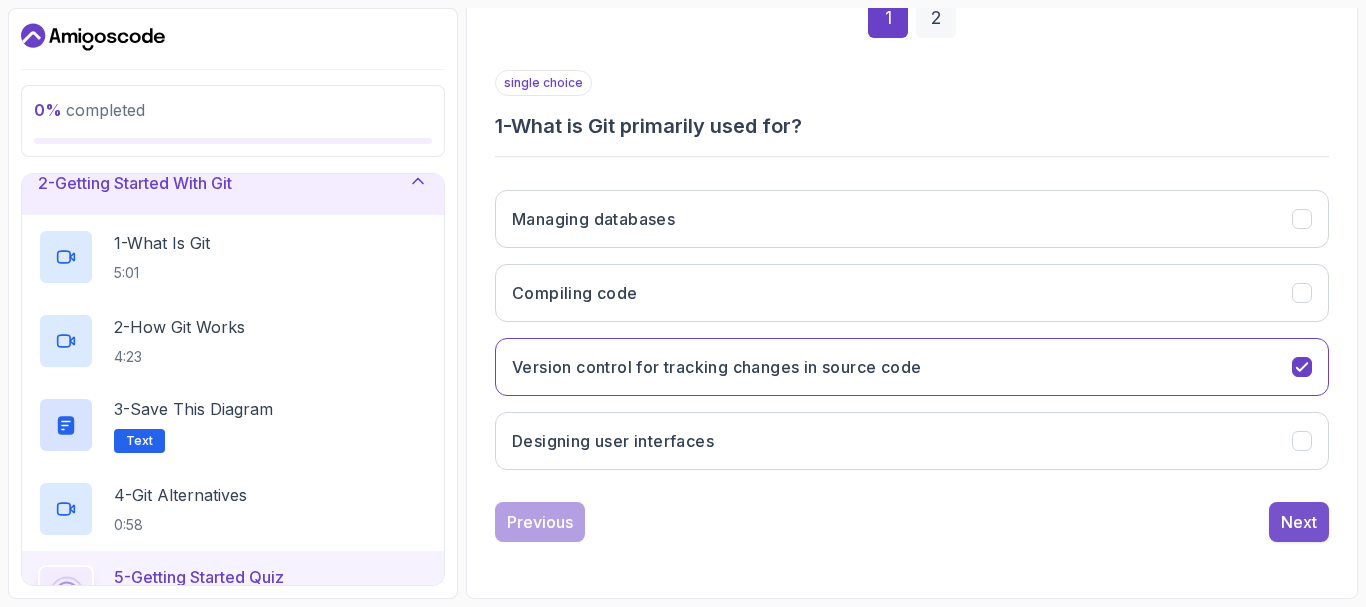 click on "Next" at bounding box center [1299, 522] 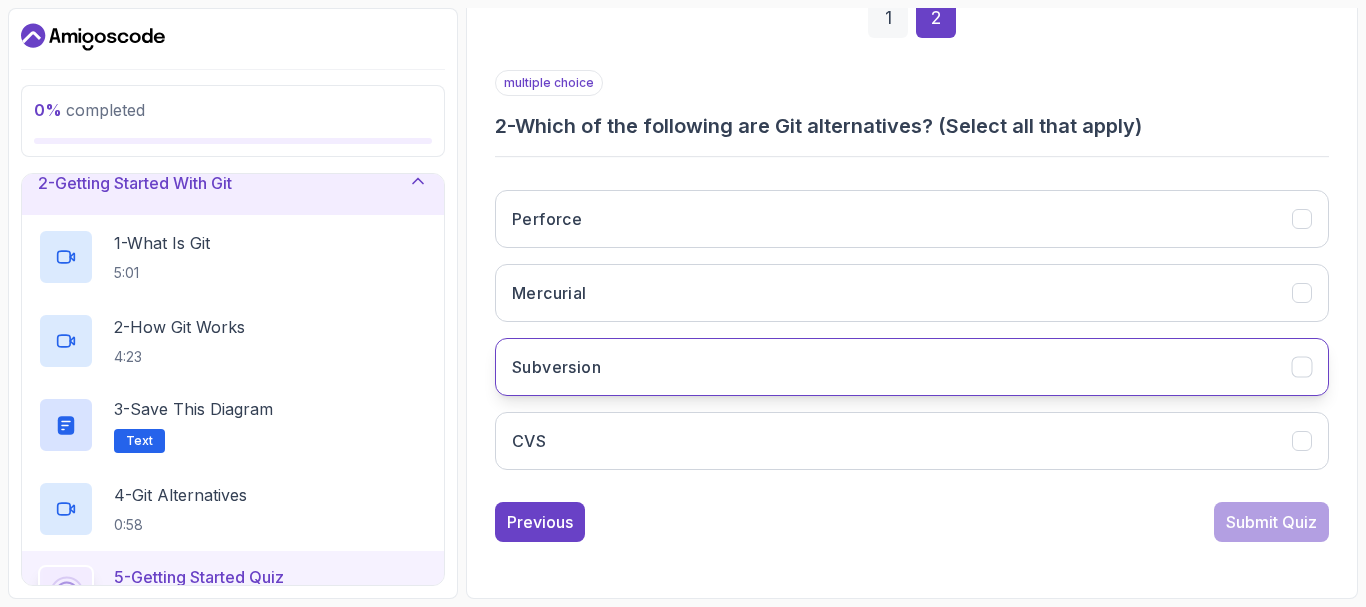 click on "Subversion" at bounding box center (912, 367) 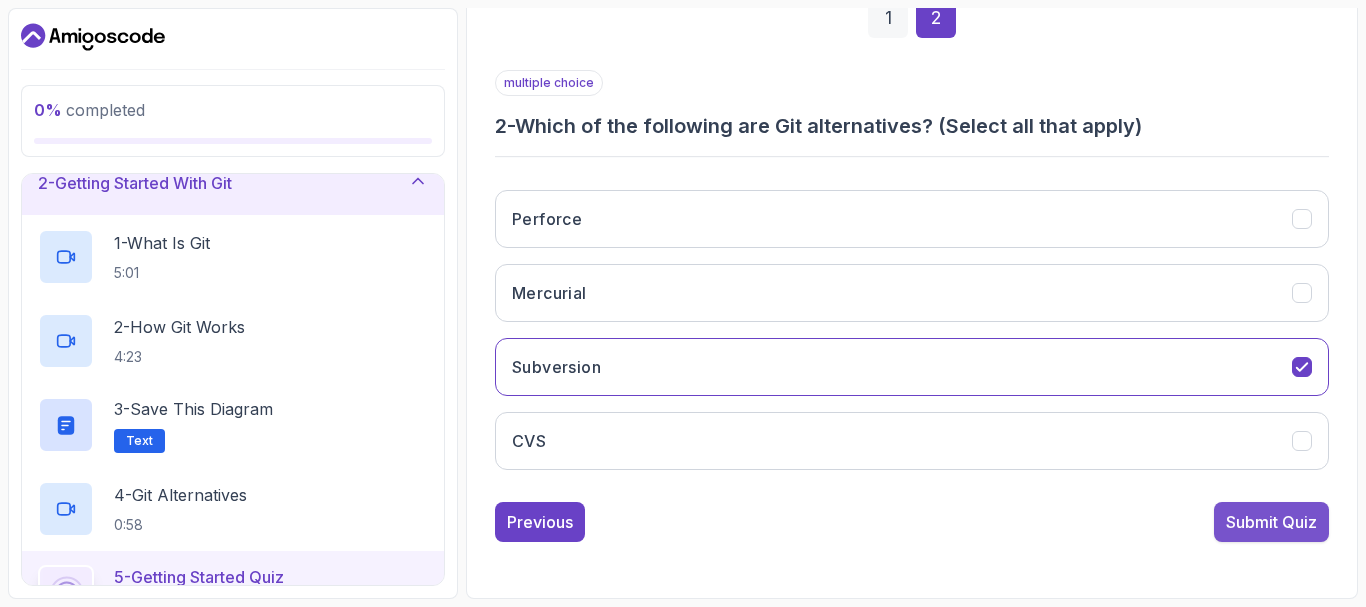 click on "Submit Quiz" at bounding box center (1271, 522) 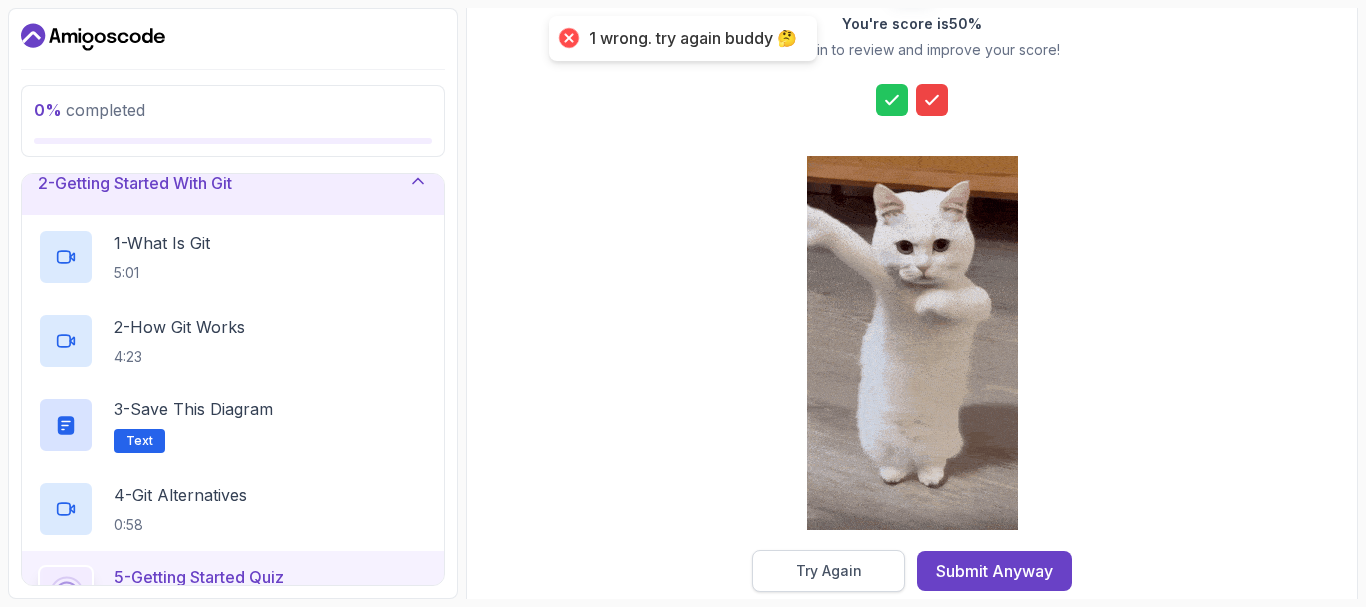 click on "Try Again" at bounding box center (828, 571) 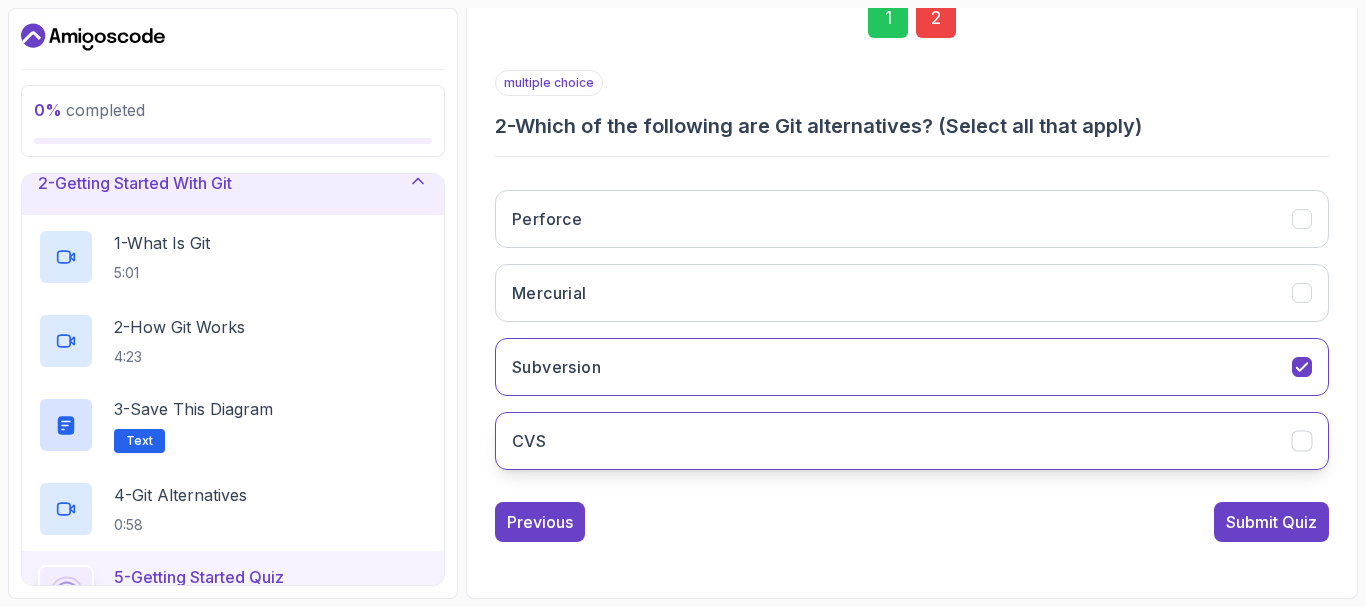 click on "CVS" at bounding box center [912, 441] 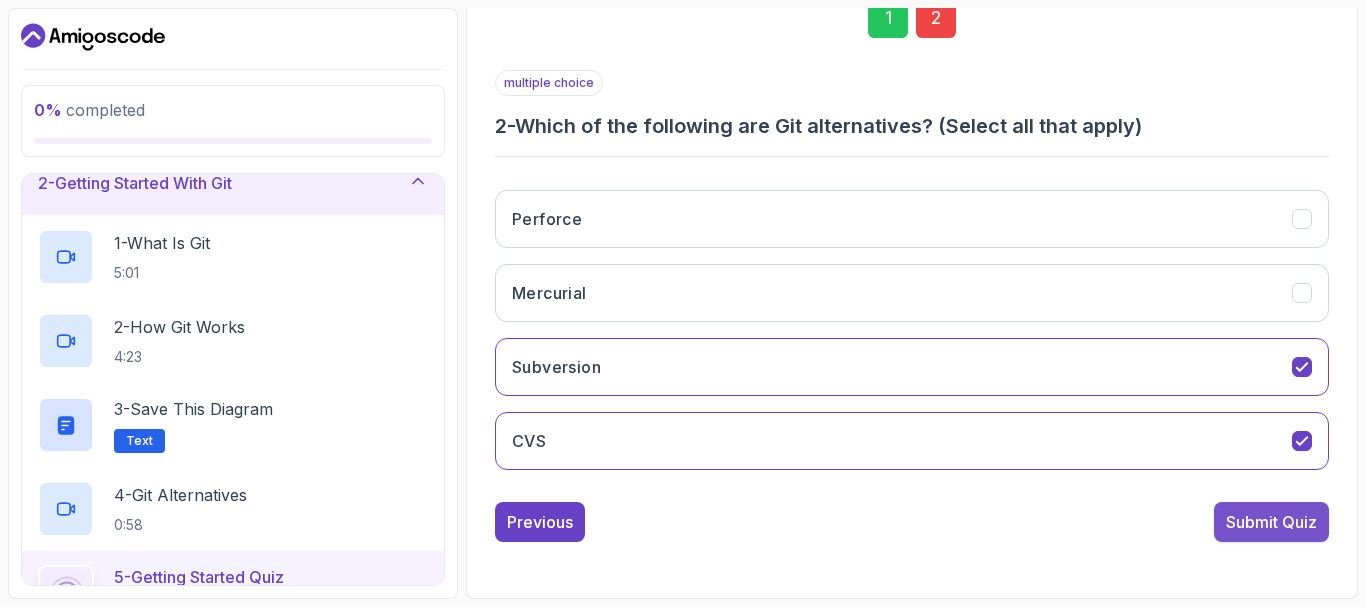 click on "Submit Quiz" at bounding box center (1271, 522) 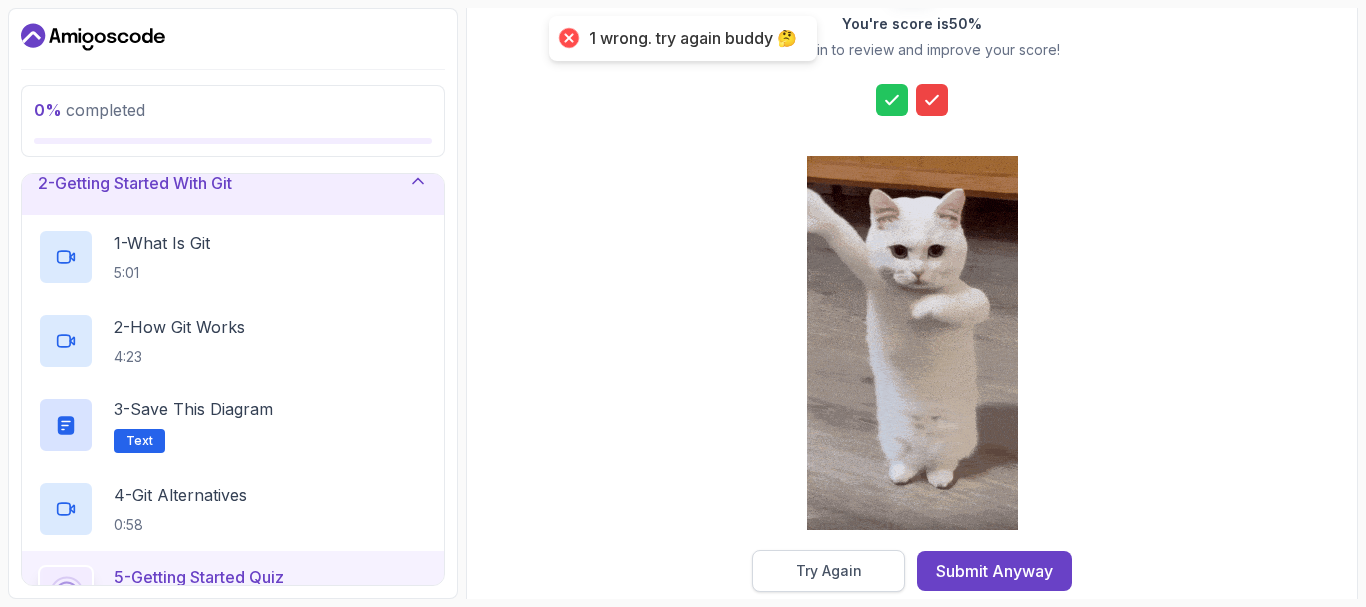 click on "Try Again" at bounding box center (829, 571) 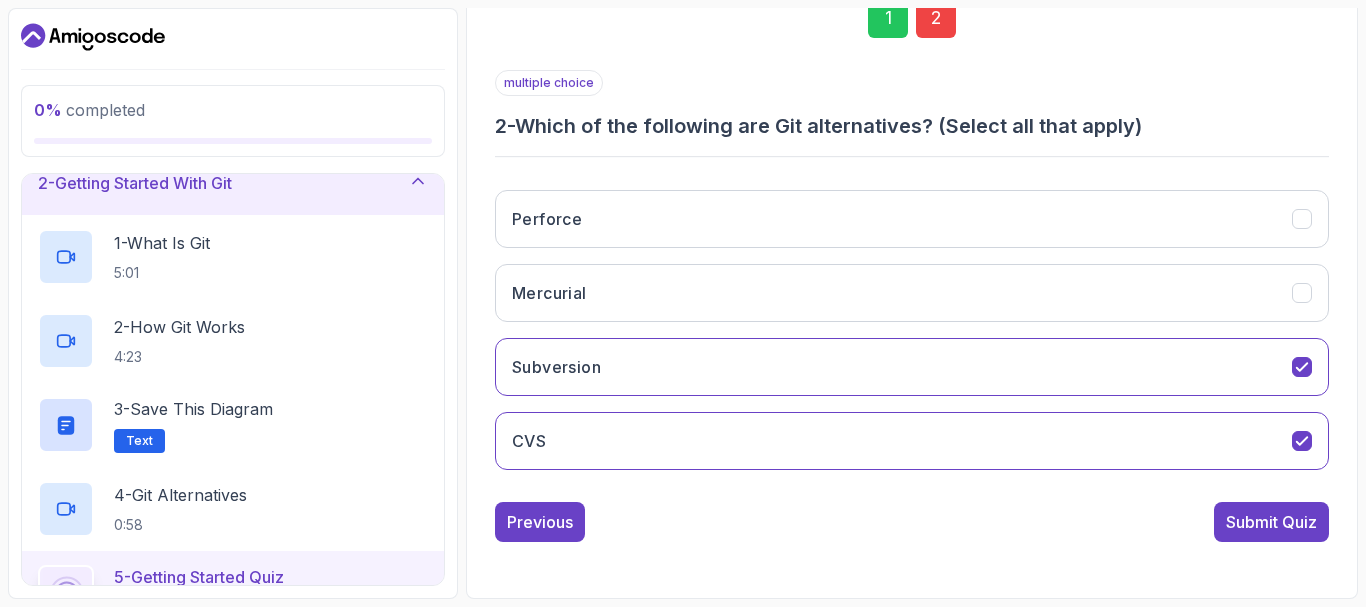 click on "Perforce Mercurial Subversion CVS" at bounding box center [912, 330] 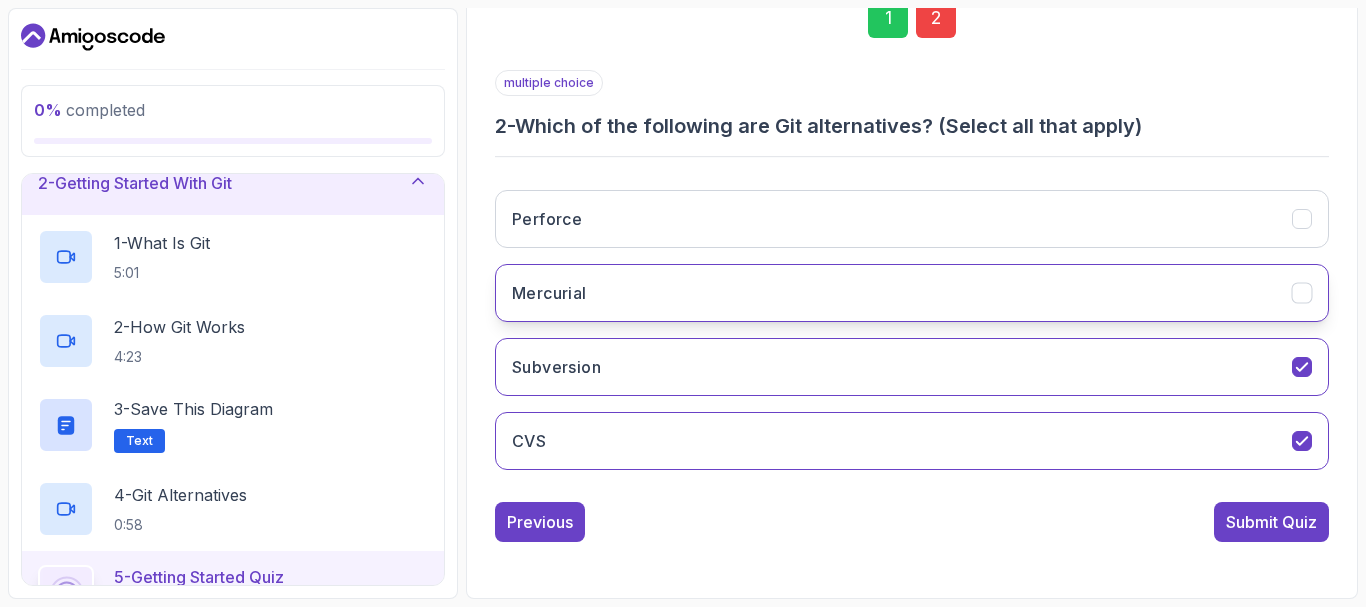 click on "Mercurial" at bounding box center (912, 293) 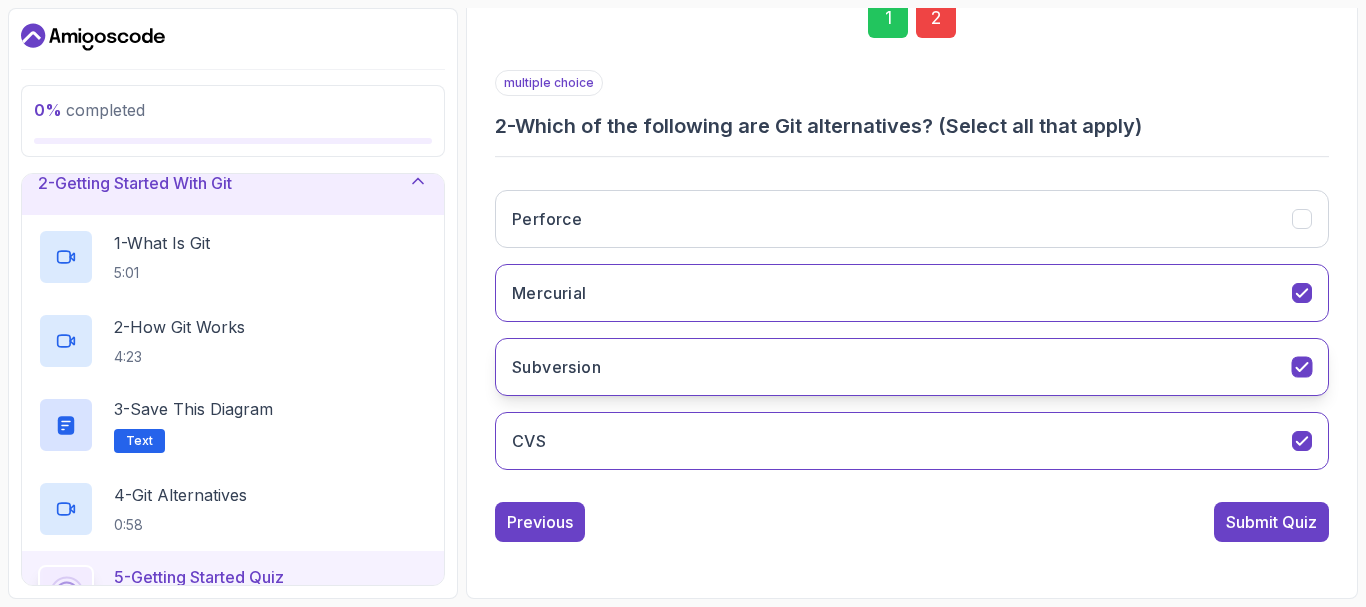 click on "Subversion" at bounding box center [912, 367] 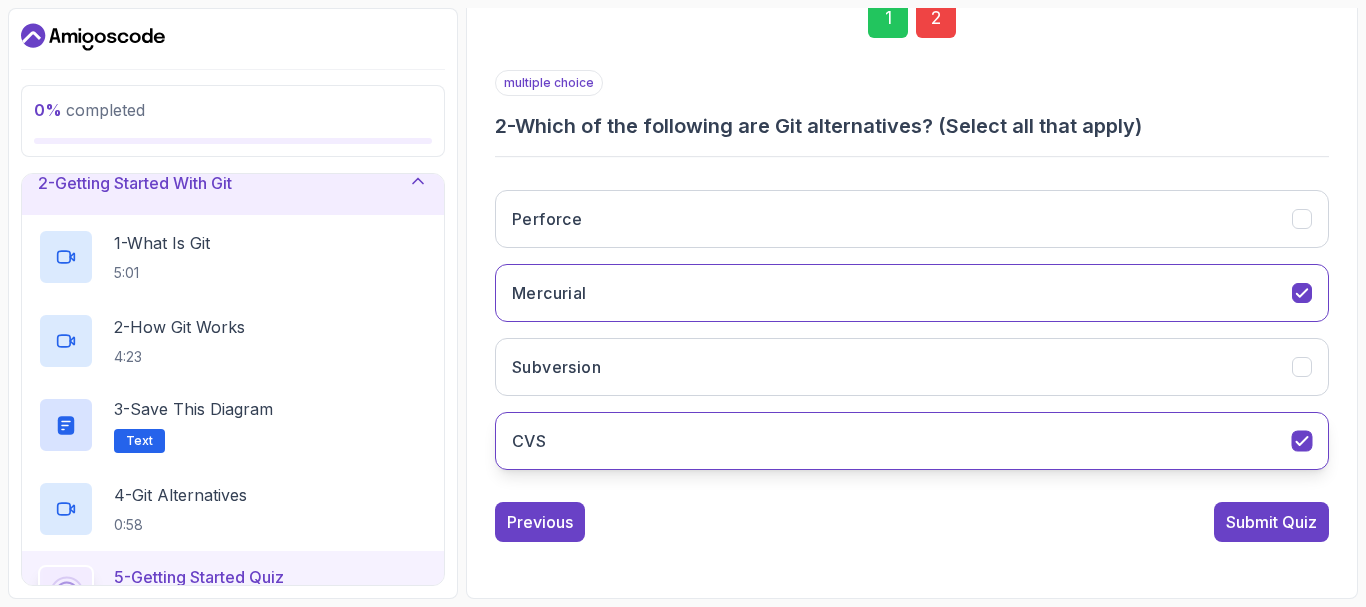 click on "CVS" at bounding box center (912, 441) 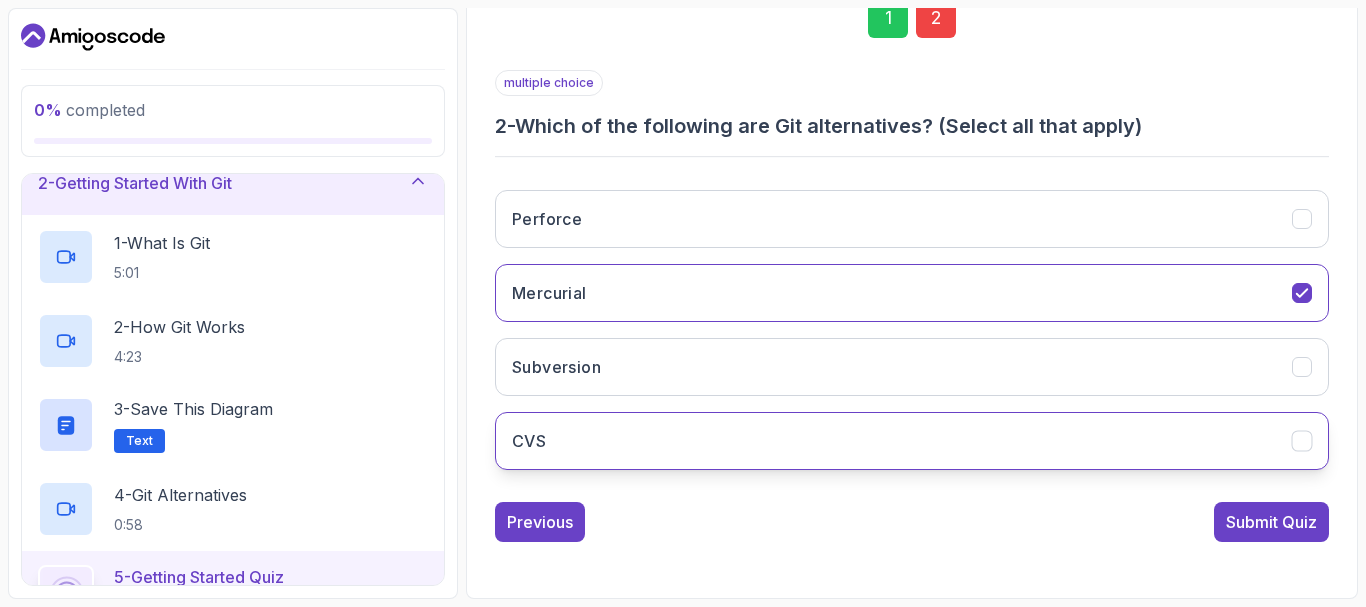 drag, startPoint x: 1054, startPoint y: 457, endPoint x: 1054, endPoint y: 383, distance: 74 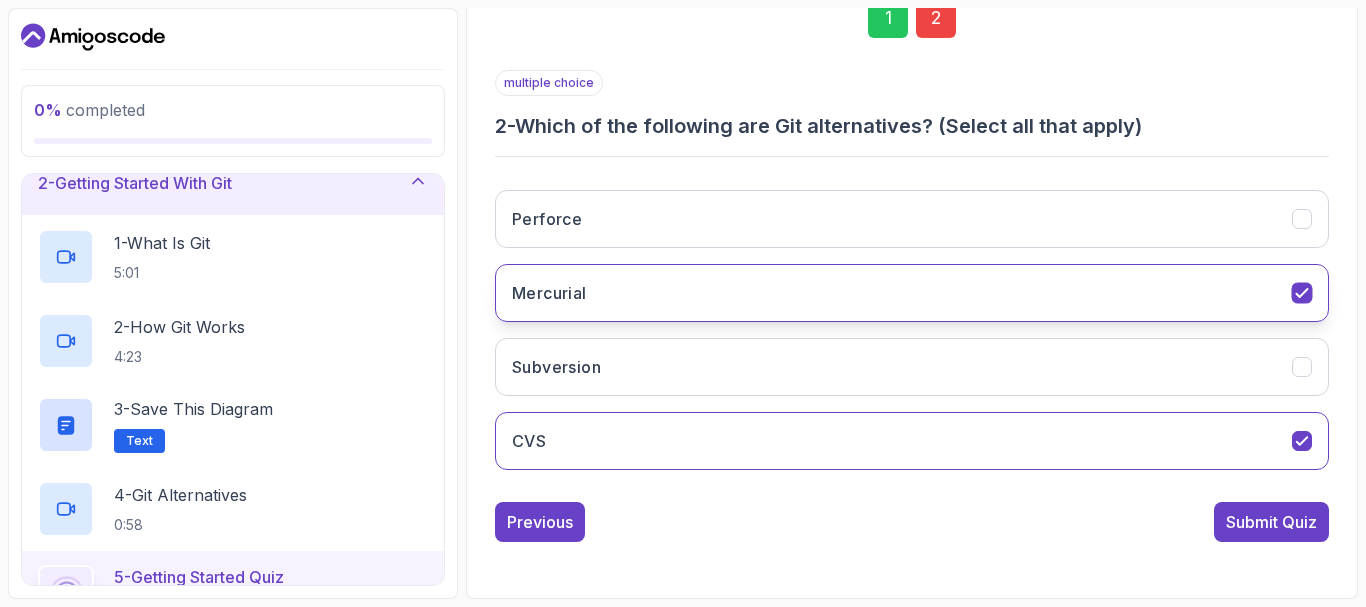 click on "Mercurial" at bounding box center (912, 293) 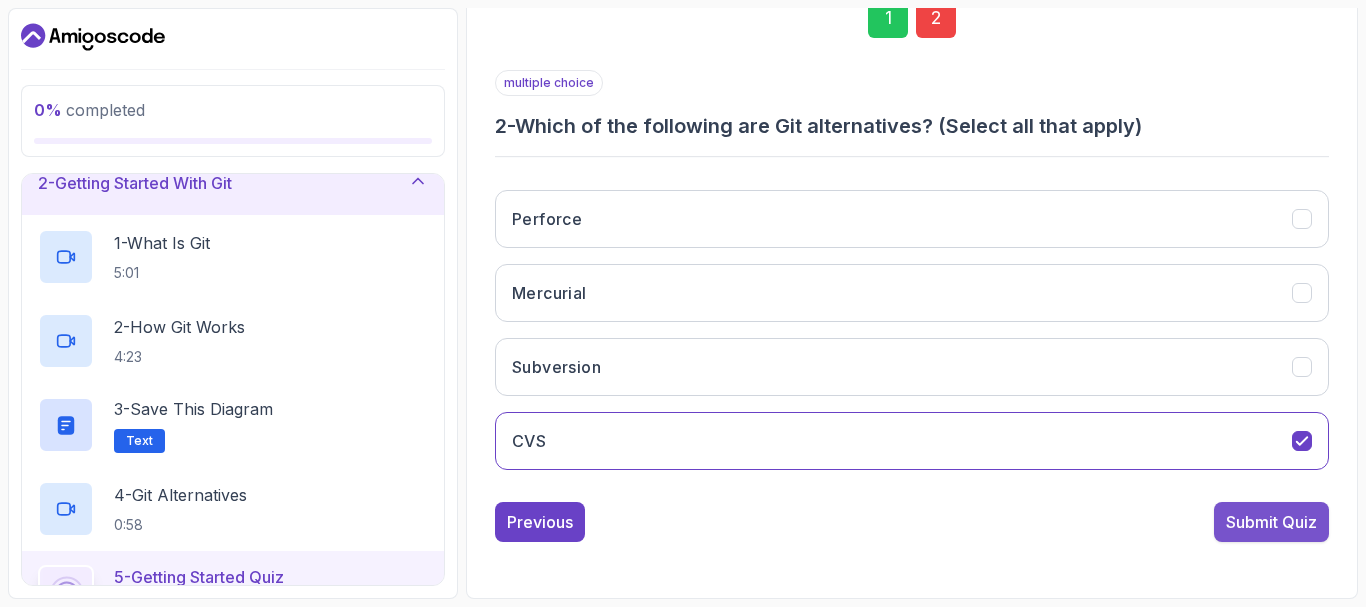 click on "Submit Quiz" at bounding box center (1271, 522) 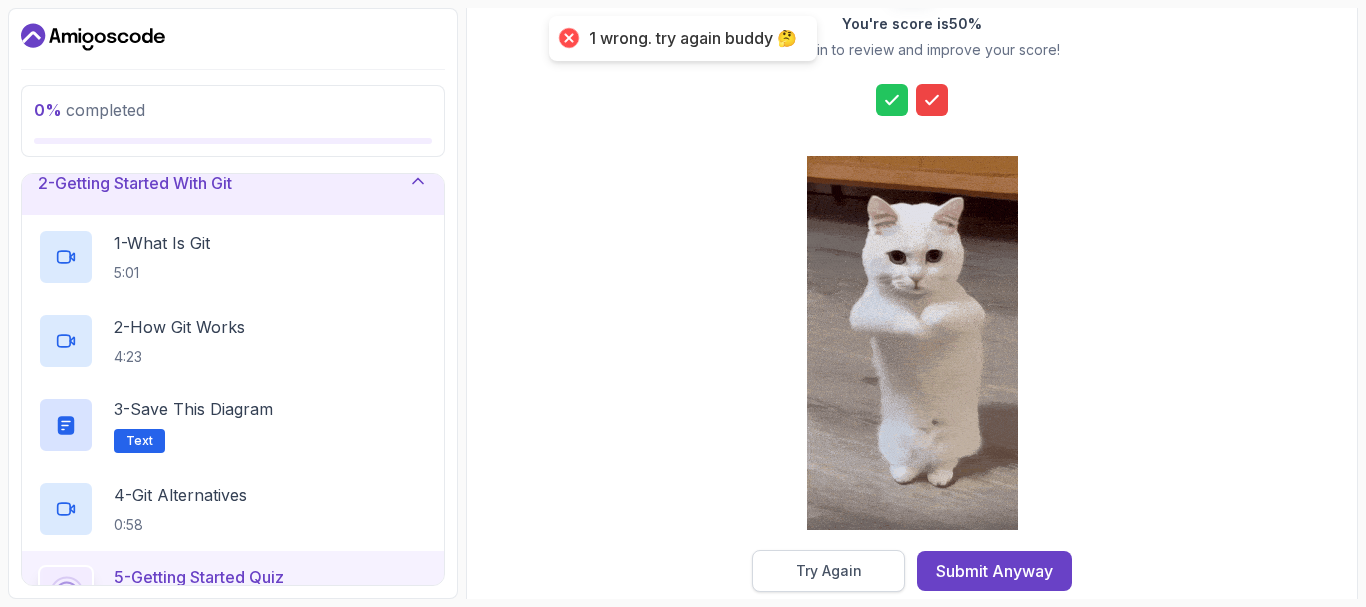 click on "Try Again" at bounding box center (829, 571) 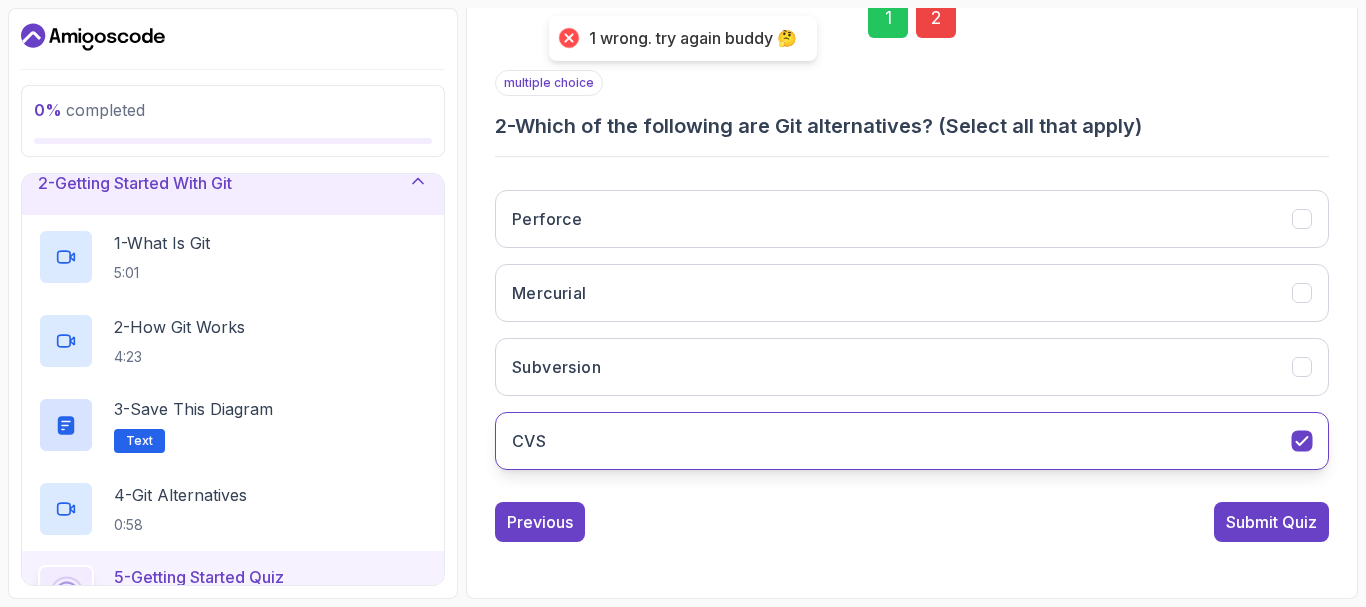 click on "CVS" at bounding box center [912, 441] 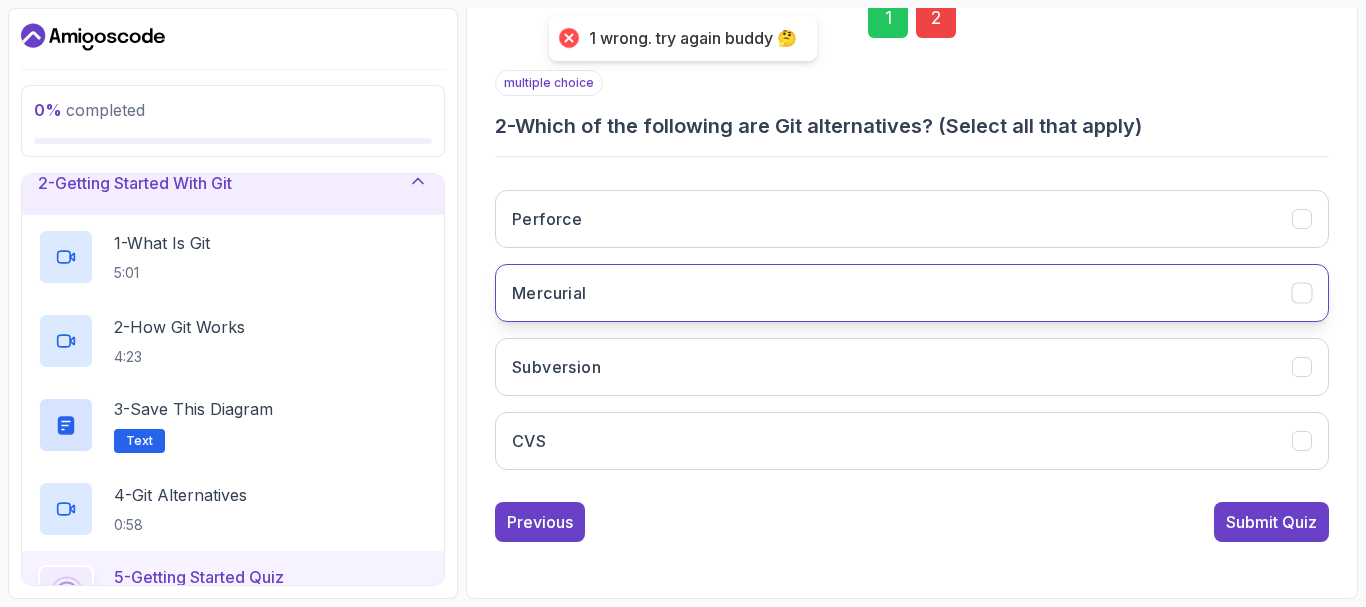 click on "Mercurial" at bounding box center [912, 293] 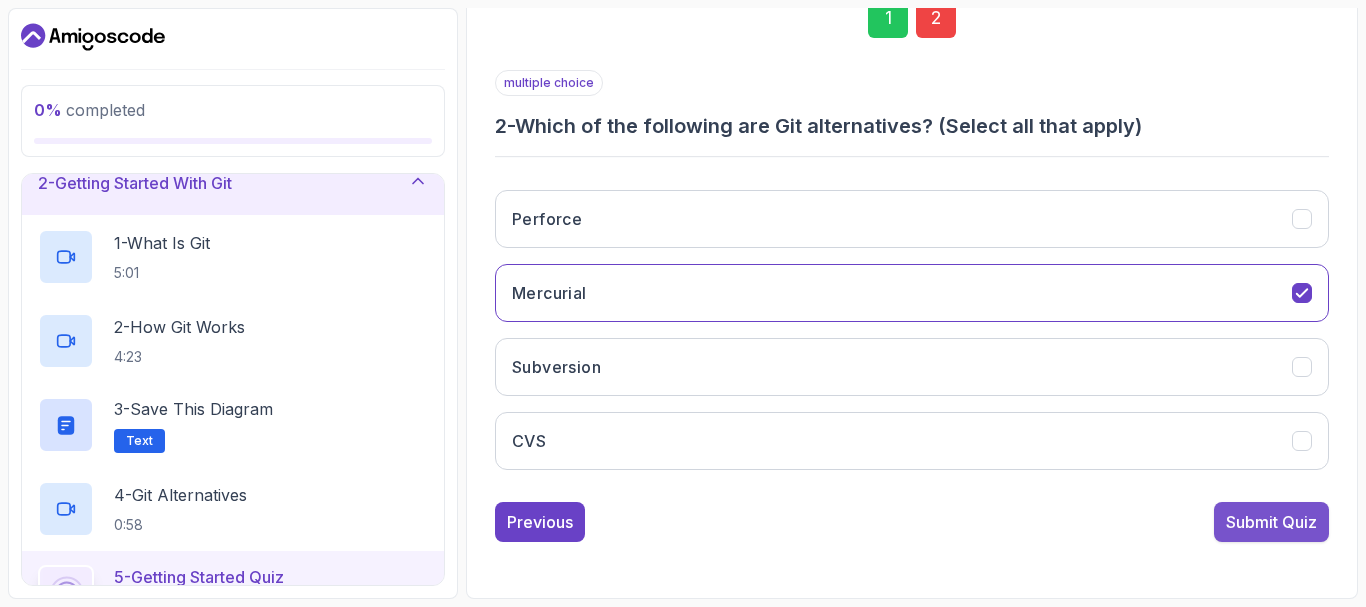 click on "Submit Quiz" at bounding box center (1271, 522) 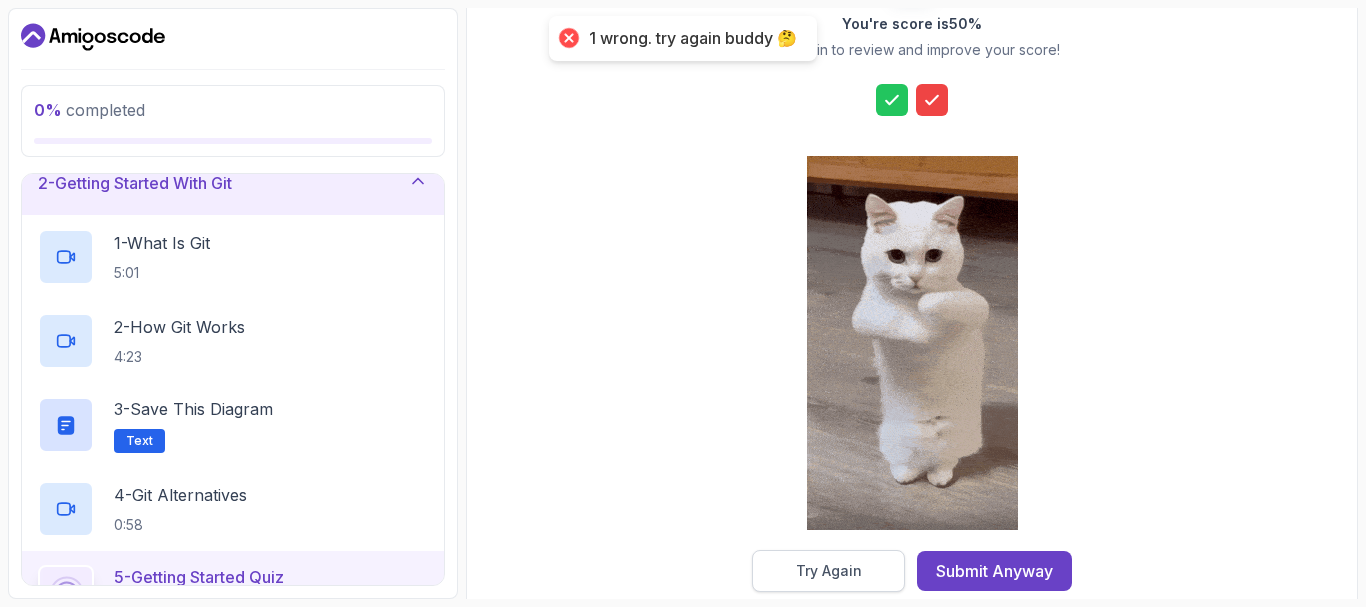 click on "Try Again" at bounding box center (829, 571) 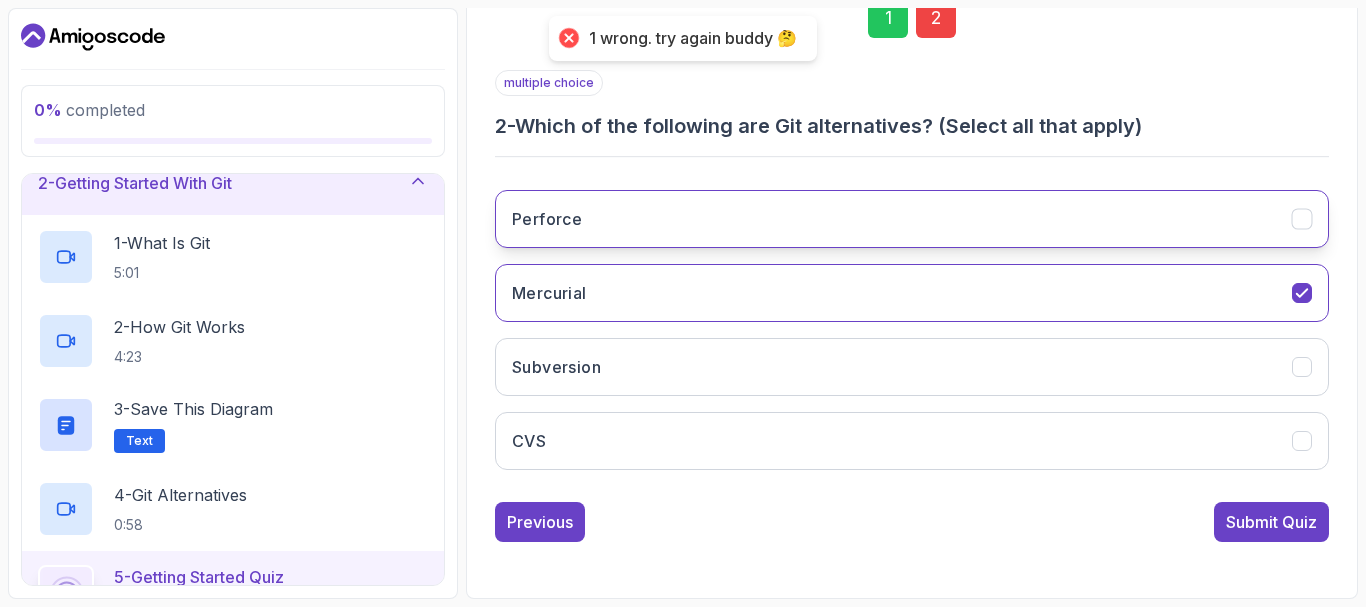 click on "Perforce" at bounding box center (912, 219) 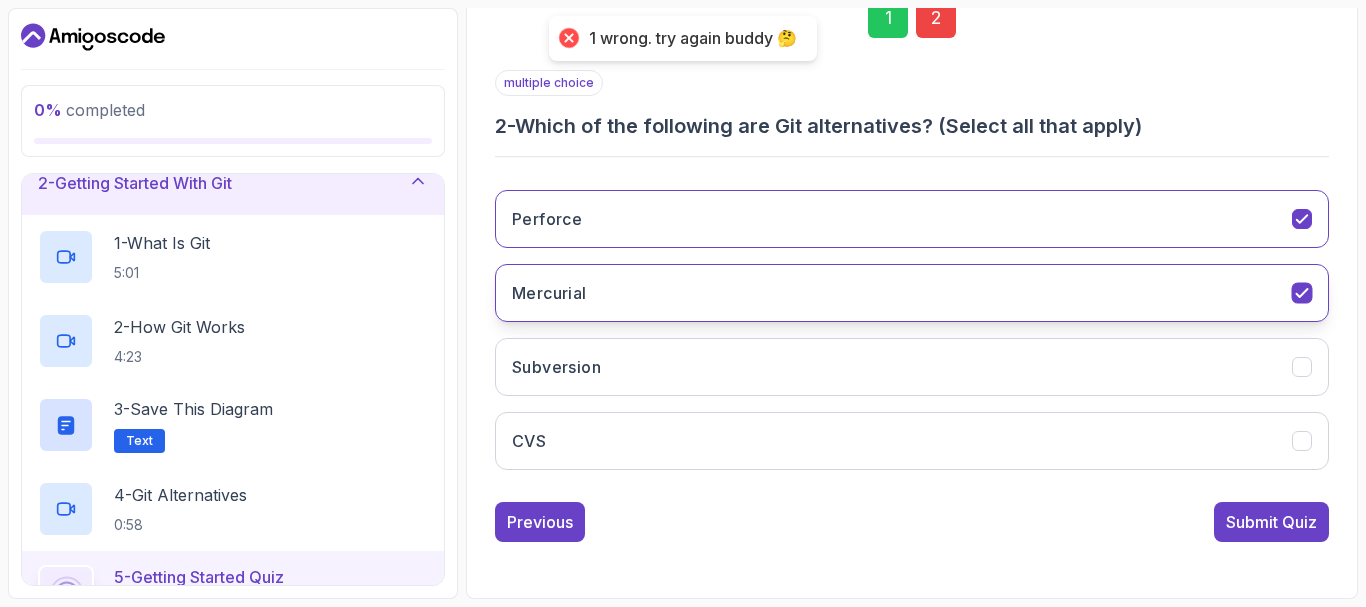 click on "Mercurial" at bounding box center [912, 293] 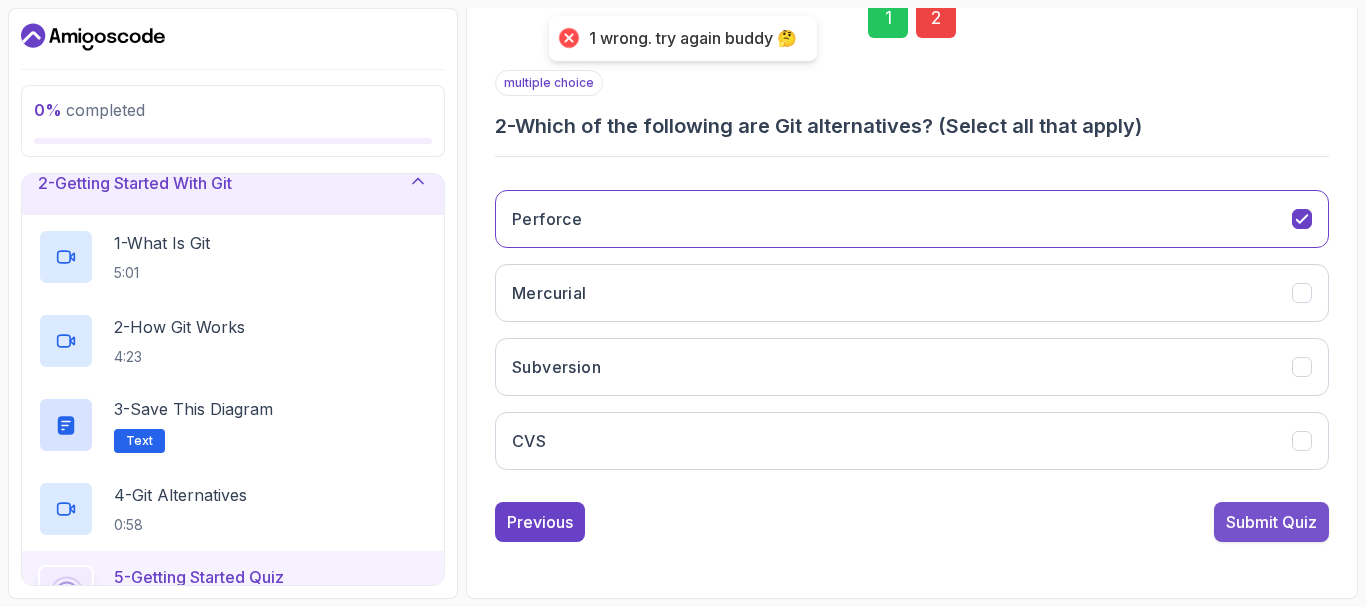 click on "Submit Quiz" at bounding box center [1271, 522] 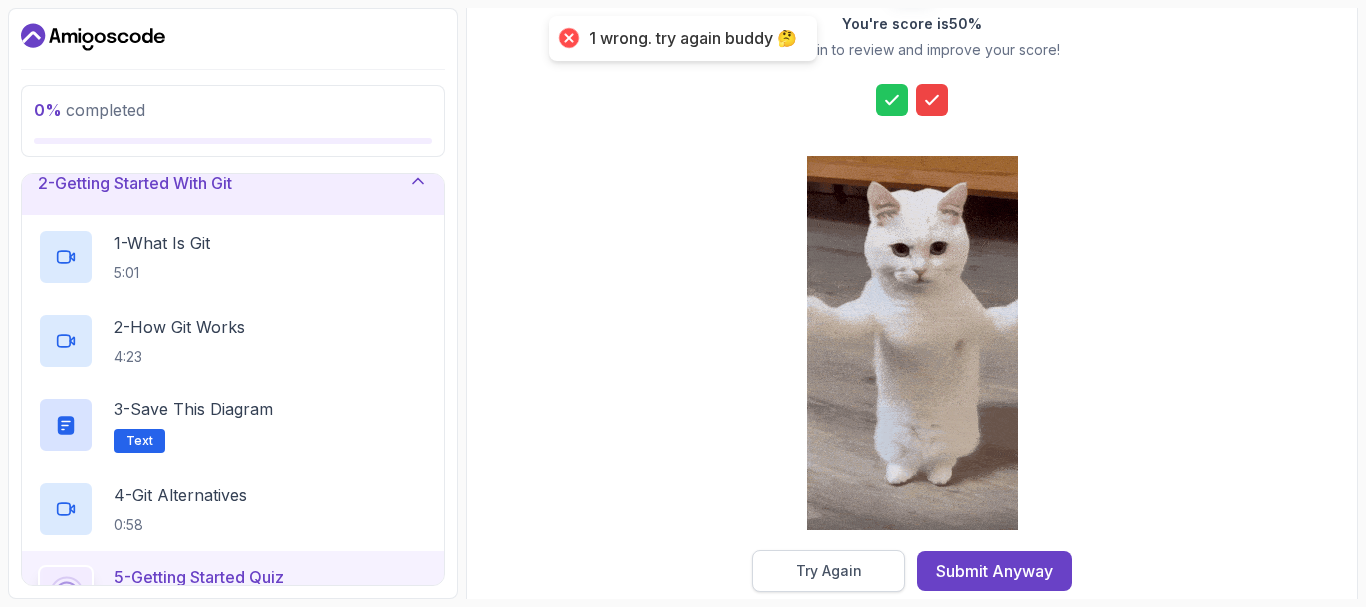 click on "Try Again" at bounding box center [829, 571] 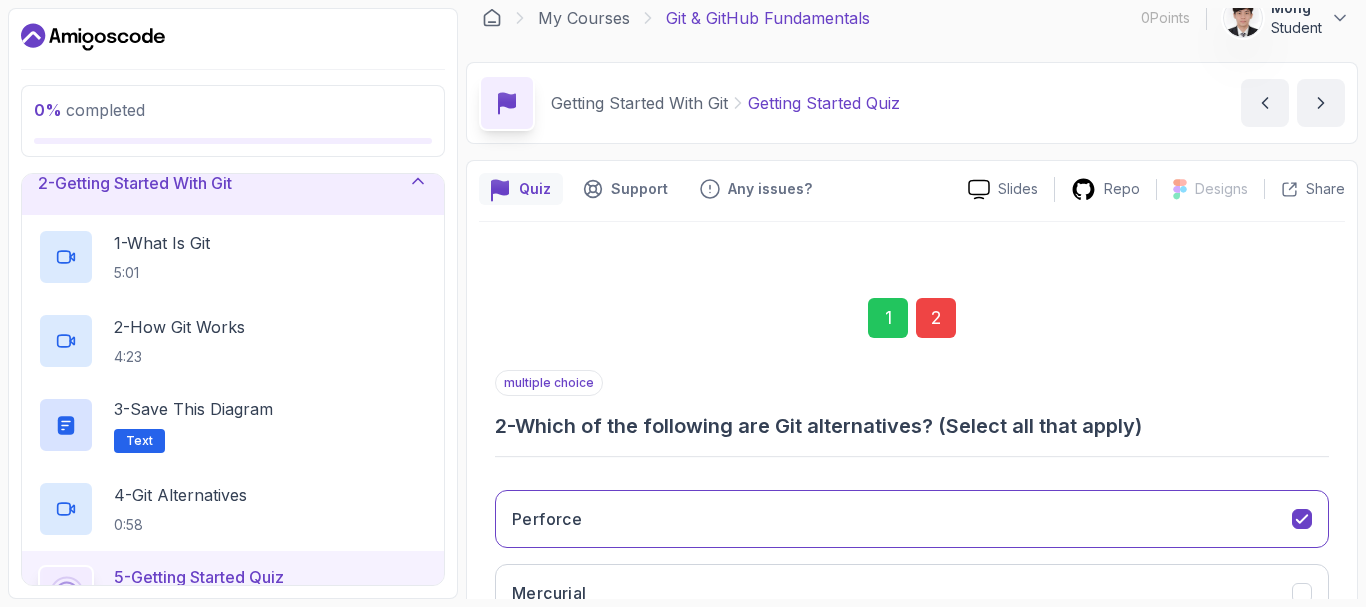 scroll, scrollTop: 318, scrollLeft: 0, axis: vertical 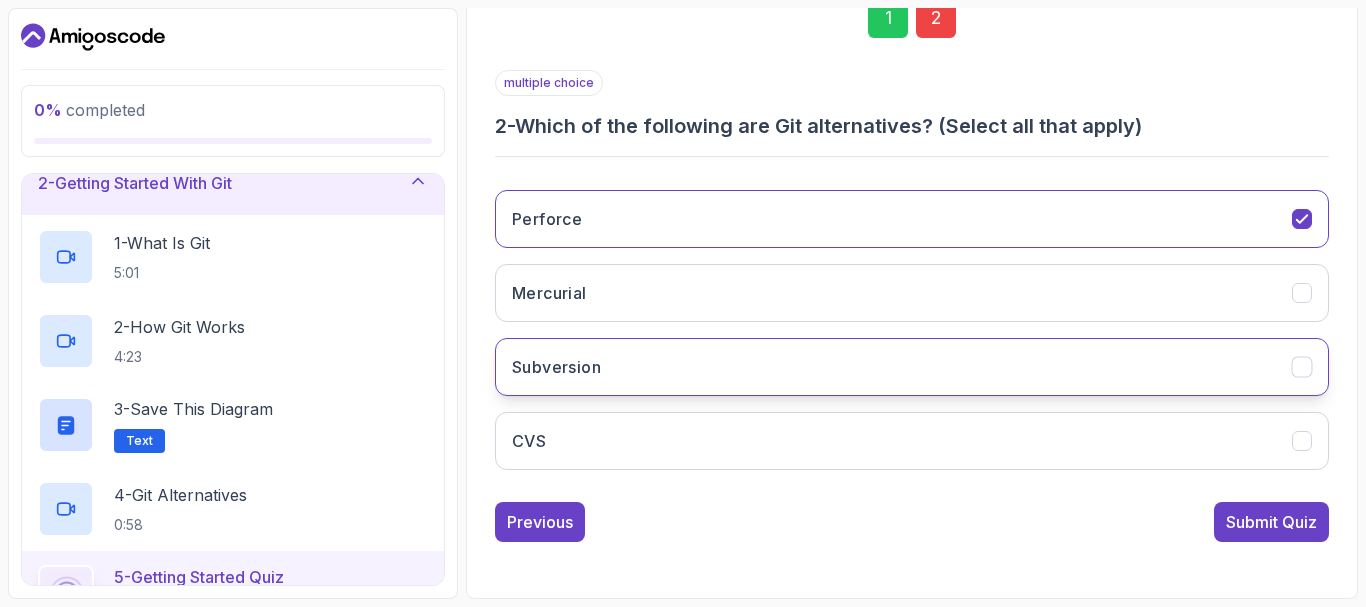 click on "Subversion" at bounding box center (912, 367) 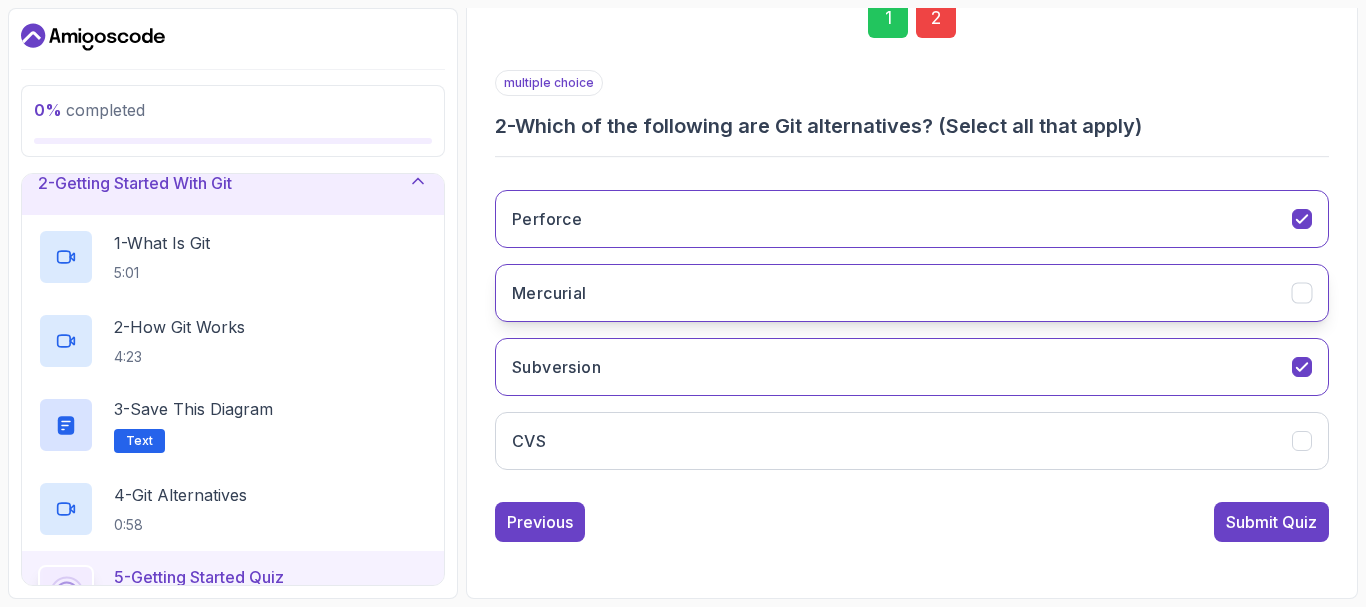 click on "Mercurial" at bounding box center (912, 293) 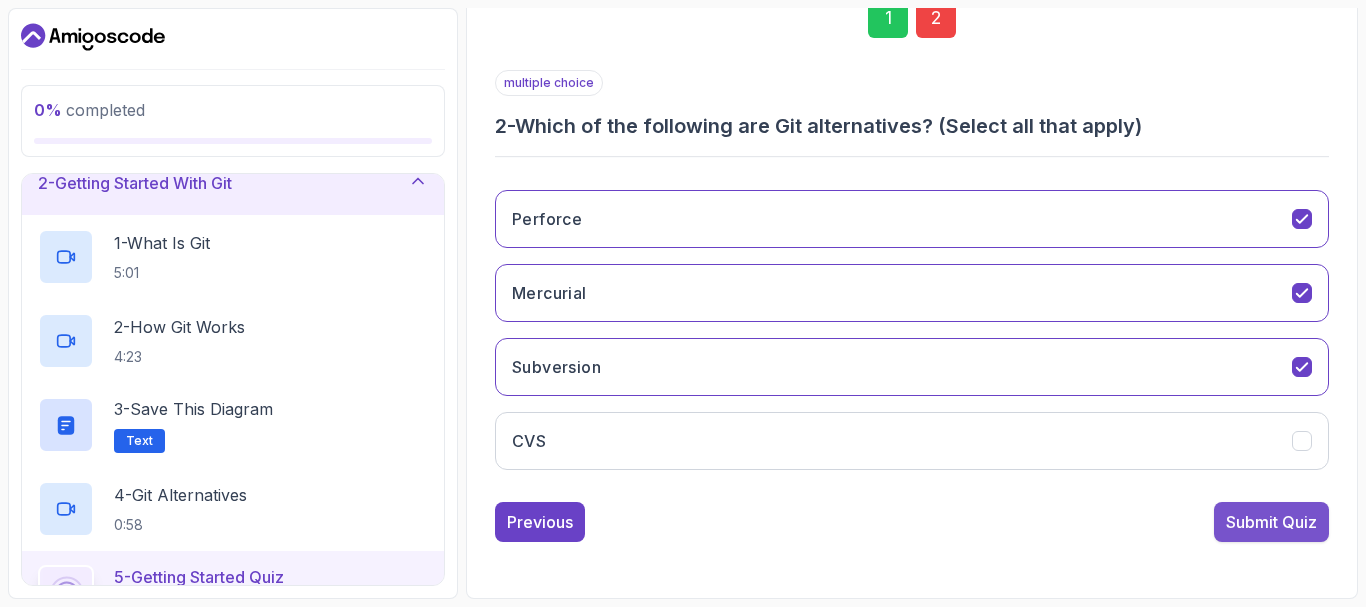 click on "Submit Quiz" at bounding box center [1271, 522] 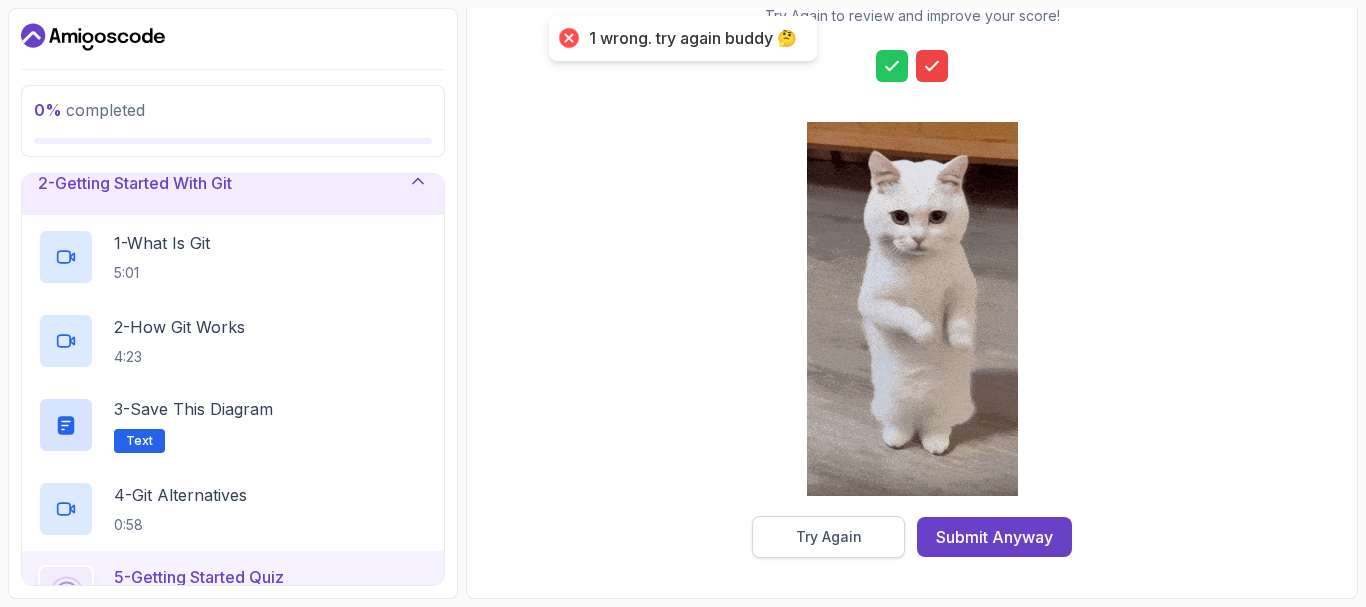 click on "Try Again" at bounding box center (829, 537) 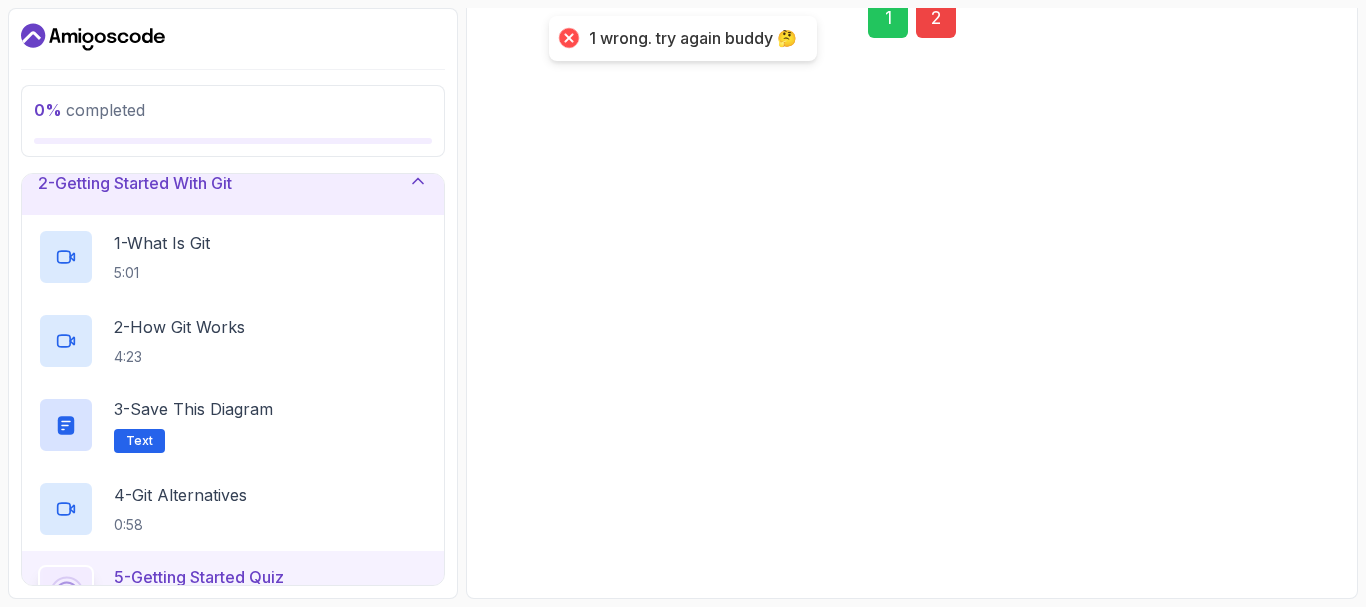 scroll, scrollTop: 318, scrollLeft: 0, axis: vertical 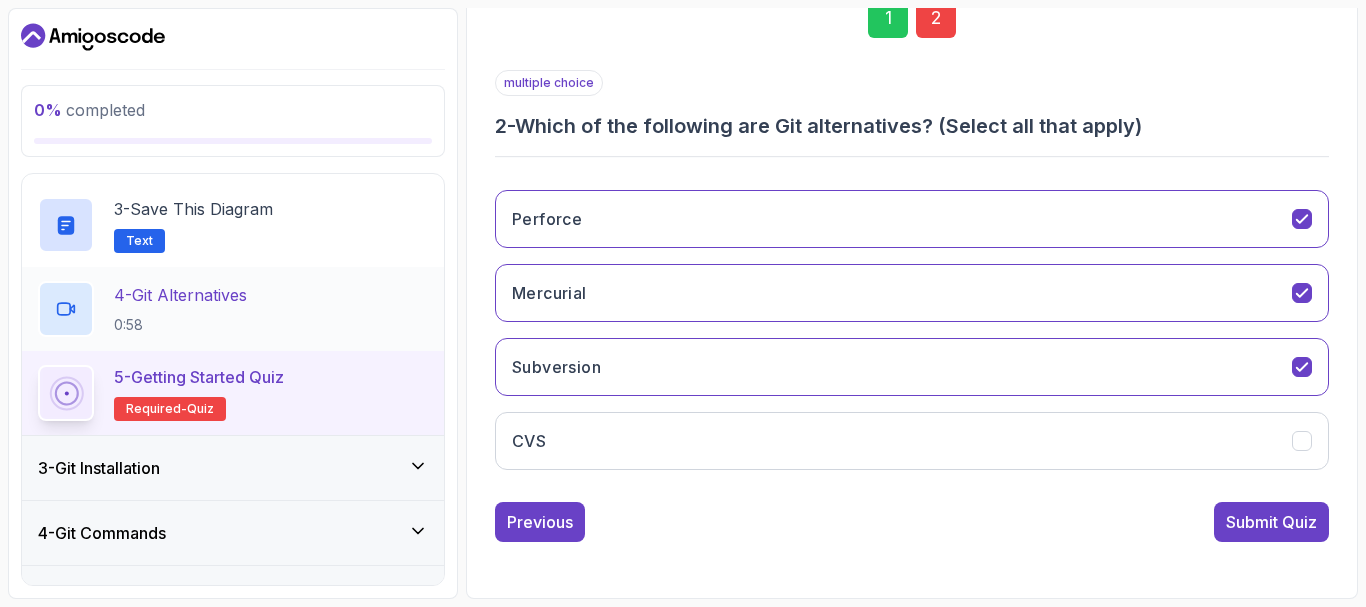 click on "4  -  Git Alternatives 0:58" at bounding box center (233, 309) 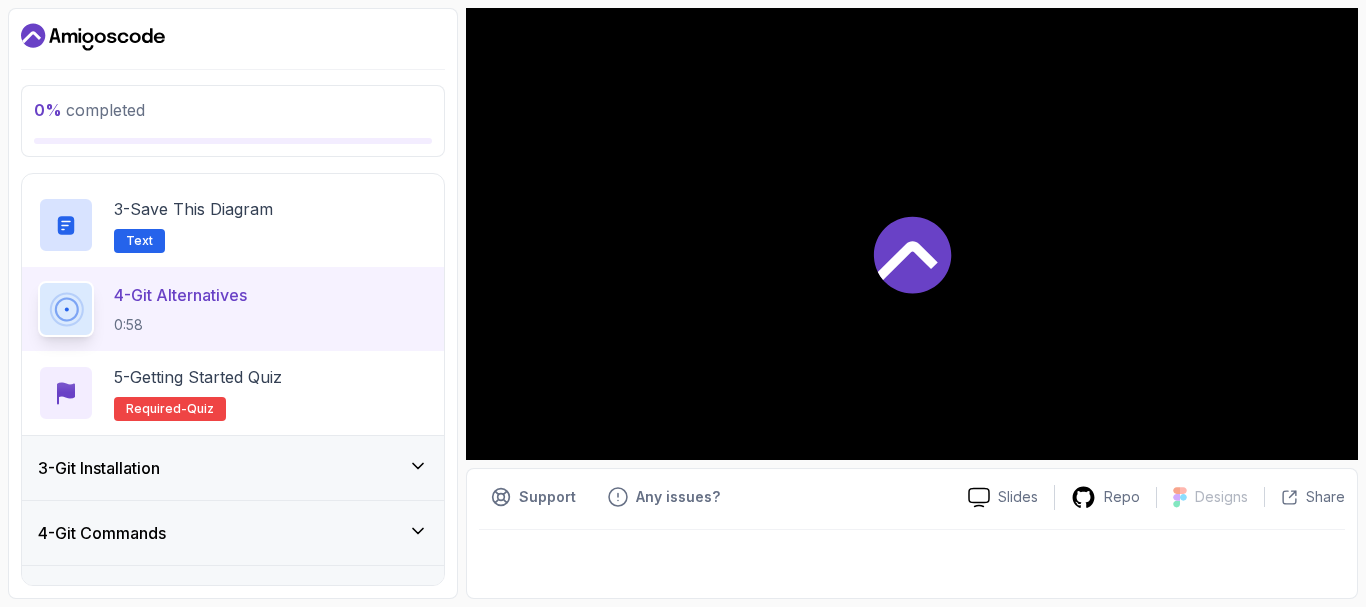 scroll, scrollTop: 0, scrollLeft: 0, axis: both 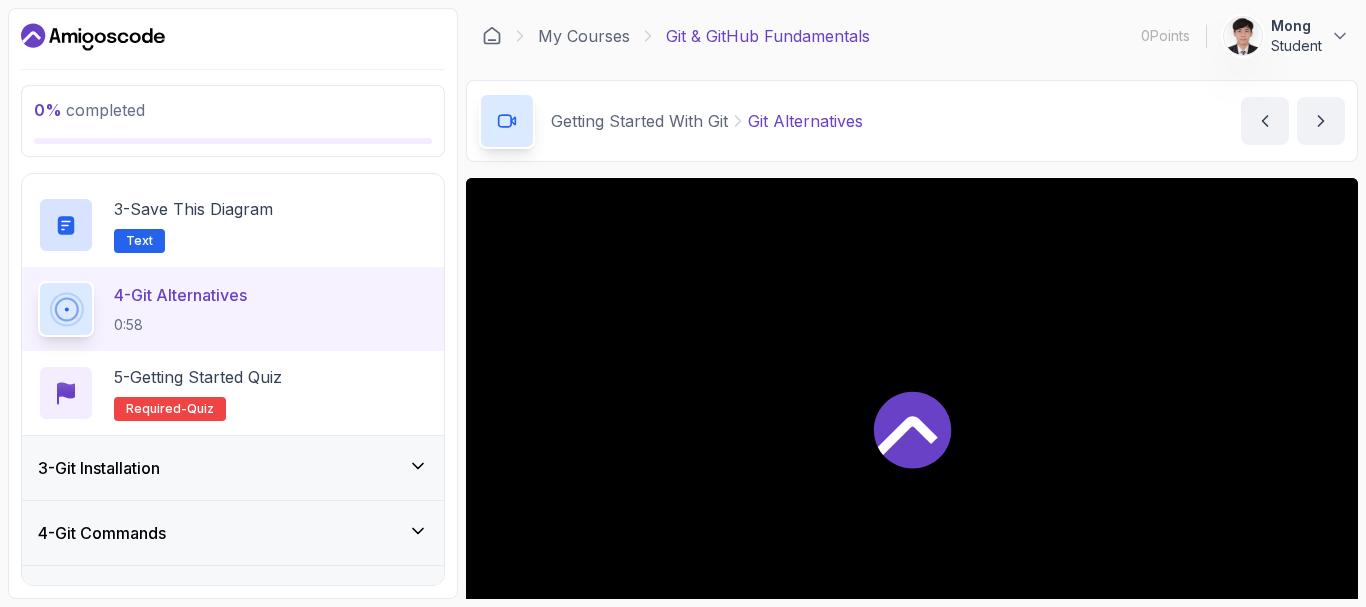 click 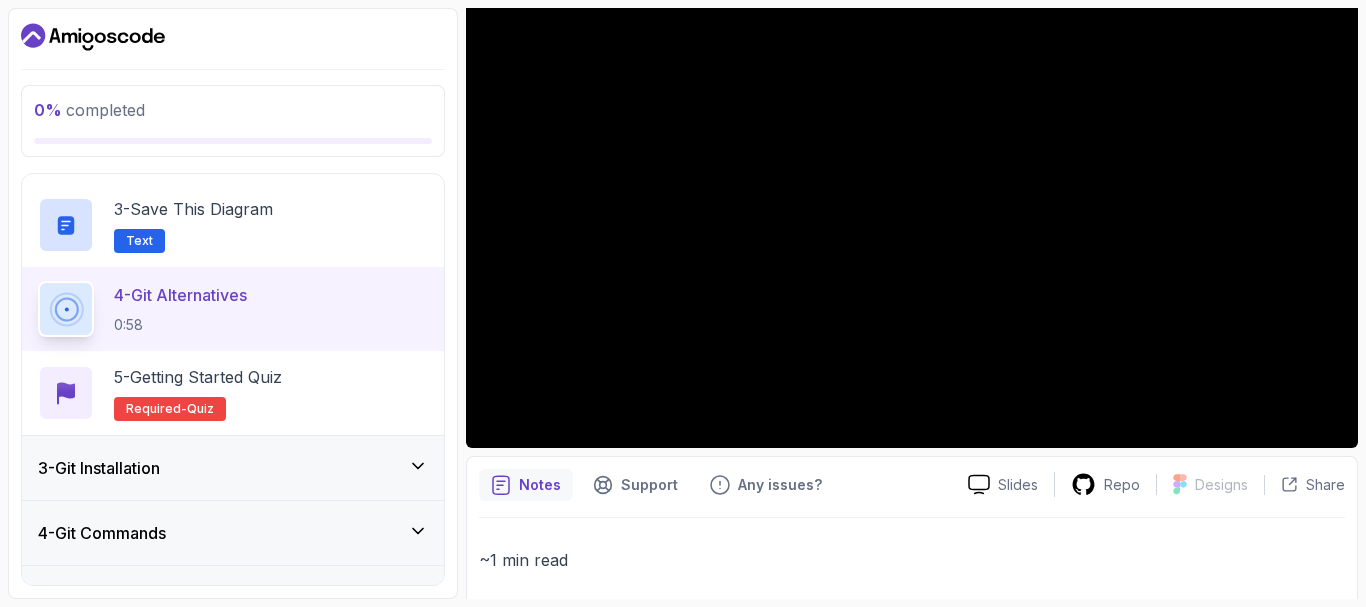 scroll, scrollTop: 200, scrollLeft: 0, axis: vertical 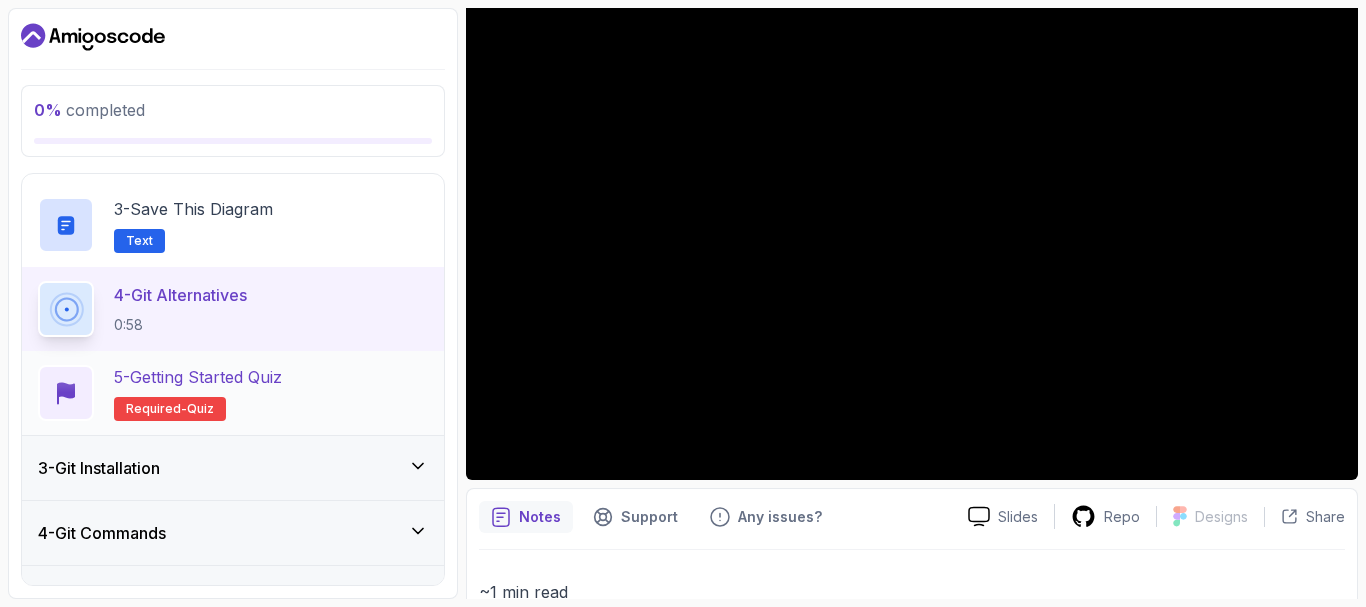 click on "5  -  Getting Started Quiz" at bounding box center (198, 377) 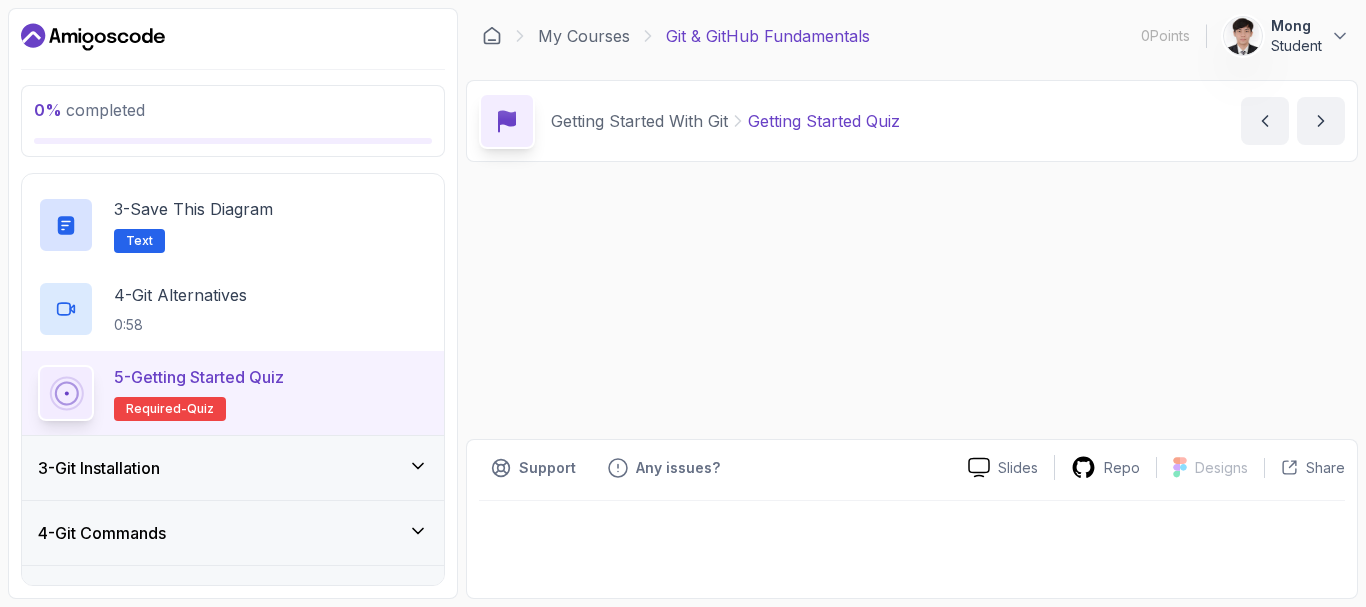 scroll, scrollTop: 0, scrollLeft: 0, axis: both 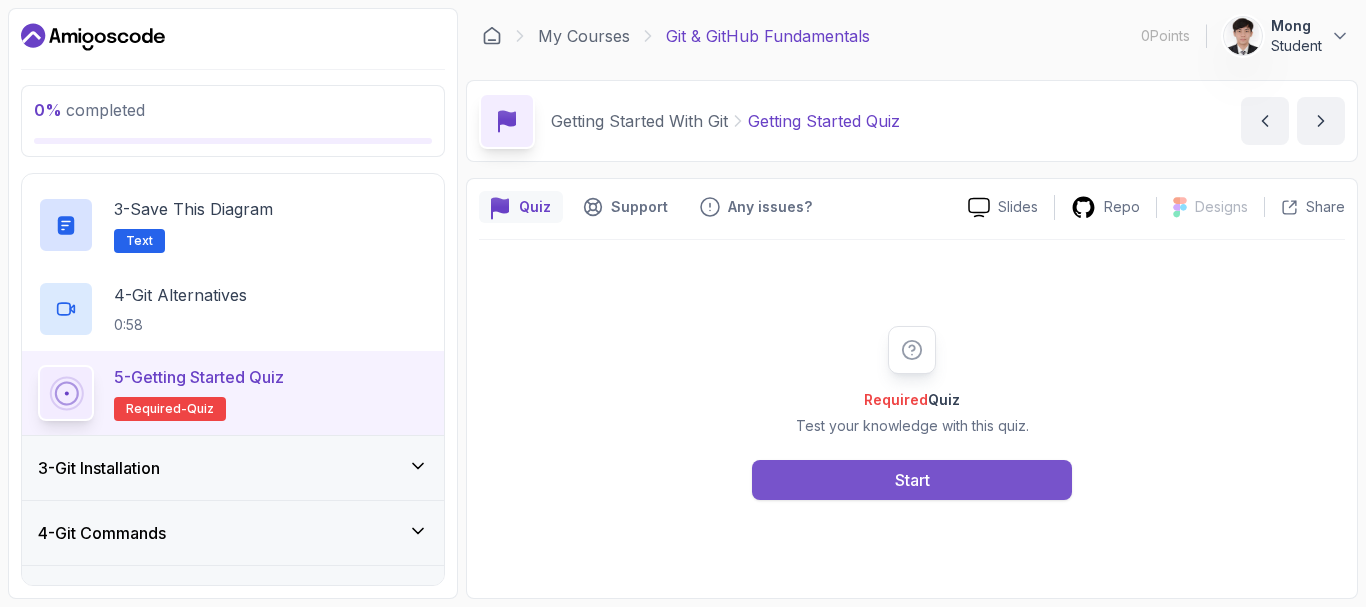 click on "Start" at bounding box center (912, 480) 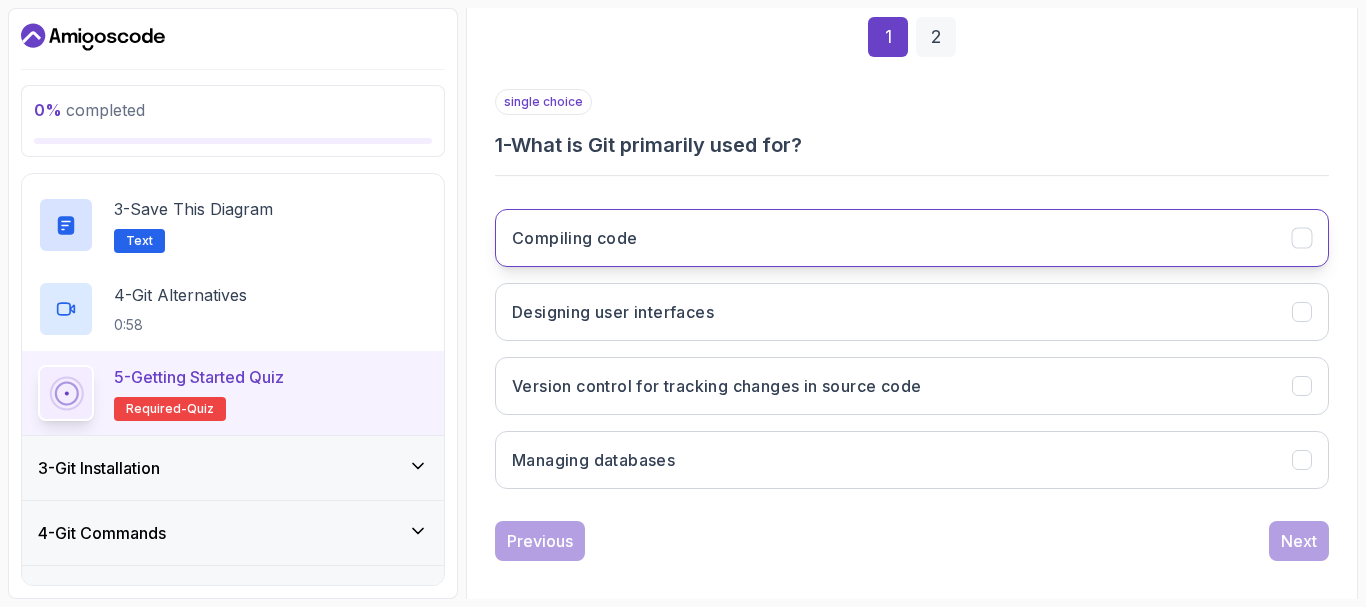 scroll, scrollTop: 300, scrollLeft: 0, axis: vertical 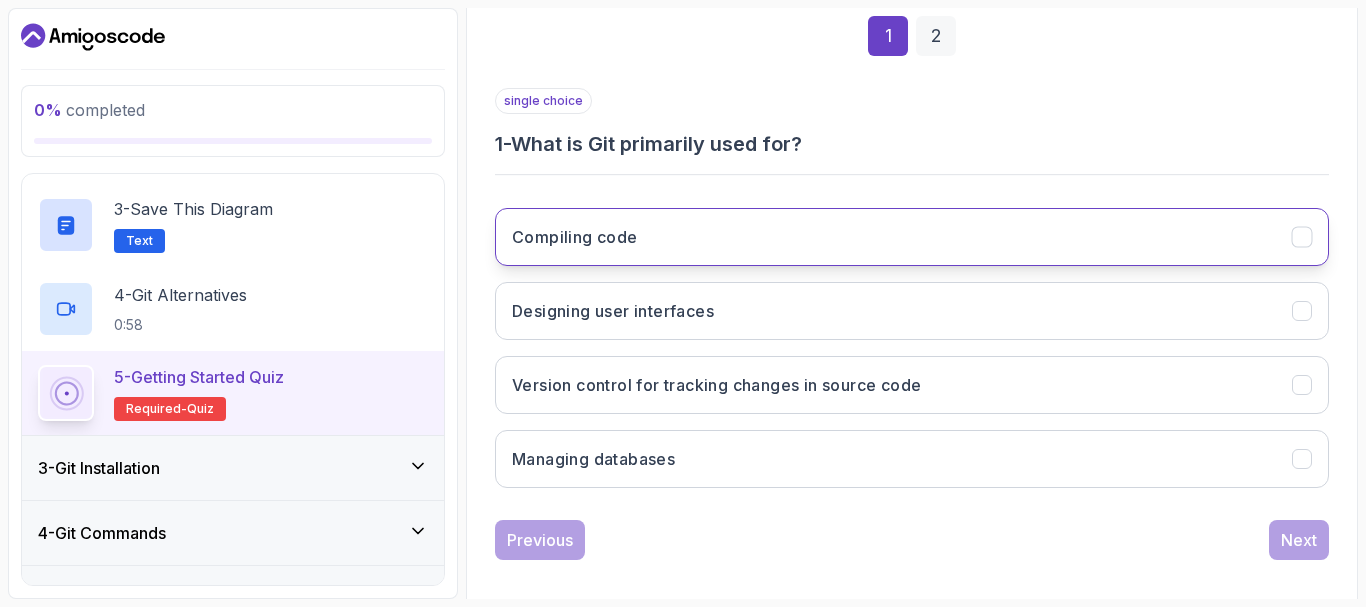 click on "Version control for tracking changes in source code" at bounding box center (716, 385) 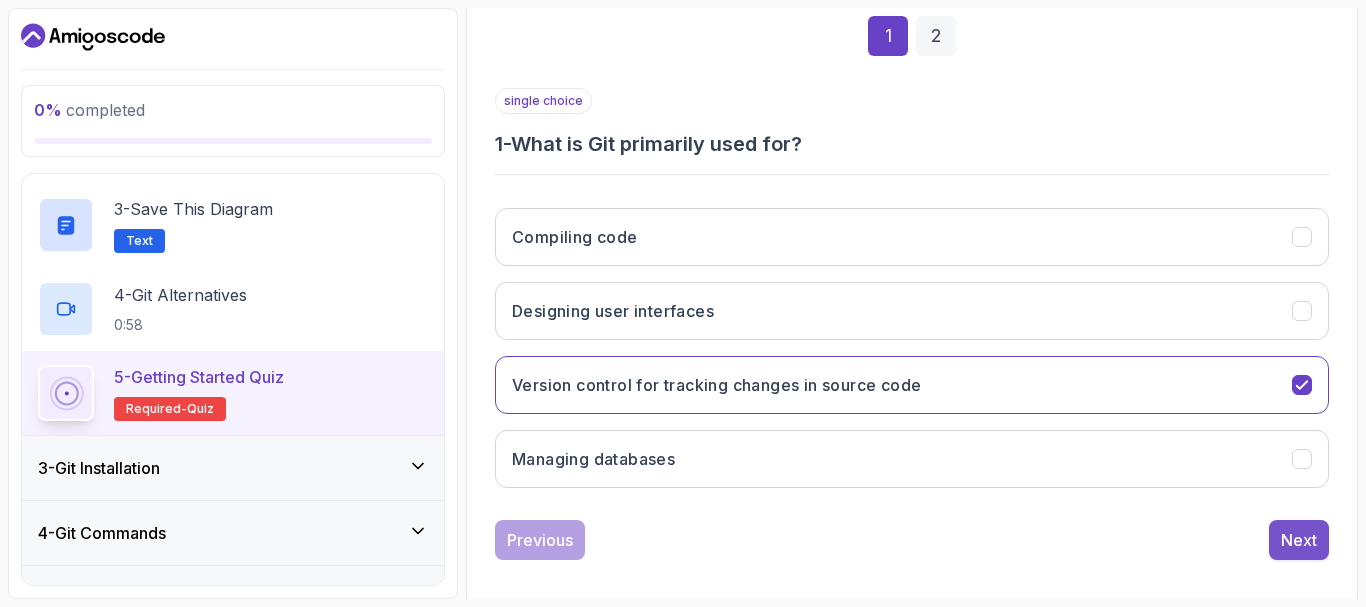 click on "Next" at bounding box center [1299, 540] 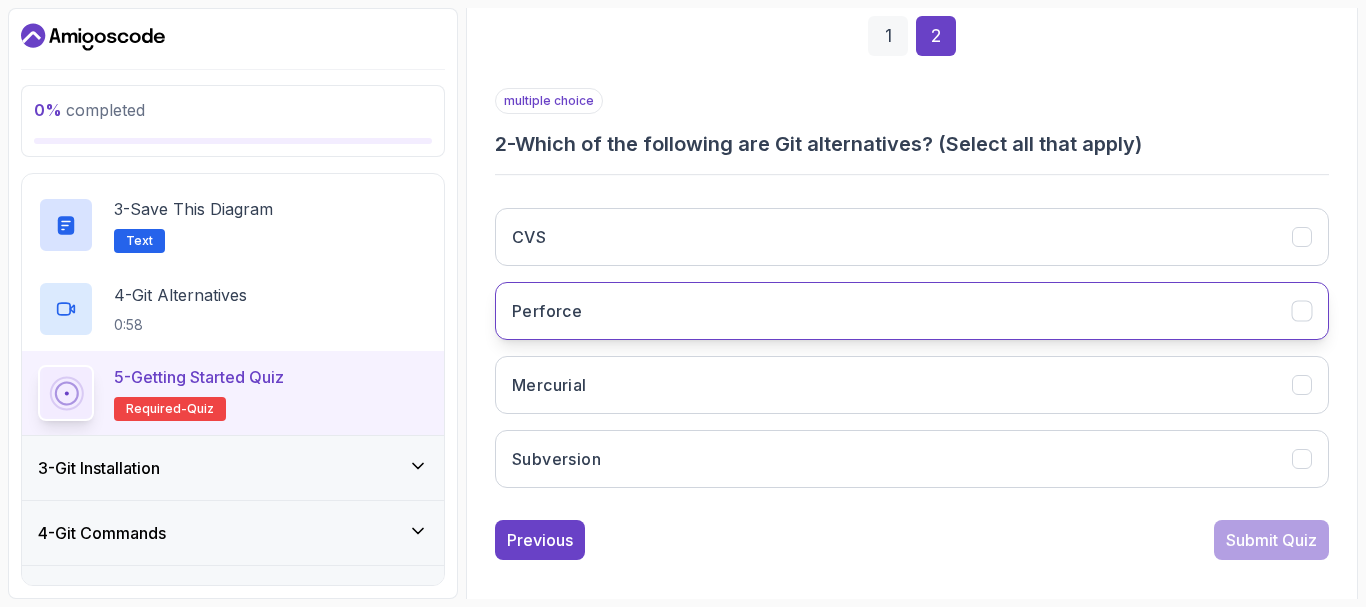 click on "Perforce" at bounding box center [912, 311] 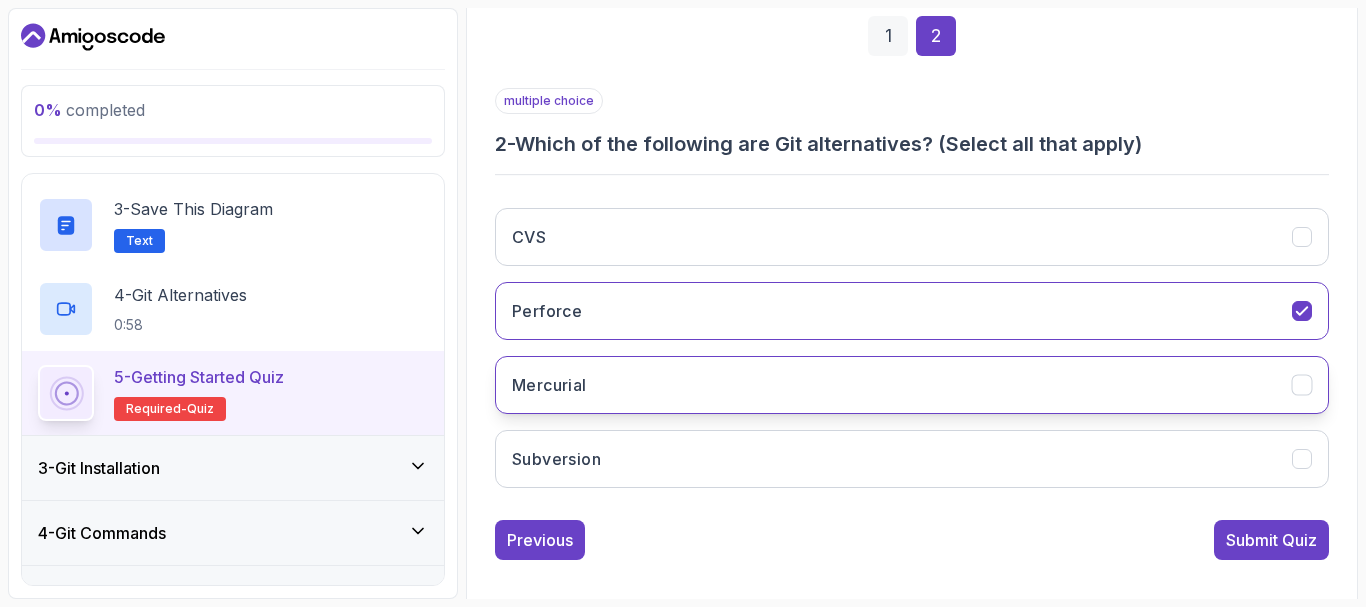 click on "Mercurial" at bounding box center [912, 385] 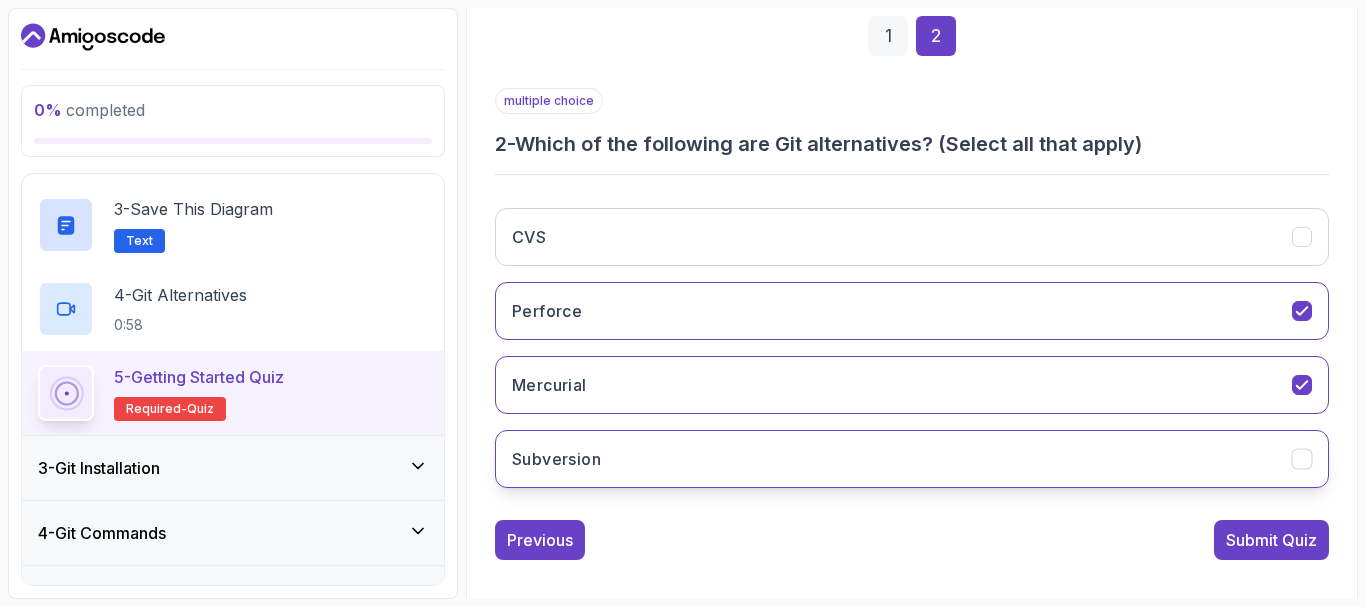click on "Subversion" at bounding box center [912, 459] 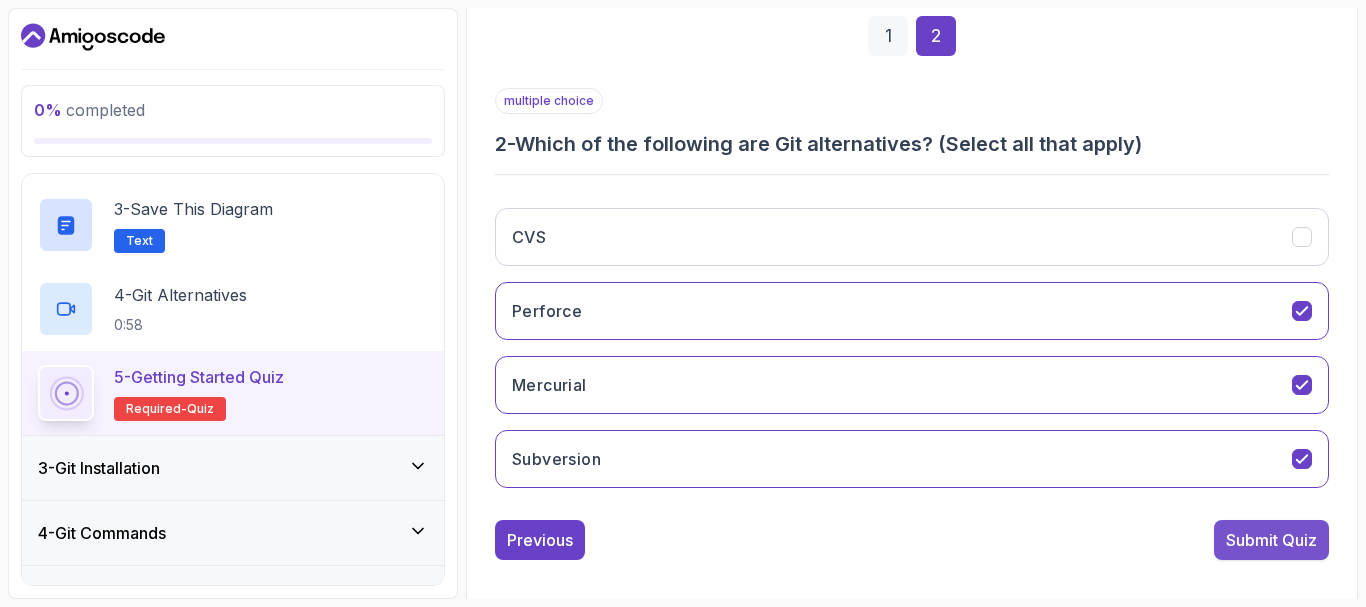 click on "Submit Quiz" at bounding box center (1271, 540) 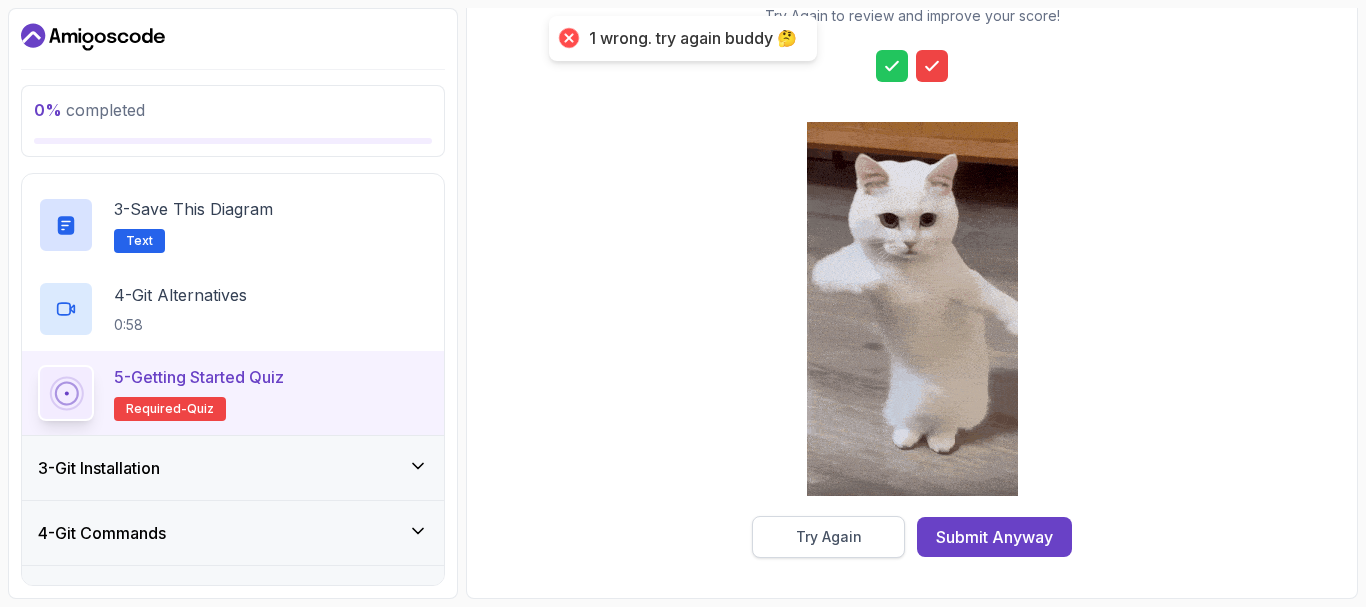 click on "Try Again" at bounding box center [829, 537] 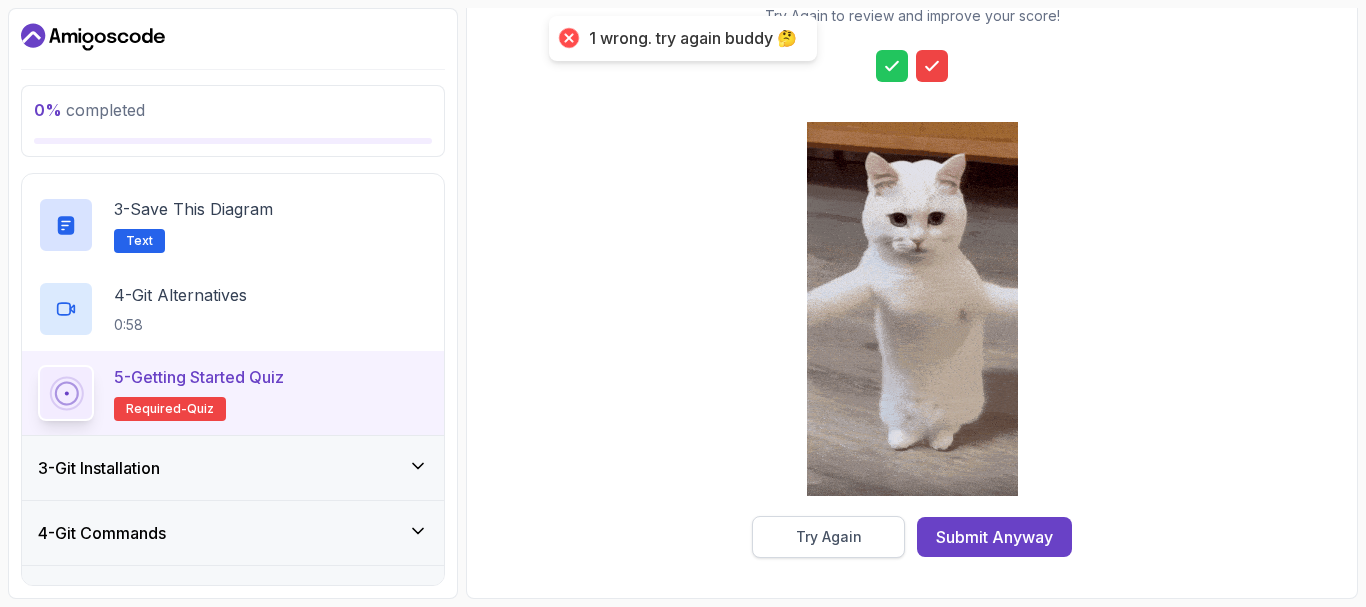 scroll, scrollTop: 318, scrollLeft: 0, axis: vertical 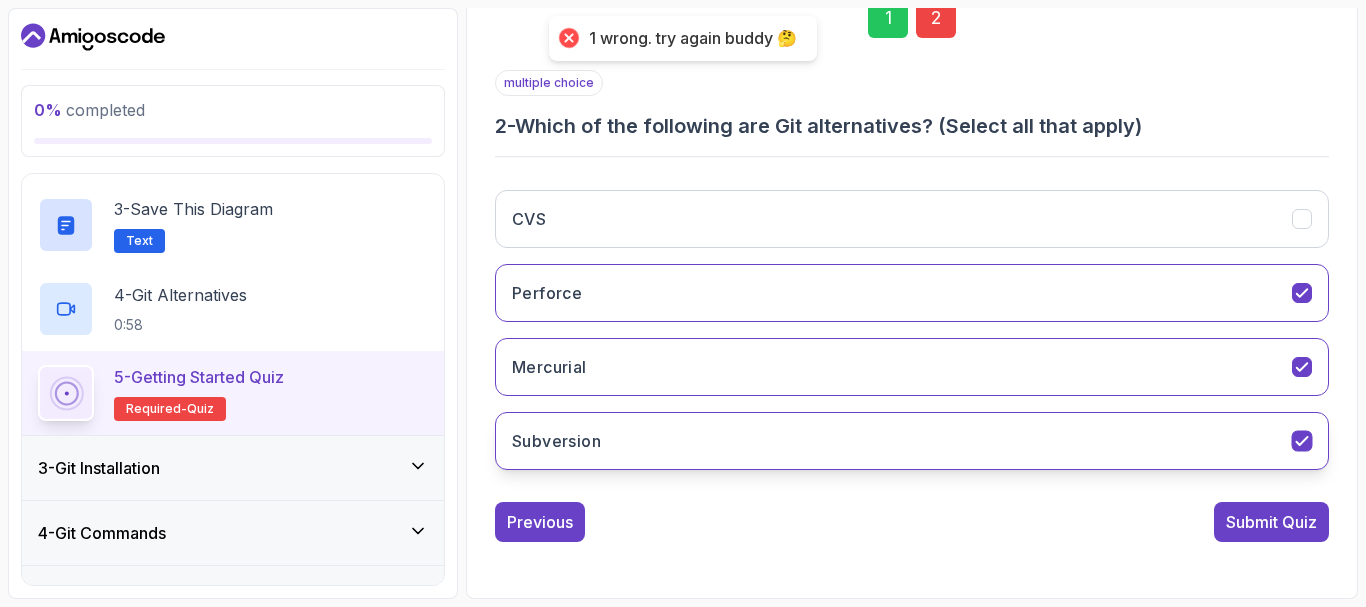 click on "Subversion" at bounding box center (912, 441) 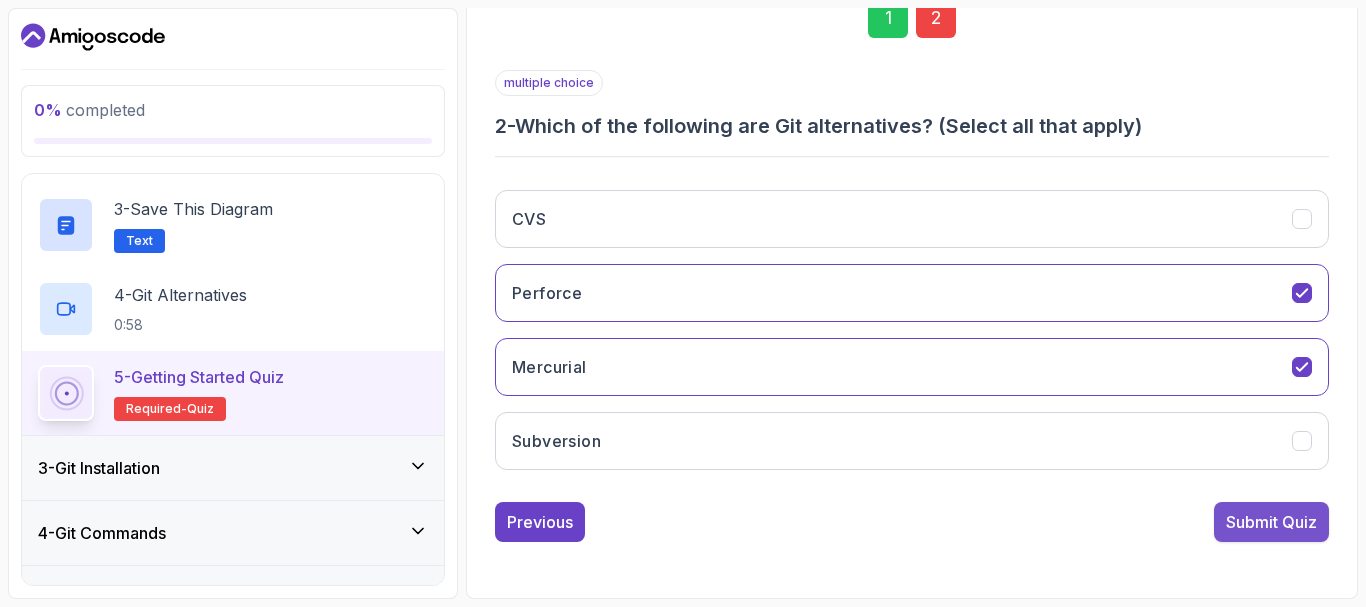 click on "Submit Quiz" at bounding box center [1271, 522] 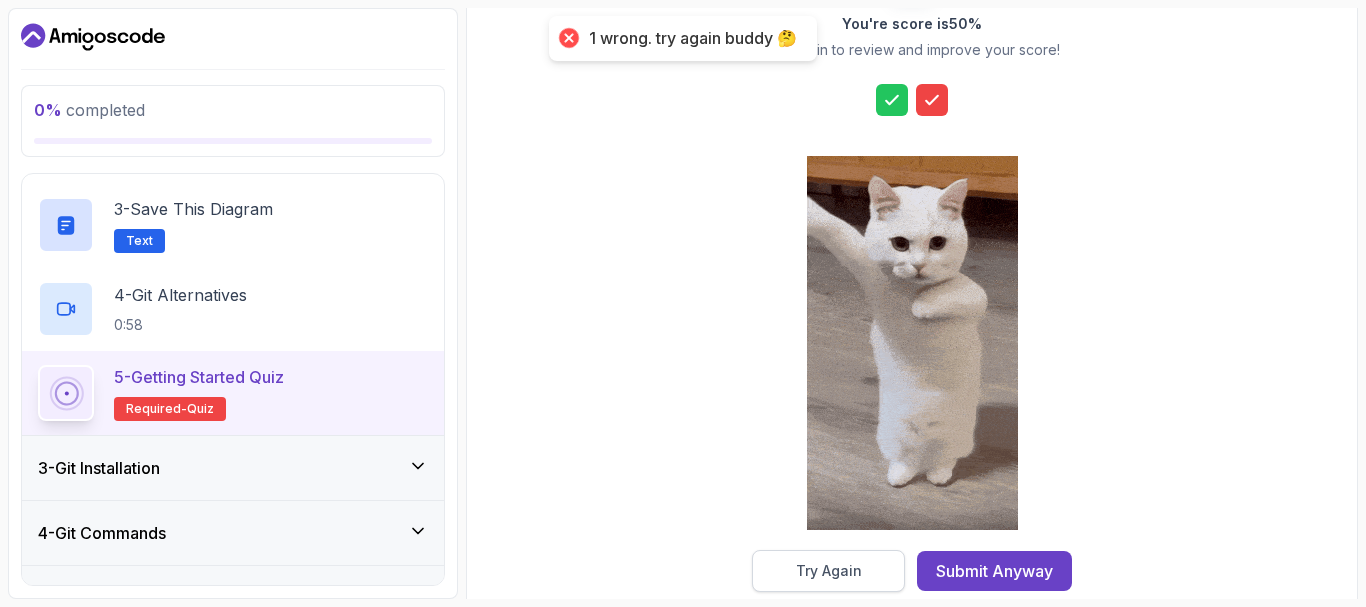 click on "Try Again" at bounding box center [829, 571] 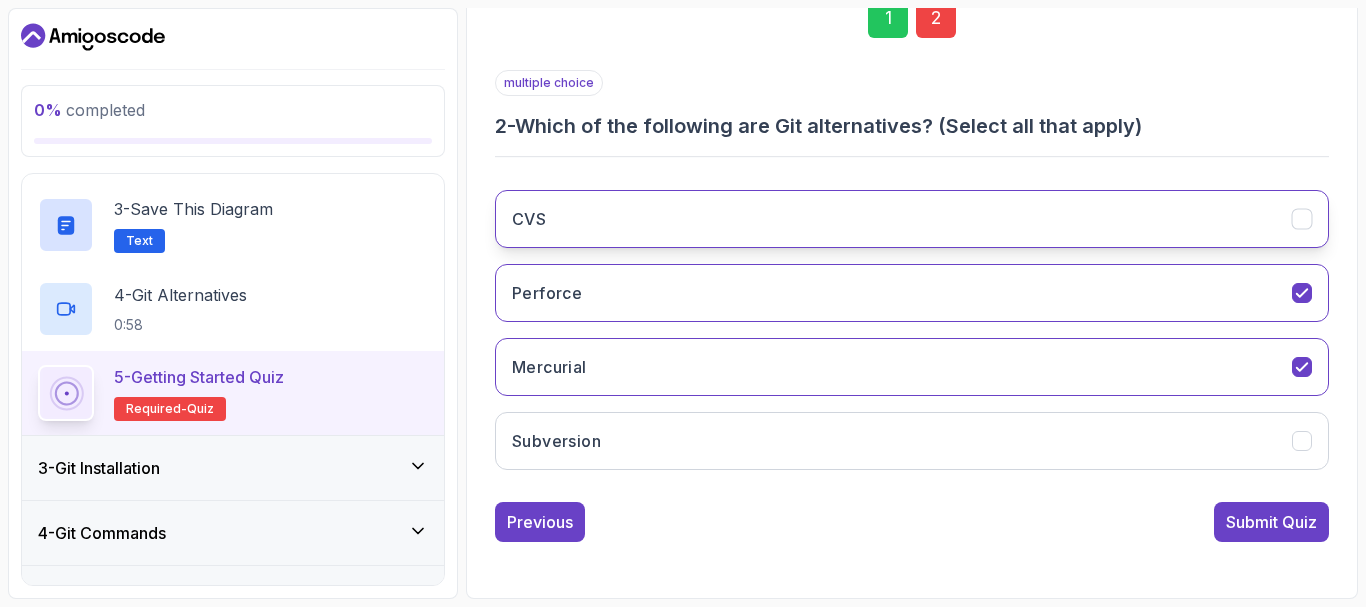 click on "CVS" at bounding box center (912, 219) 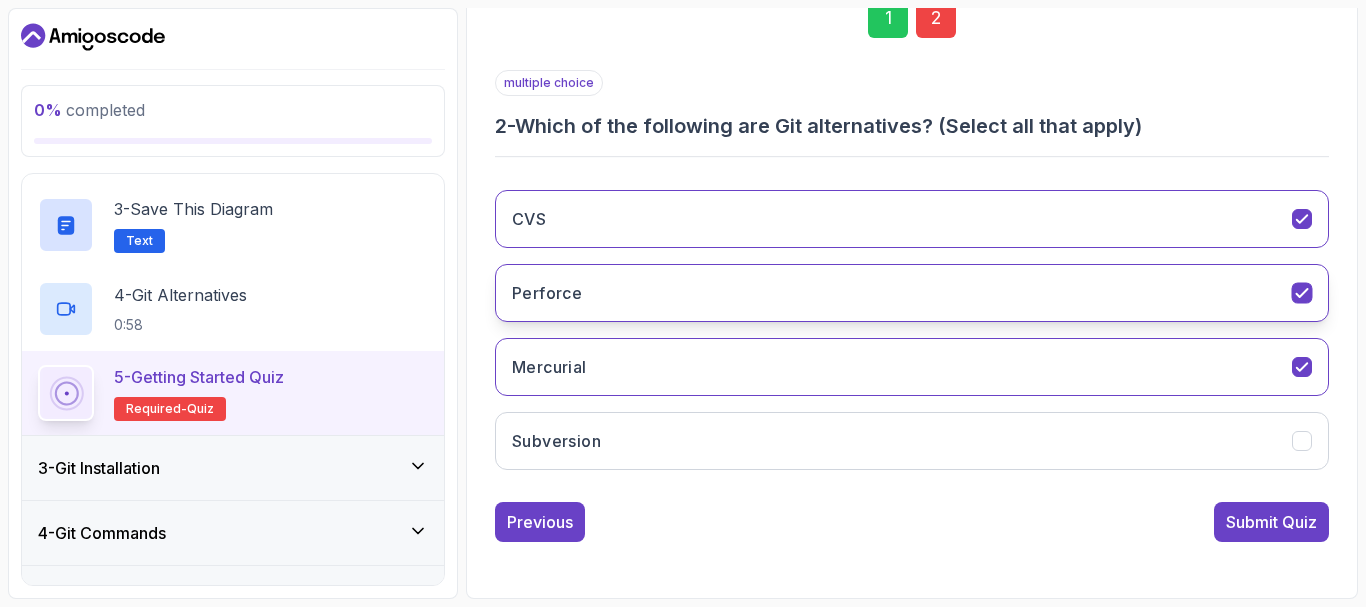 click on "Perforce" at bounding box center [912, 293] 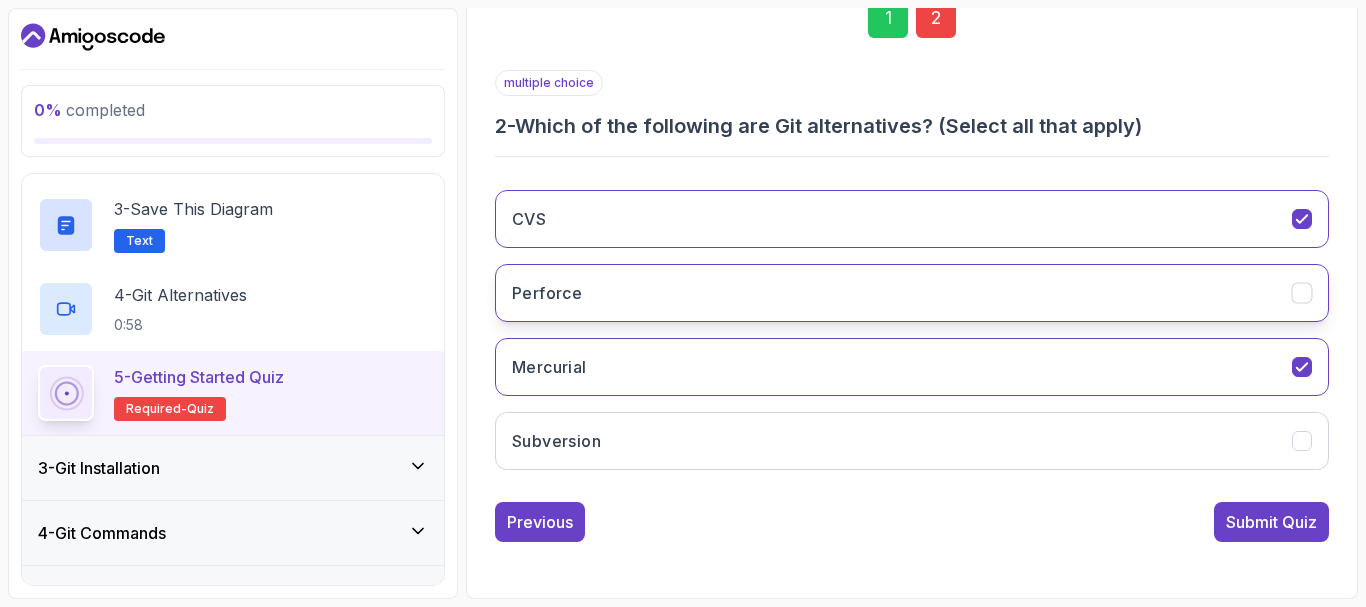 click on "Perforce" at bounding box center [912, 293] 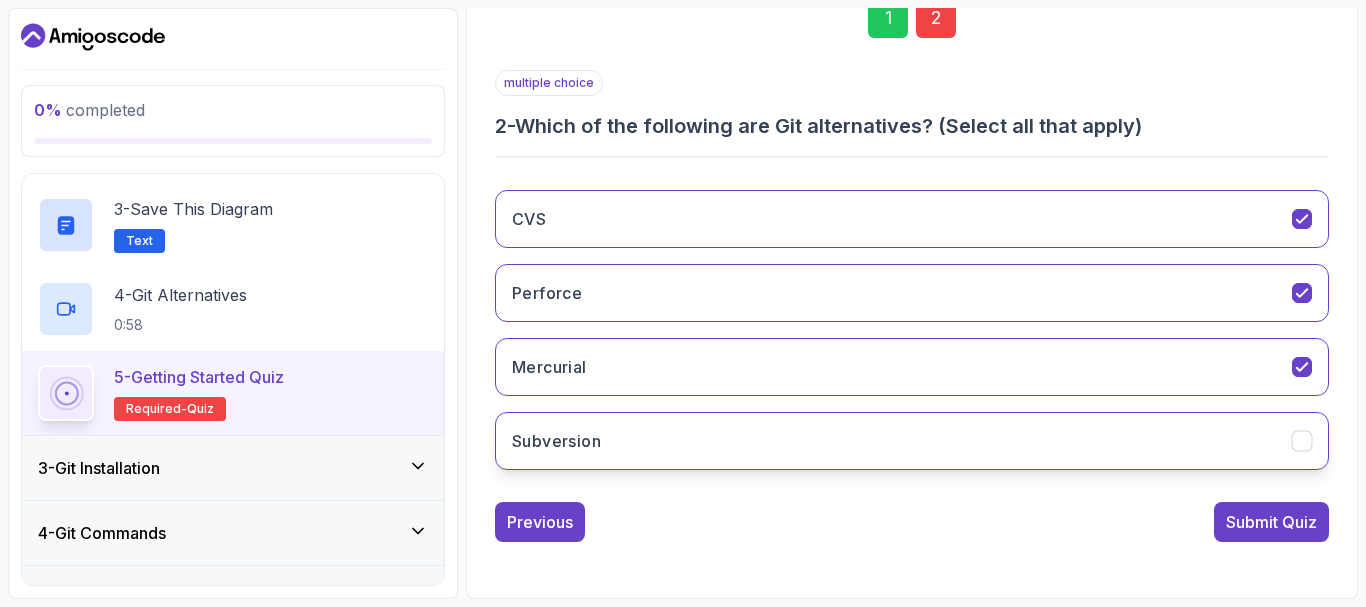click on "Subversion" at bounding box center (912, 441) 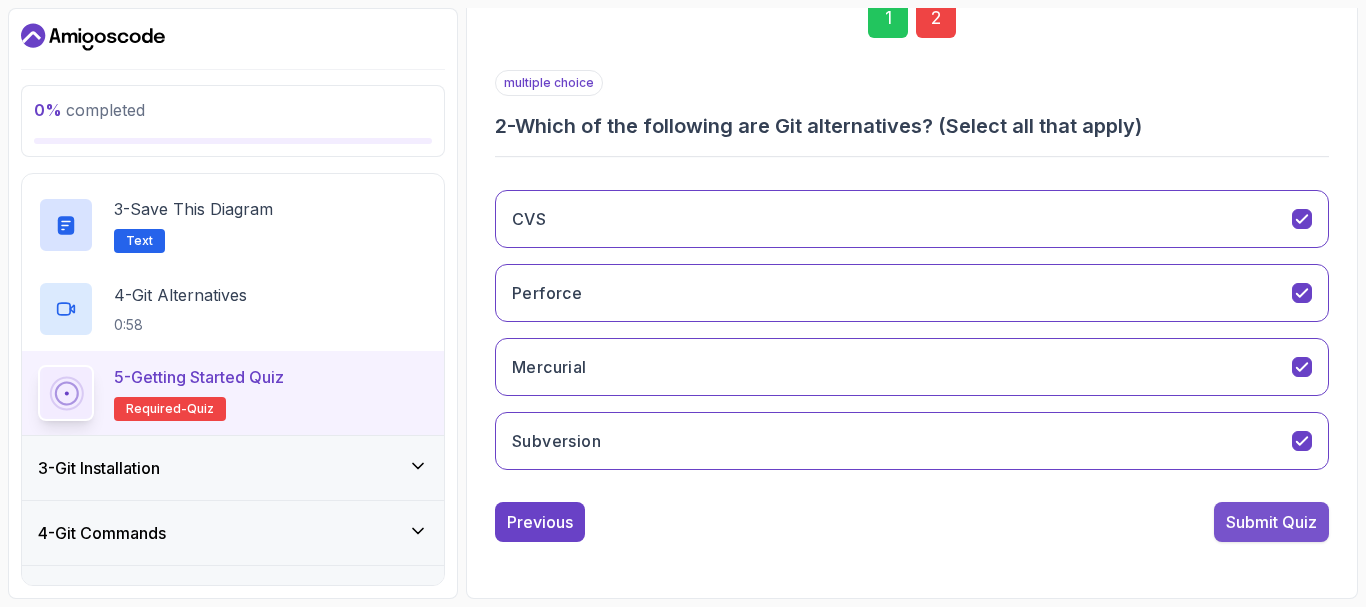 click on "Submit Quiz" at bounding box center (1271, 522) 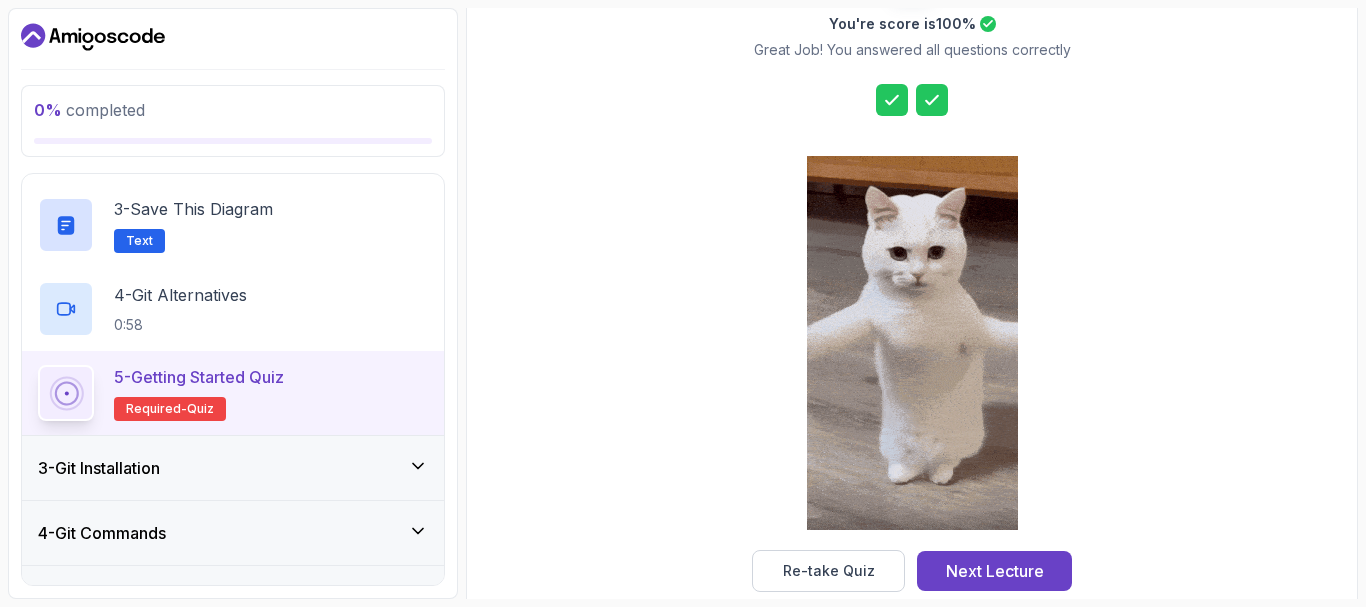 scroll, scrollTop: 352, scrollLeft: 0, axis: vertical 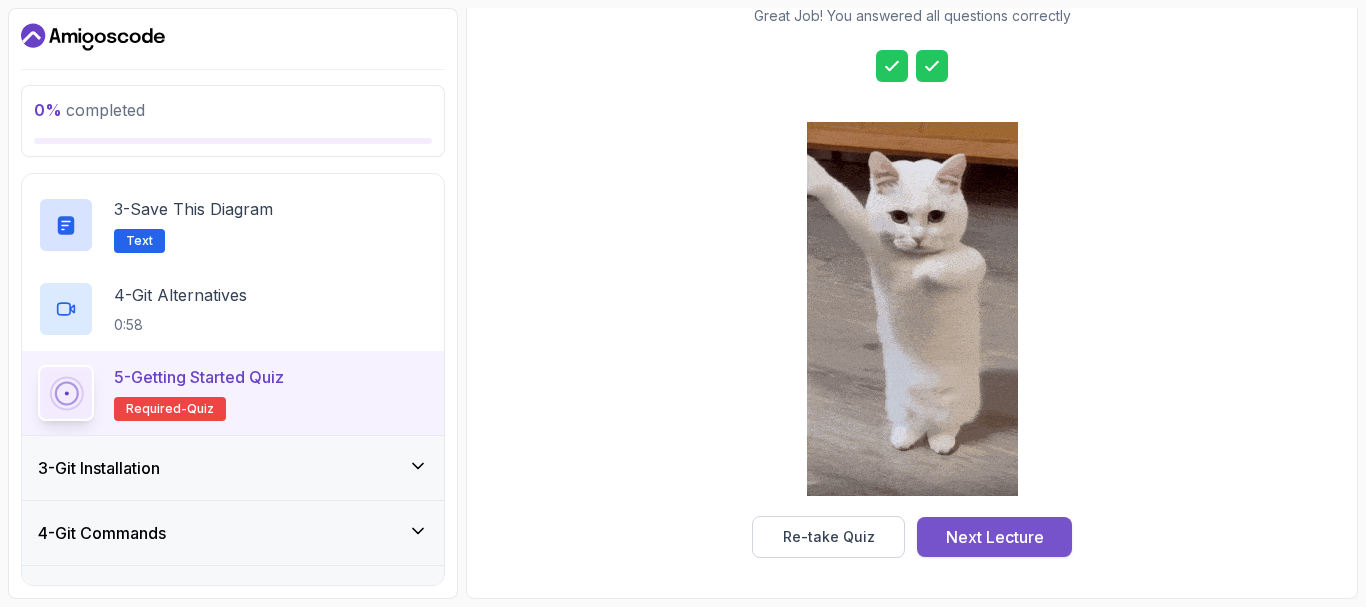 click on "Next Lecture" at bounding box center [994, 537] 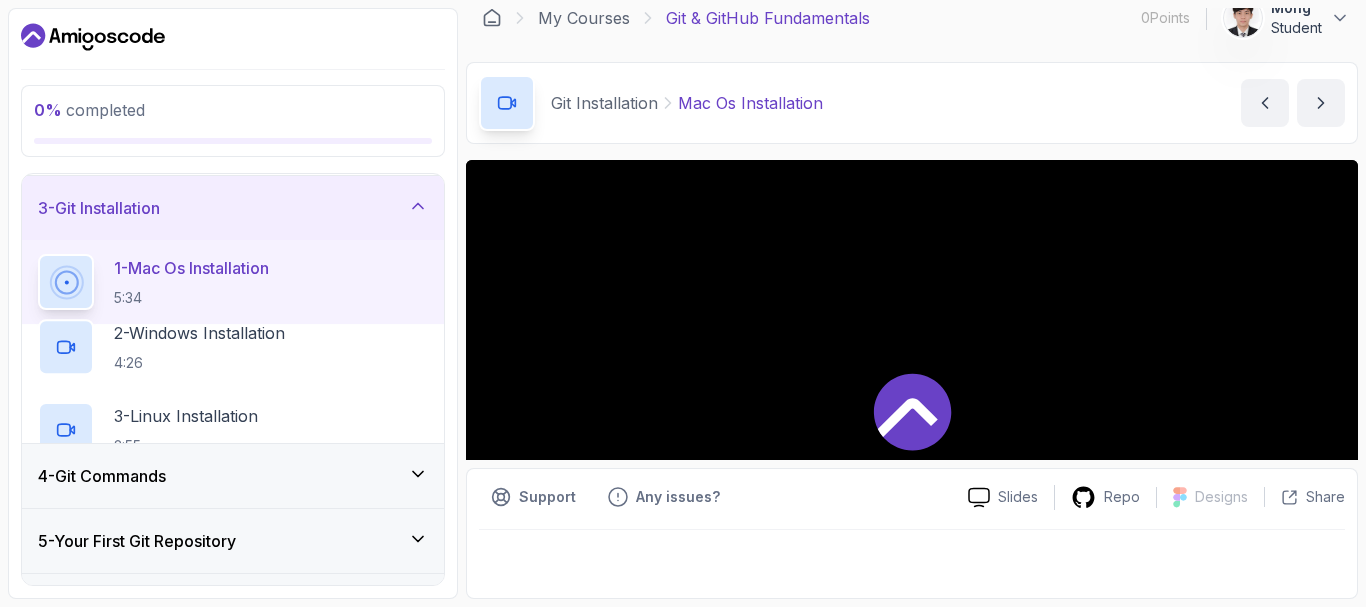 scroll, scrollTop: 0, scrollLeft: 0, axis: both 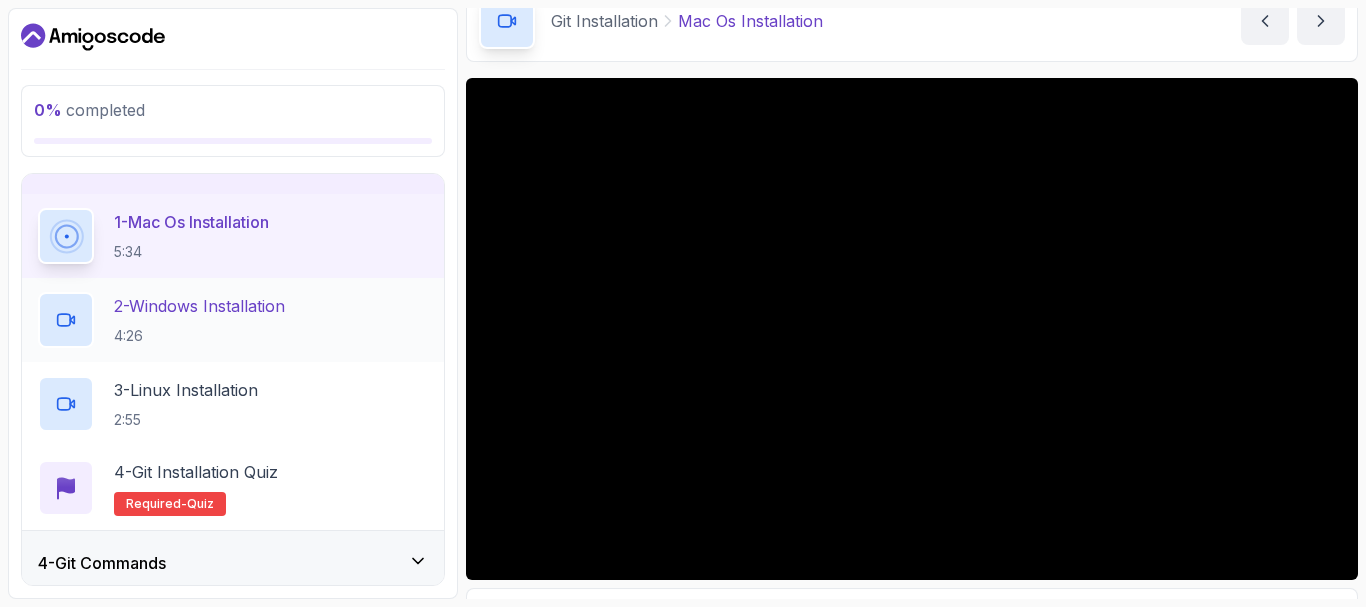 click on "2  -  Windows Installation" at bounding box center [199, 306] 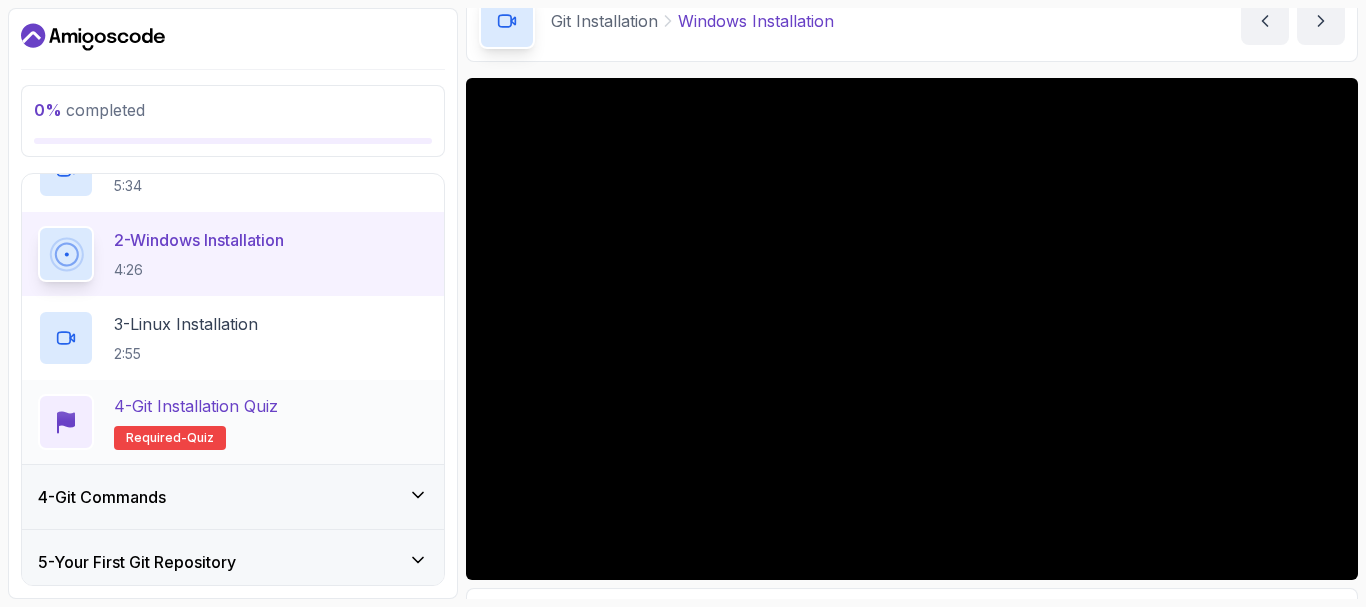 scroll, scrollTop: 274, scrollLeft: 0, axis: vertical 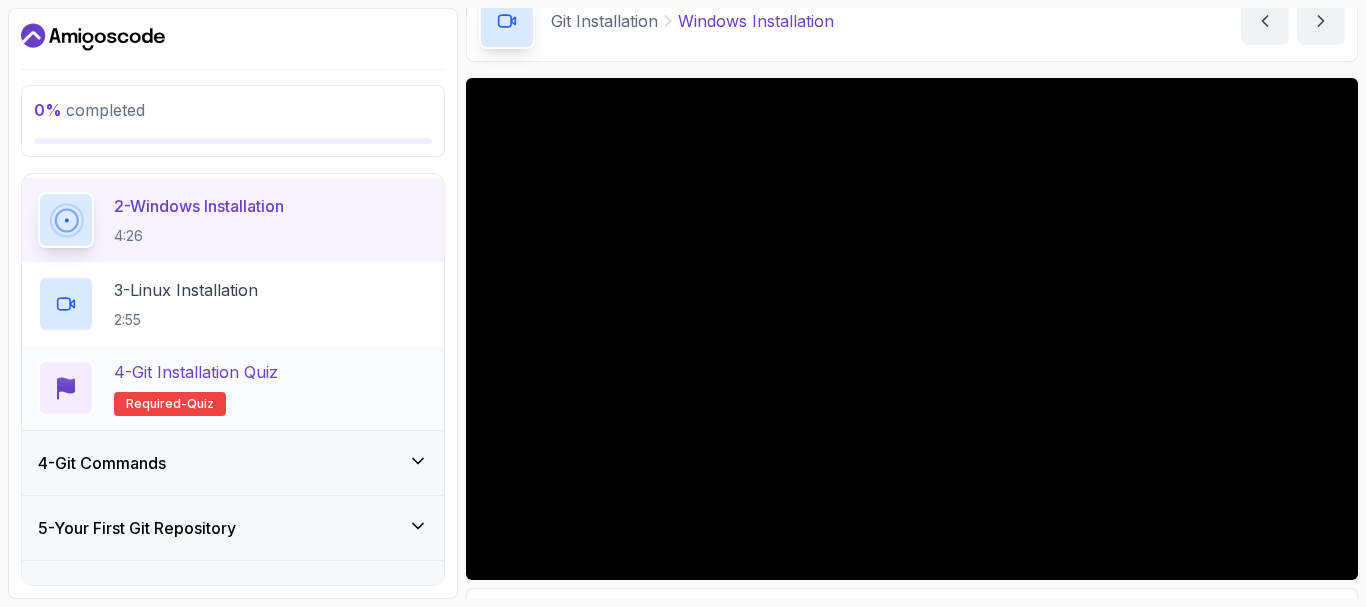 click on "4  -  Git Installation Quiz Required- quiz" at bounding box center (196, 388) 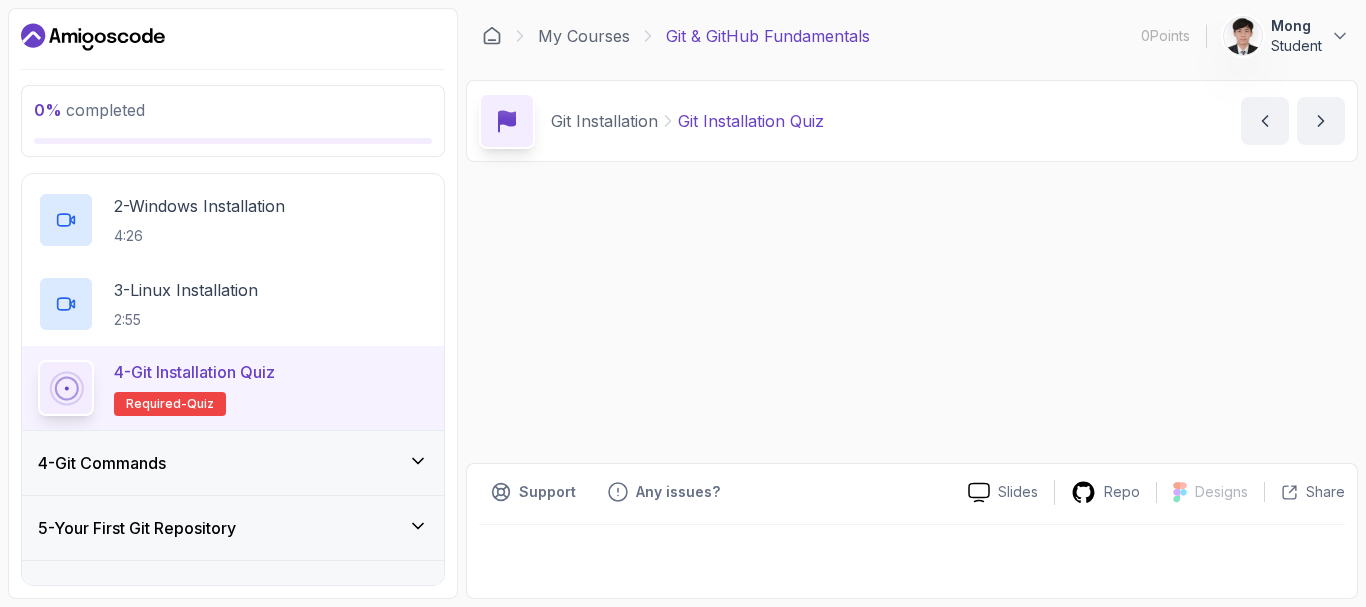 scroll, scrollTop: 0, scrollLeft: 0, axis: both 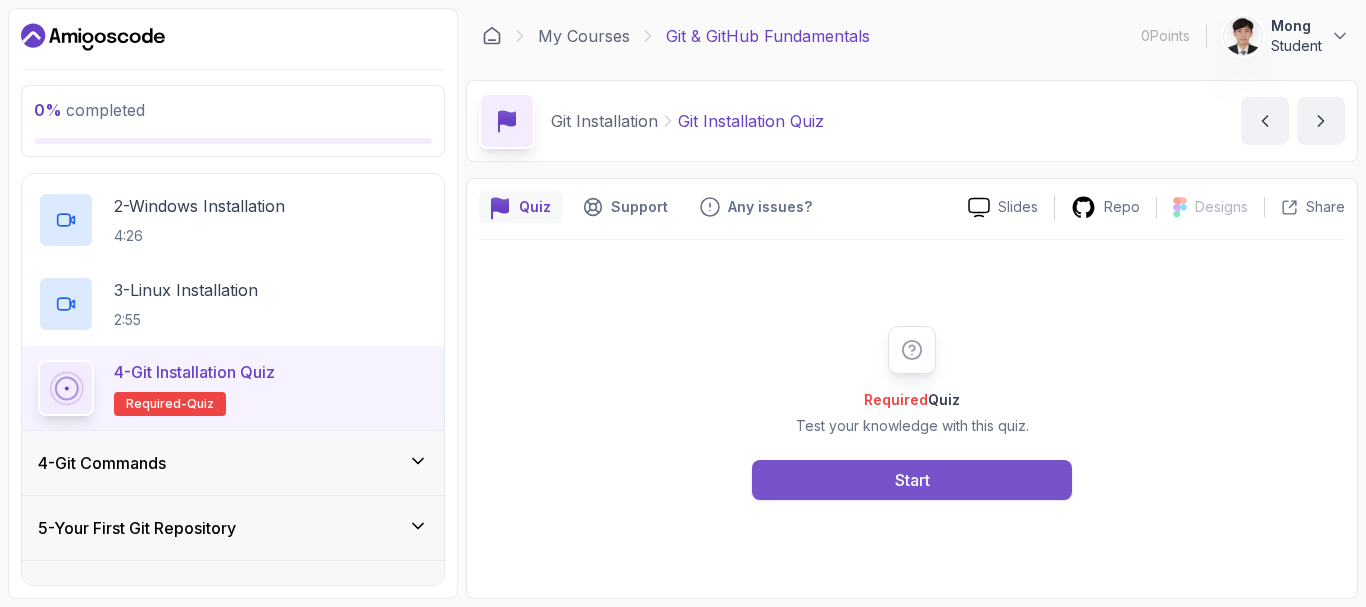 click on "Start" at bounding box center (912, 480) 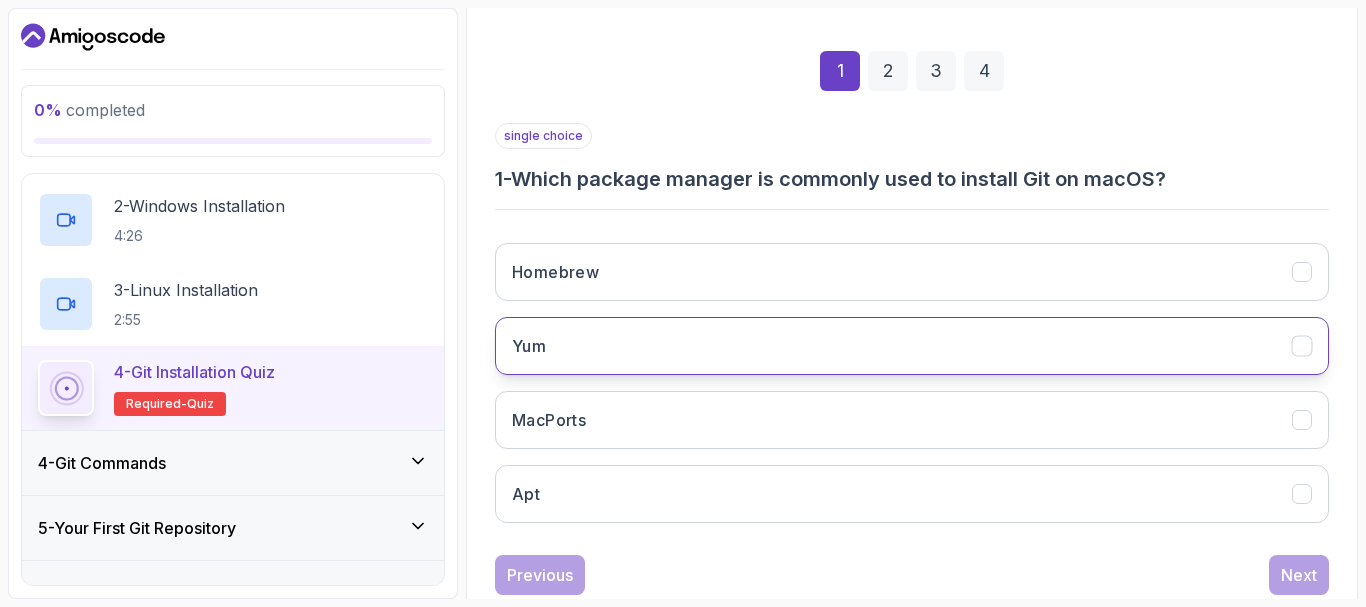 scroll, scrollTop: 300, scrollLeft: 0, axis: vertical 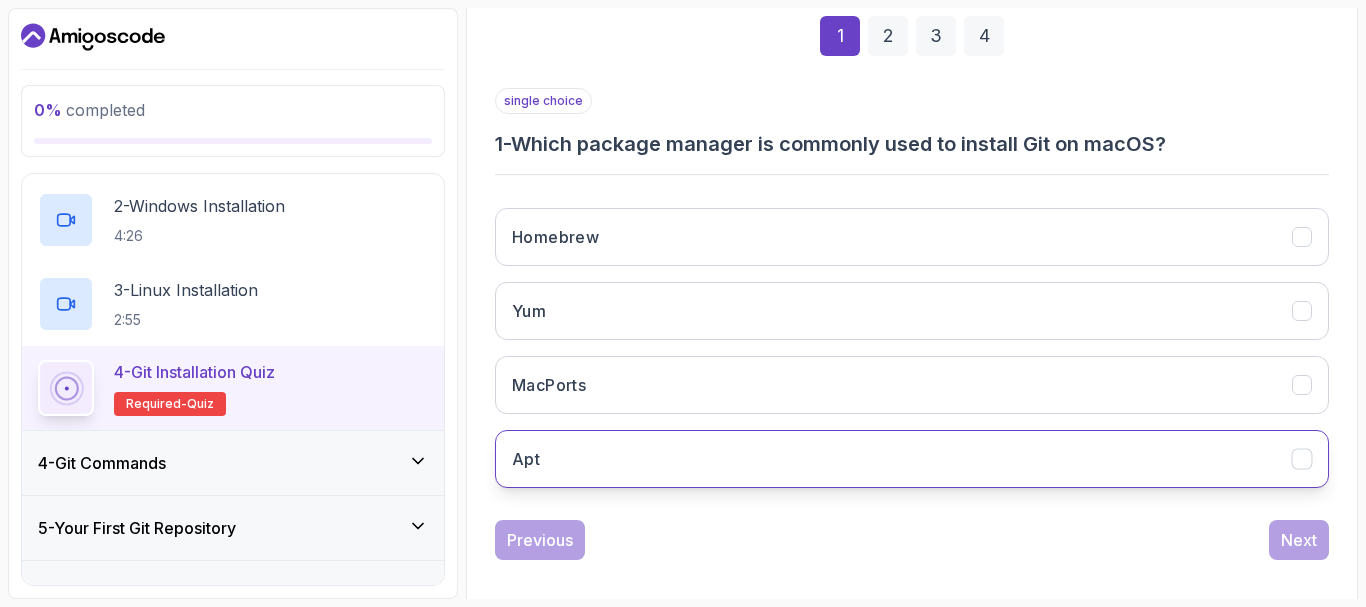 click on "Apt" at bounding box center (912, 459) 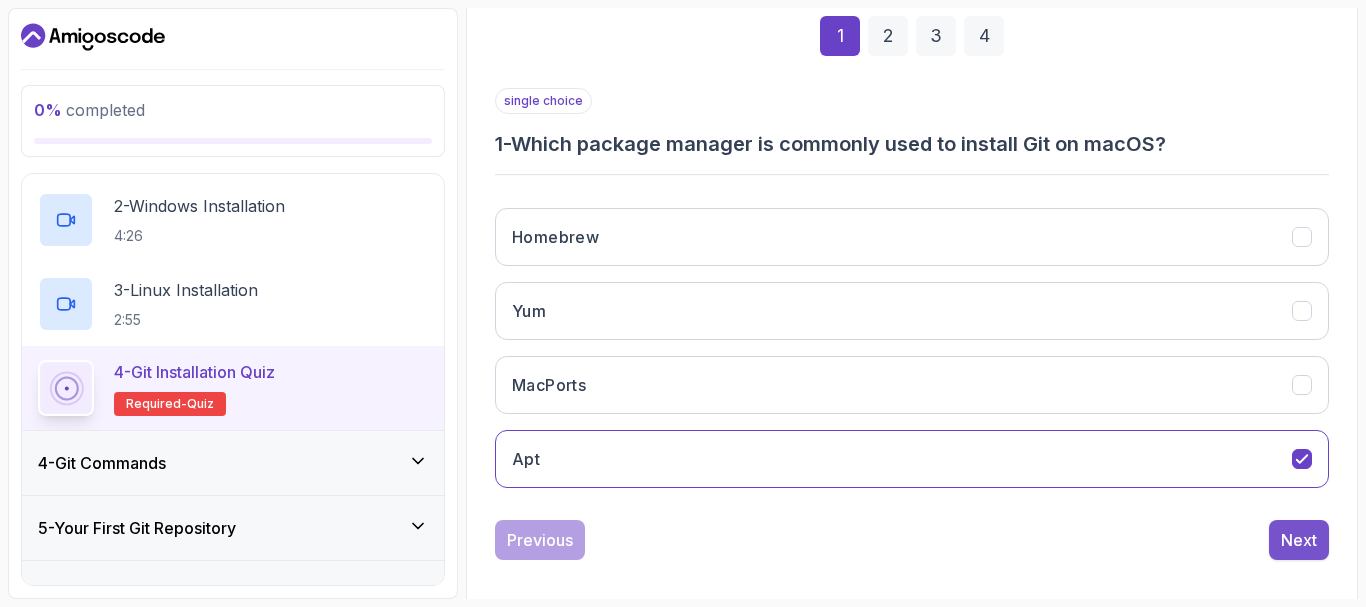 click on "Next" at bounding box center [1299, 540] 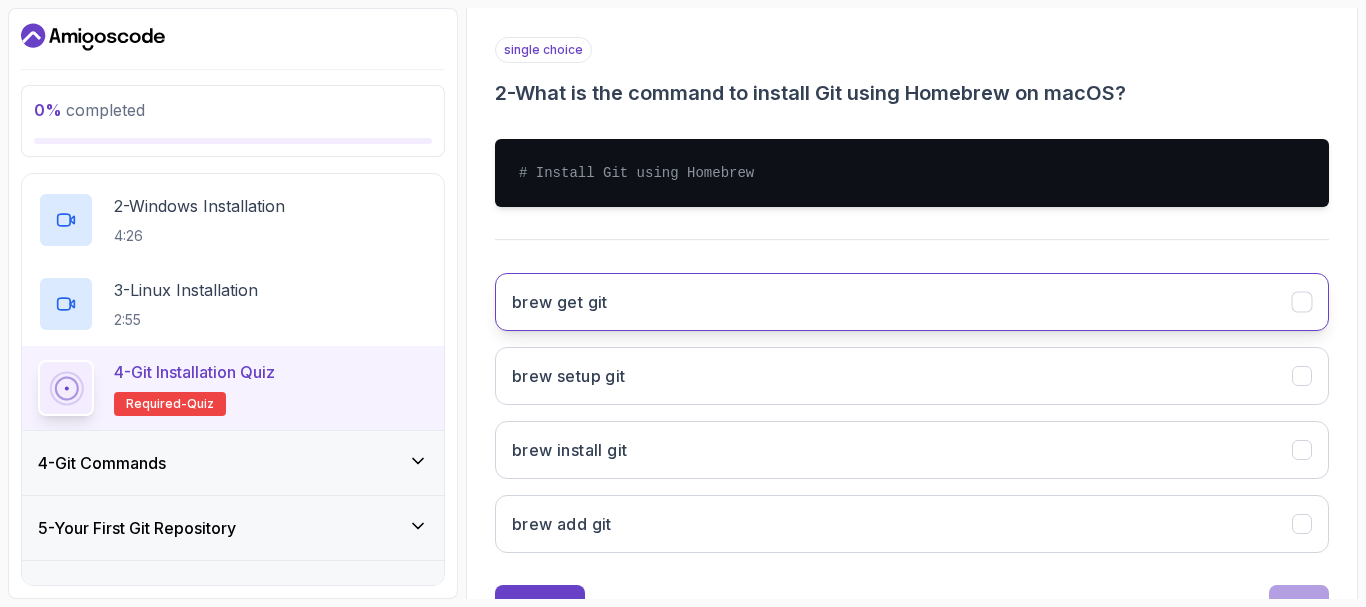 scroll, scrollTop: 400, scrollLeft: 0, axis: vertical 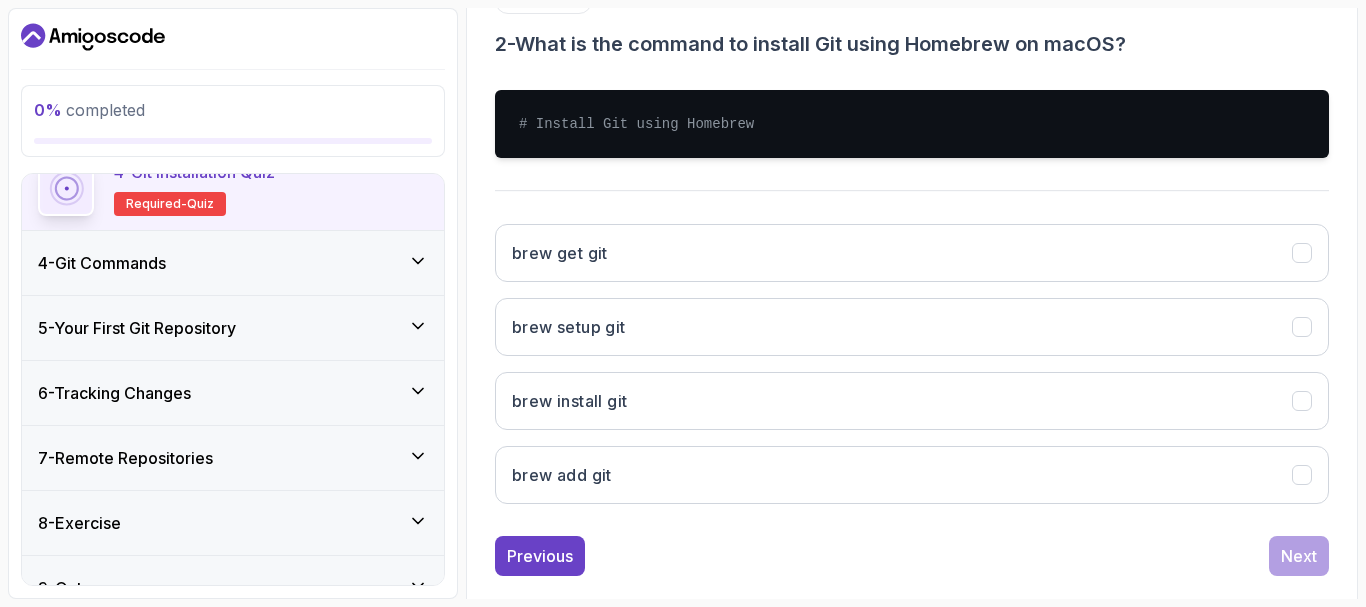 click on "4  -  Git Commands" at bounding box center (233, 263) 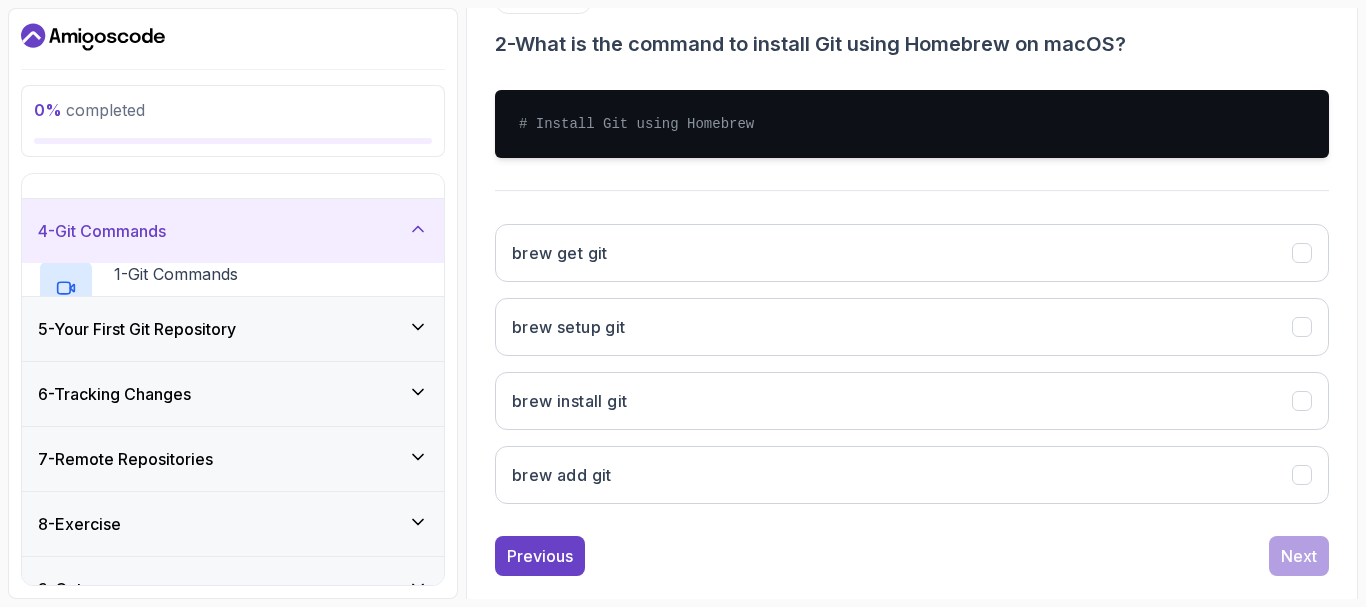 scroll, scrollTop: 174, scrollLeft: 0, axis: vertical 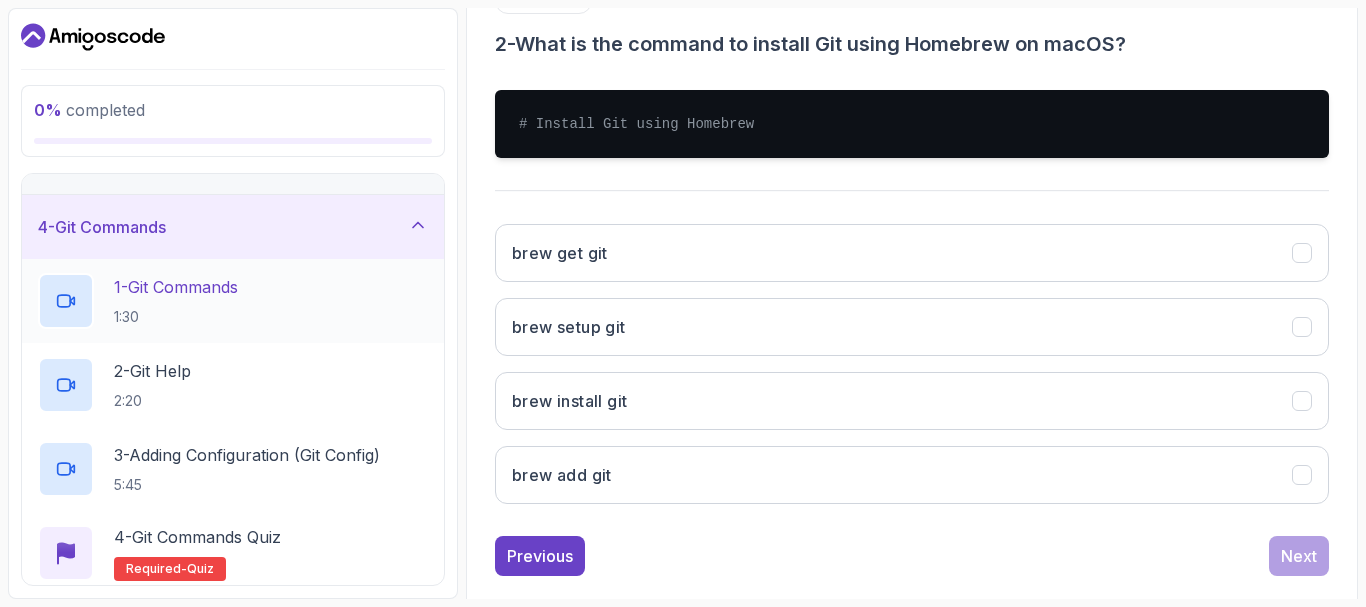 click on "1  -  Git Commands 1:30" at bounding box center (233, 301) 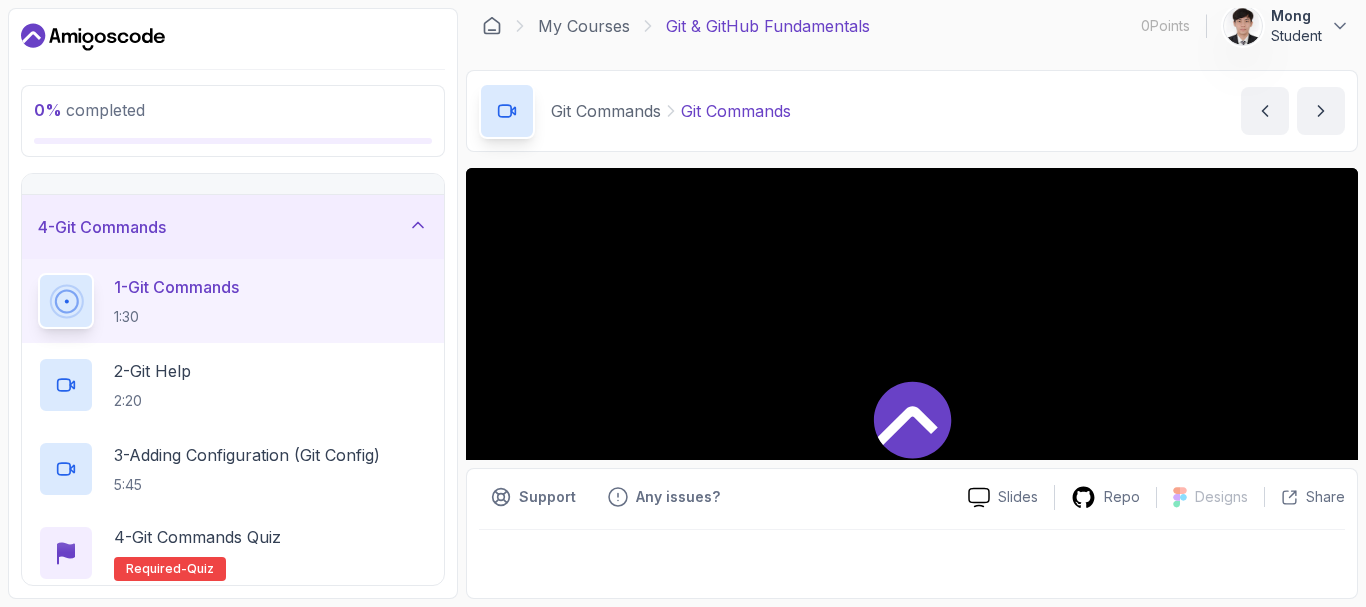 scroll, scrollTop: 0, scrollLeft: 0, axis: both 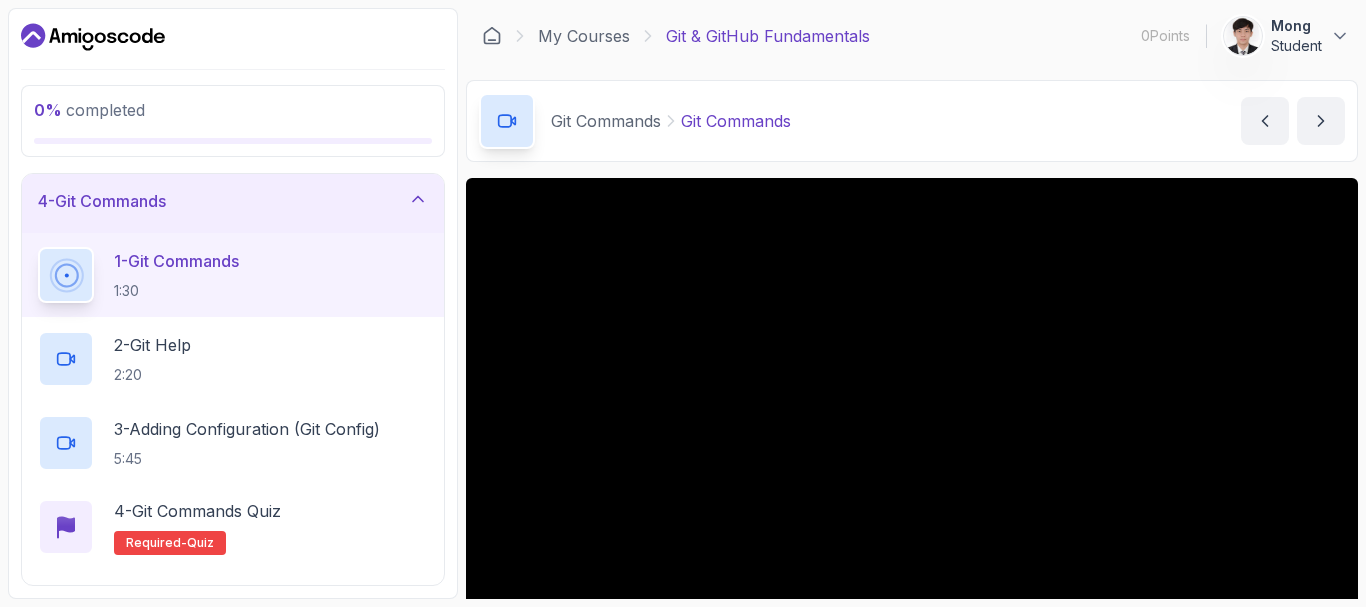 type 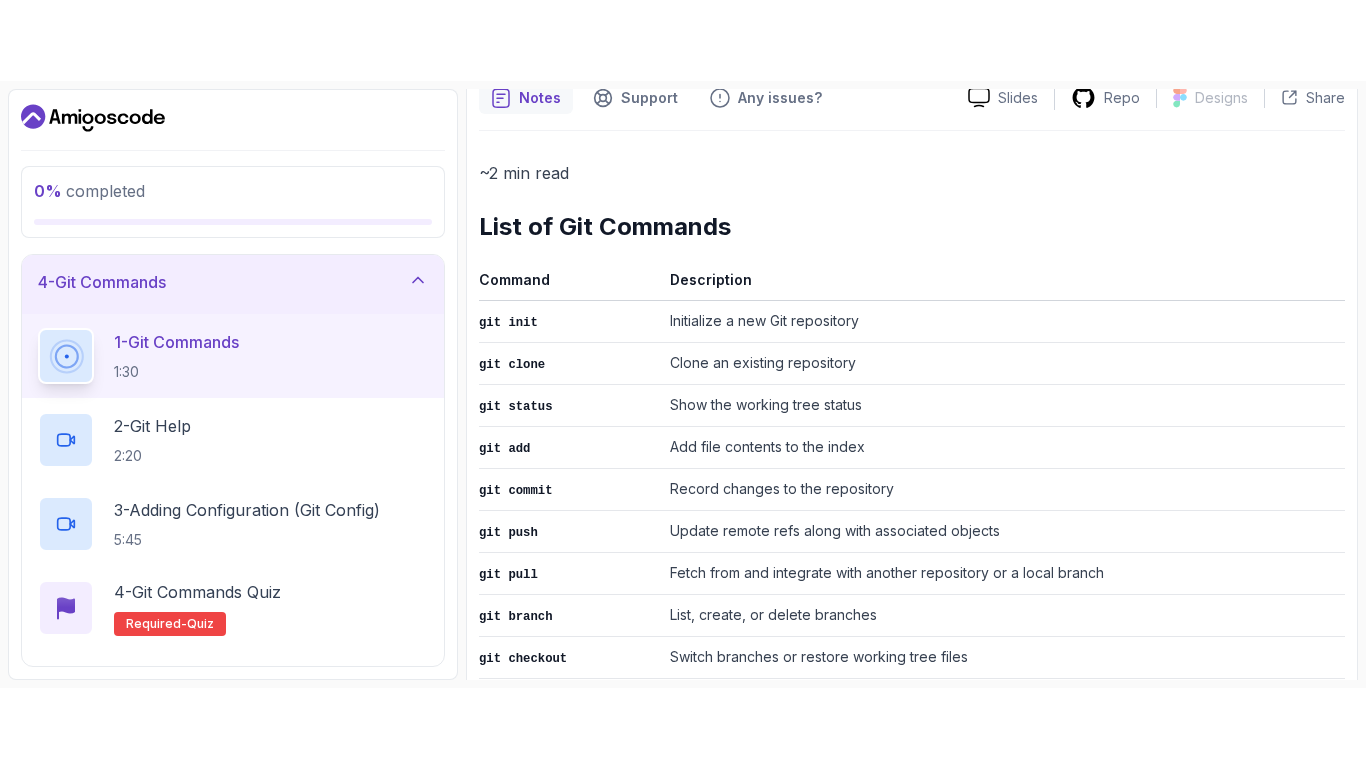 scroll, scrollTop: 100, scrollLeft: 0, axis: vertical 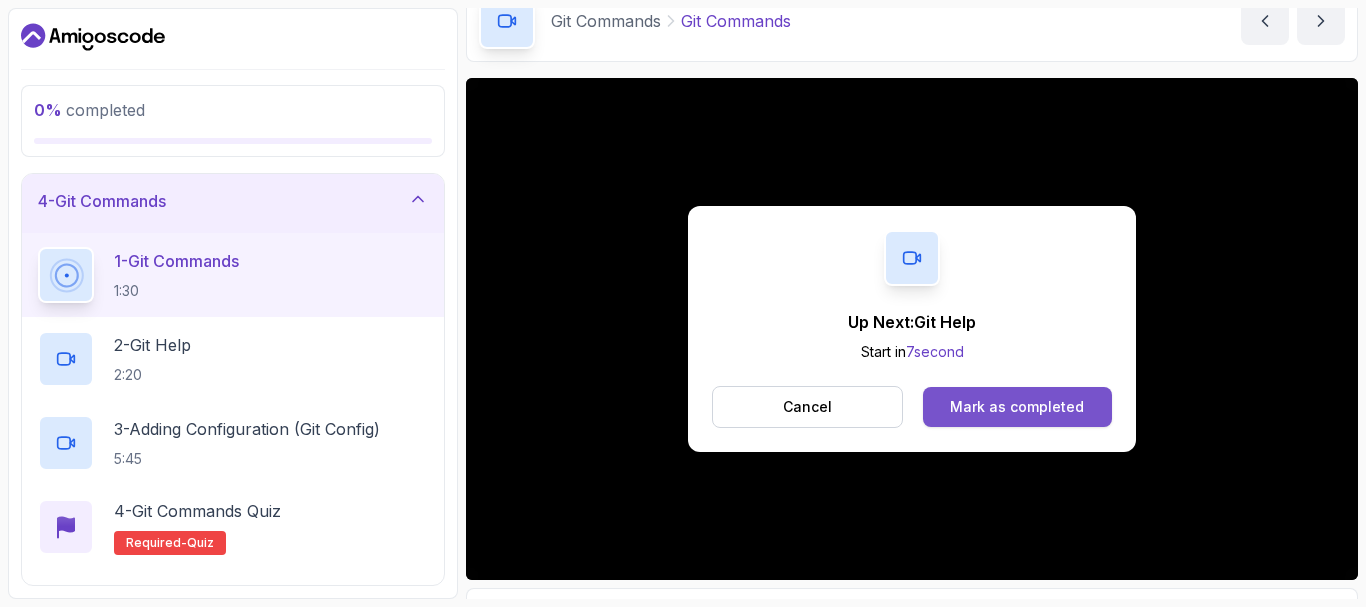 click on "Mark as completed" at bounding box center (1017, 407) 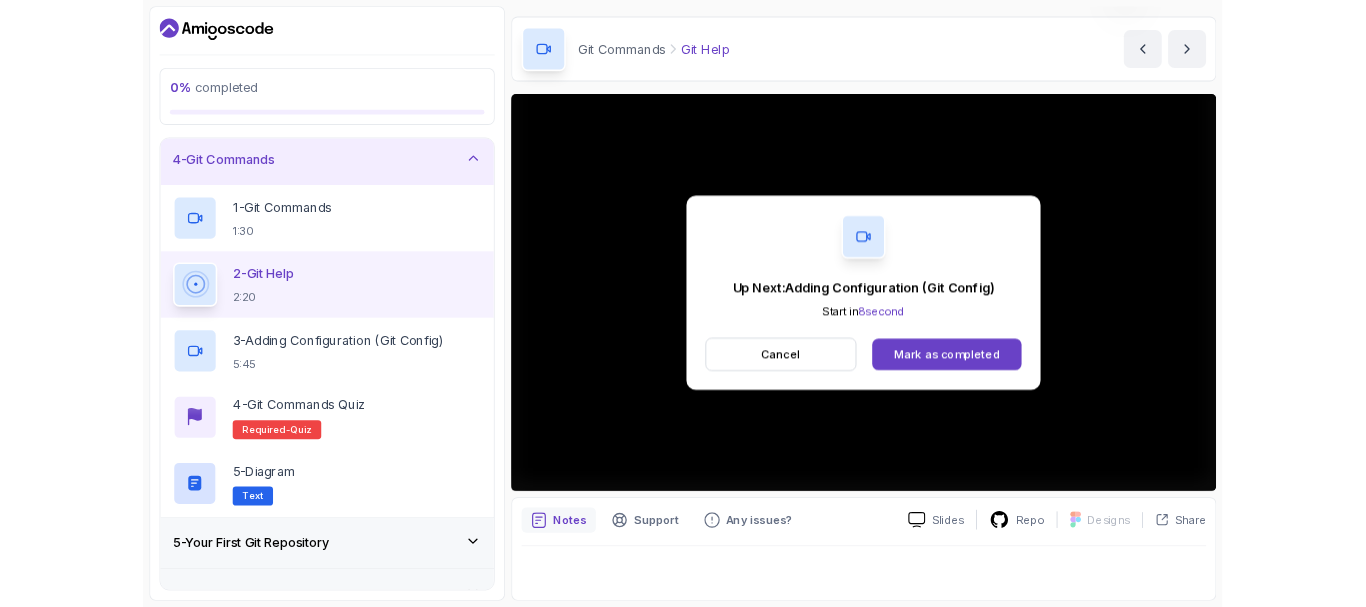 scroll, scrollTop: 100, scrollLeft: 0, axis: vertical 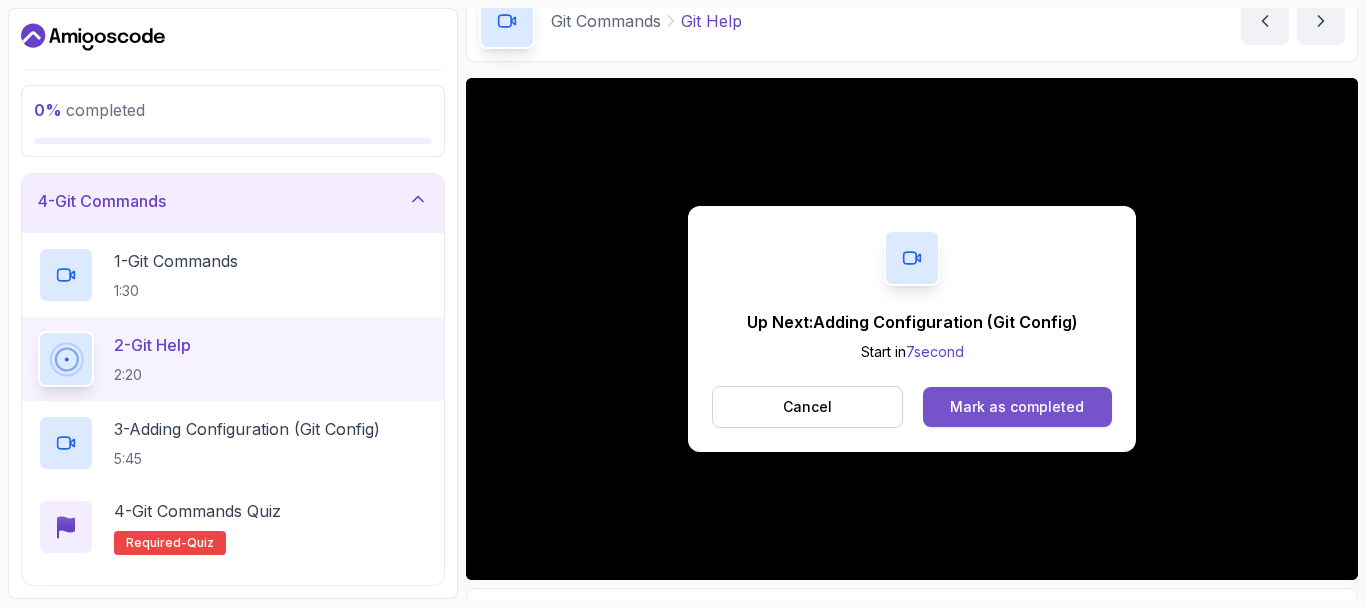 click on "Mark as completed" at bounding box center [1017, 407] 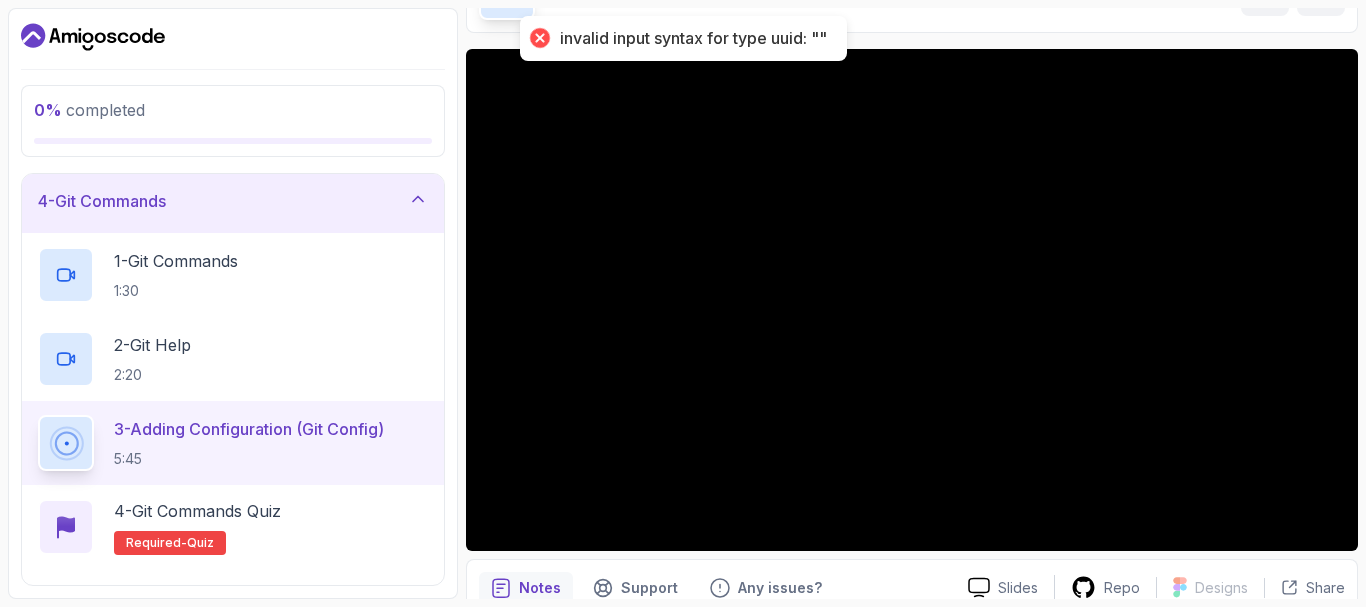 scroll, scrollTop: 100, scrollLeft: 0, axis: vertical 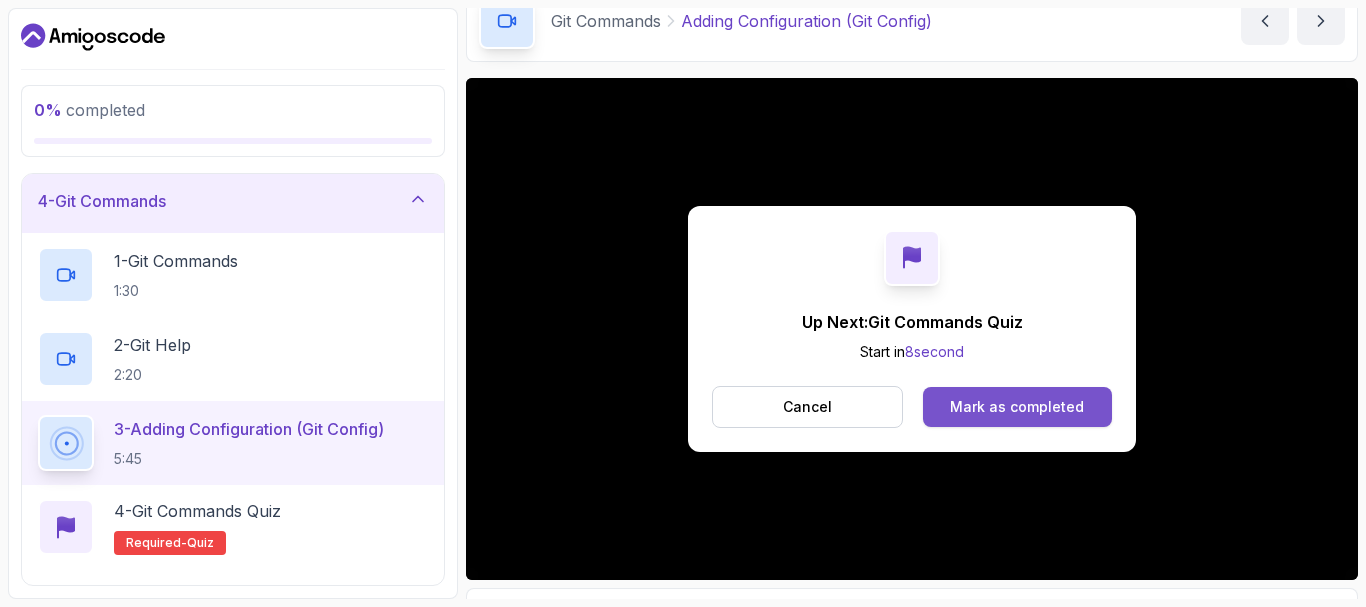 click on "Mark as completed" at bounding box center [1017, 407] 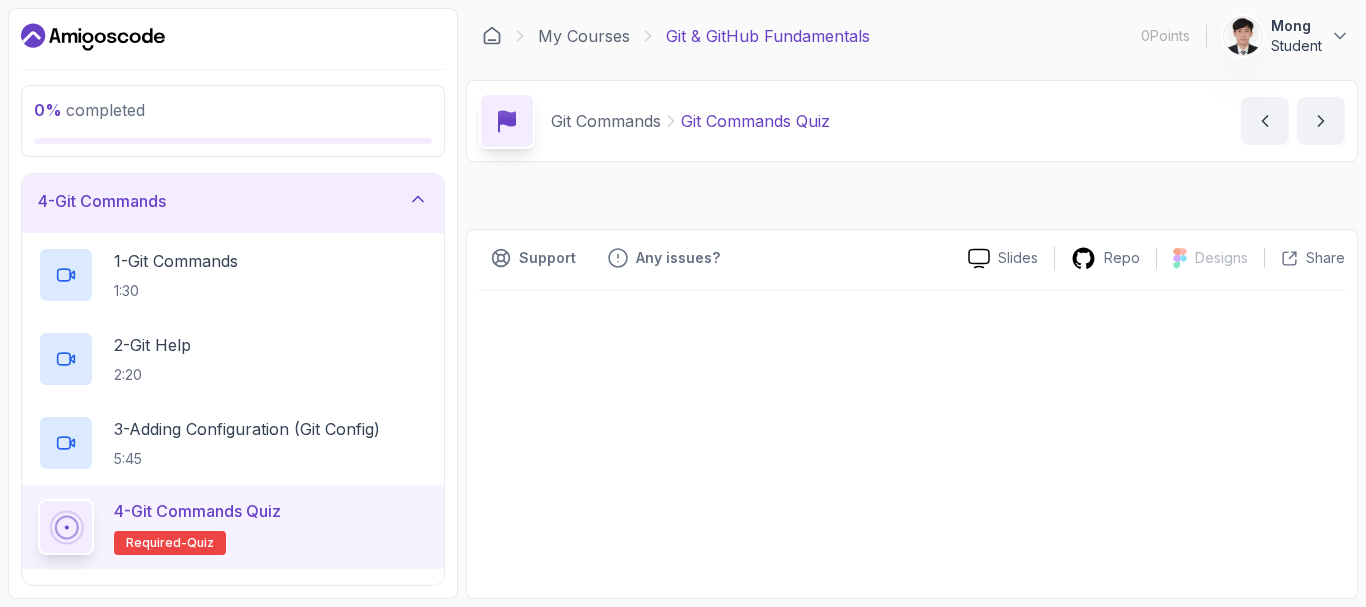 scroll, scrollTop: 0, scrollLeft: 0, axis: both 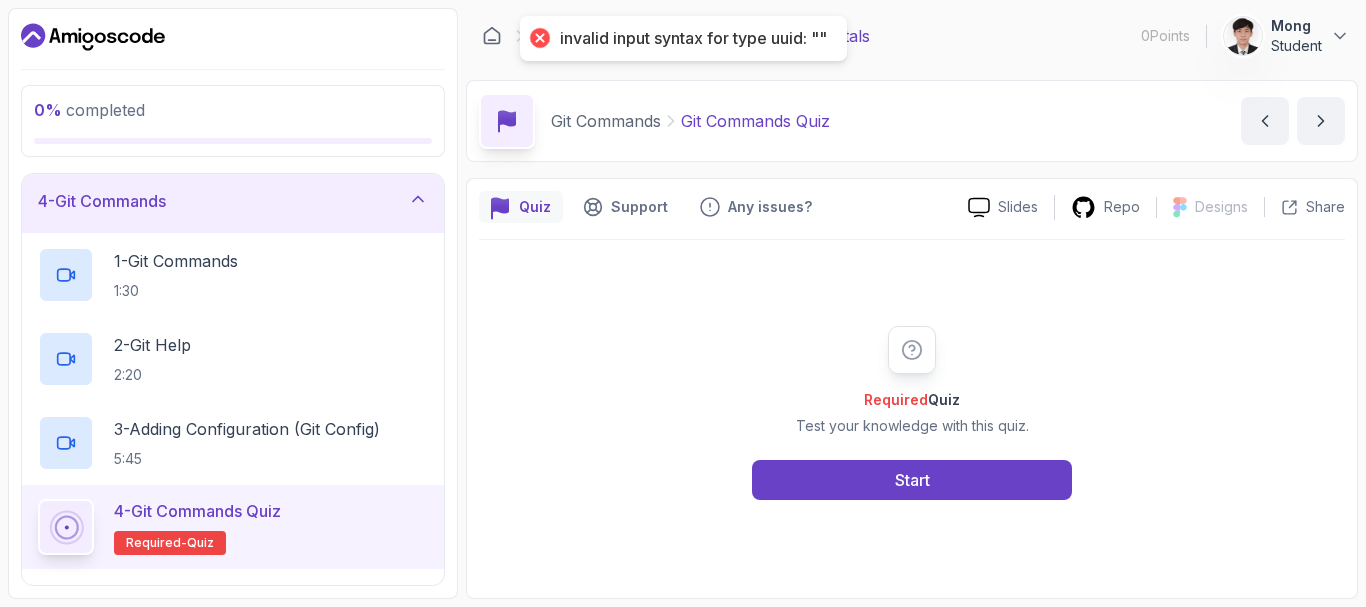 click on "Required   Quiz Test your knowledge with this quiz. Start" at bounding box center [912, 413] 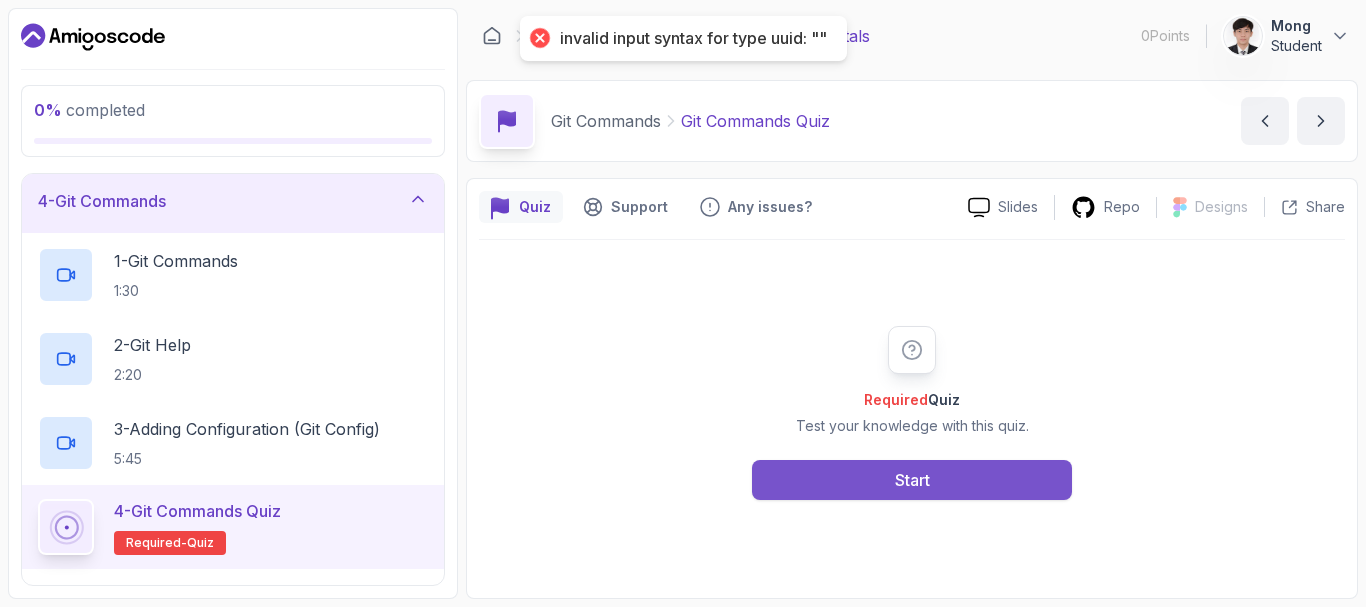 click on "Start" at bounding box center (912, 480) 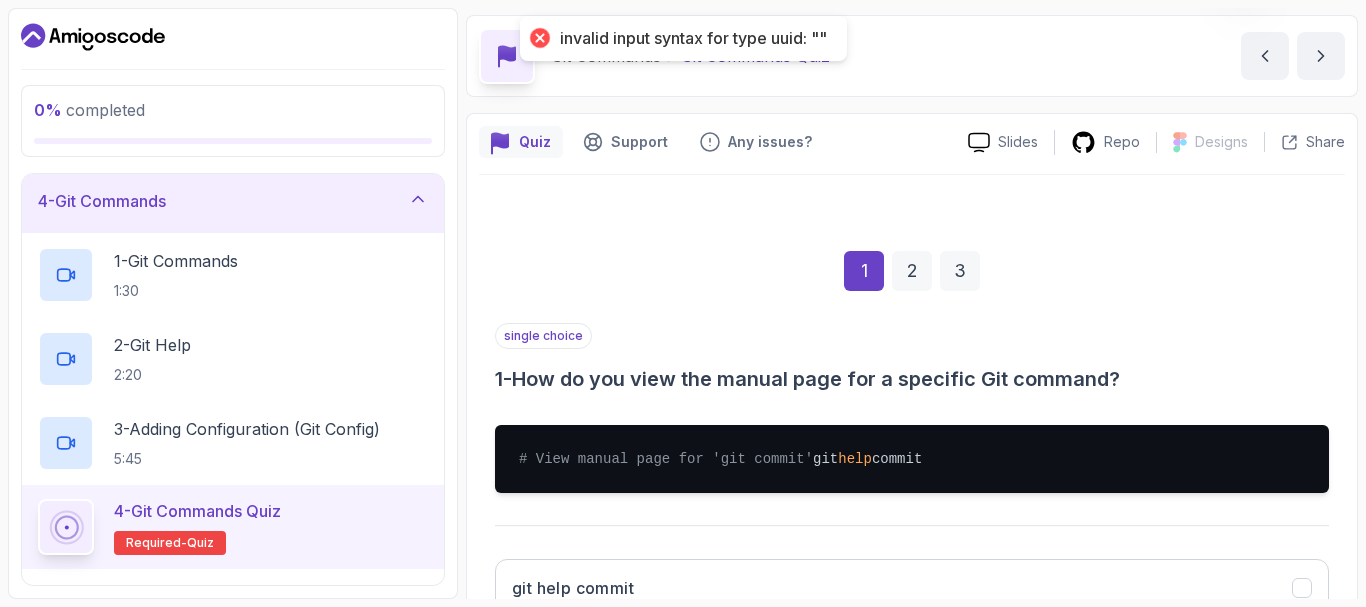 scroll, scrollTop: 100, scrollLeft: 0, axis: vertical 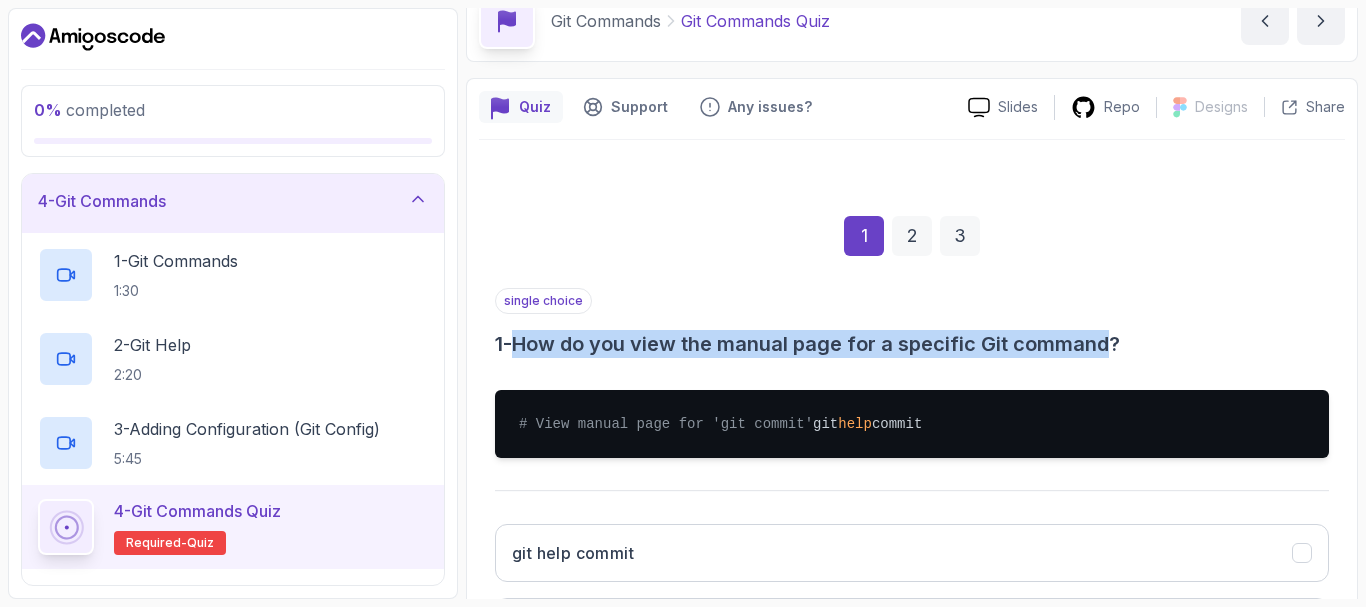 drag, startPoint x: 509, startPoint y: 350, endPoint x: 1112, endPoint y: 344, distance: 603.02985 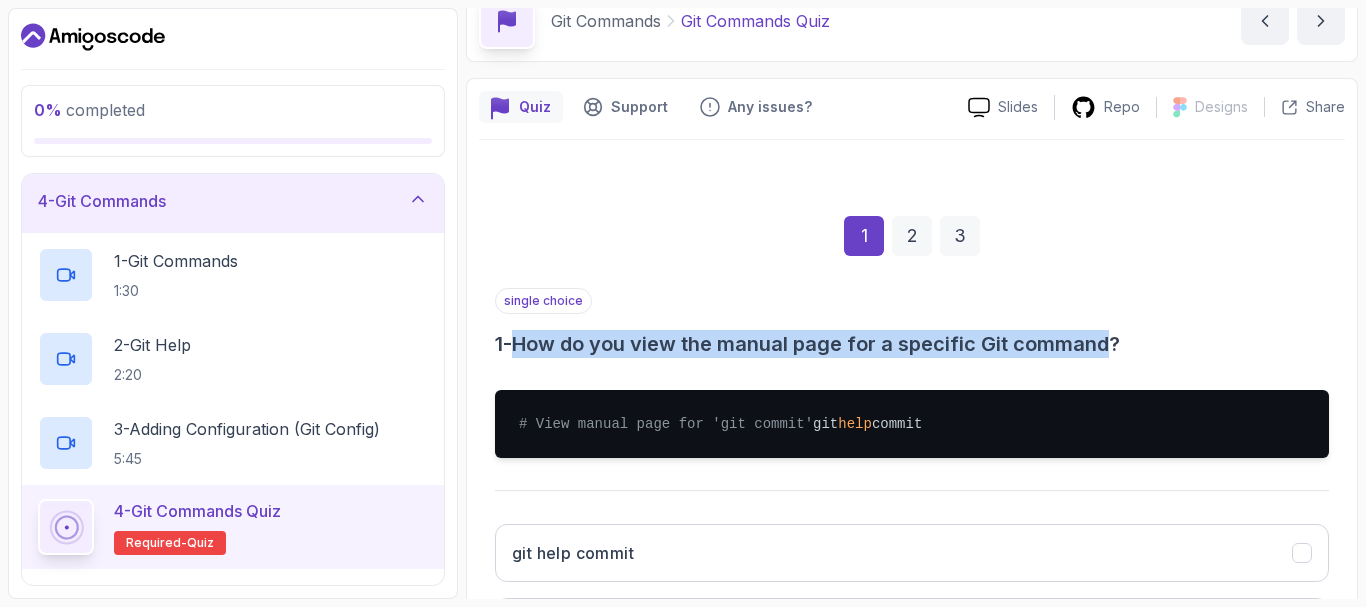 click on "1  -  How do you view the manual page for a specific Git command?" at bounding box center [912, 344] 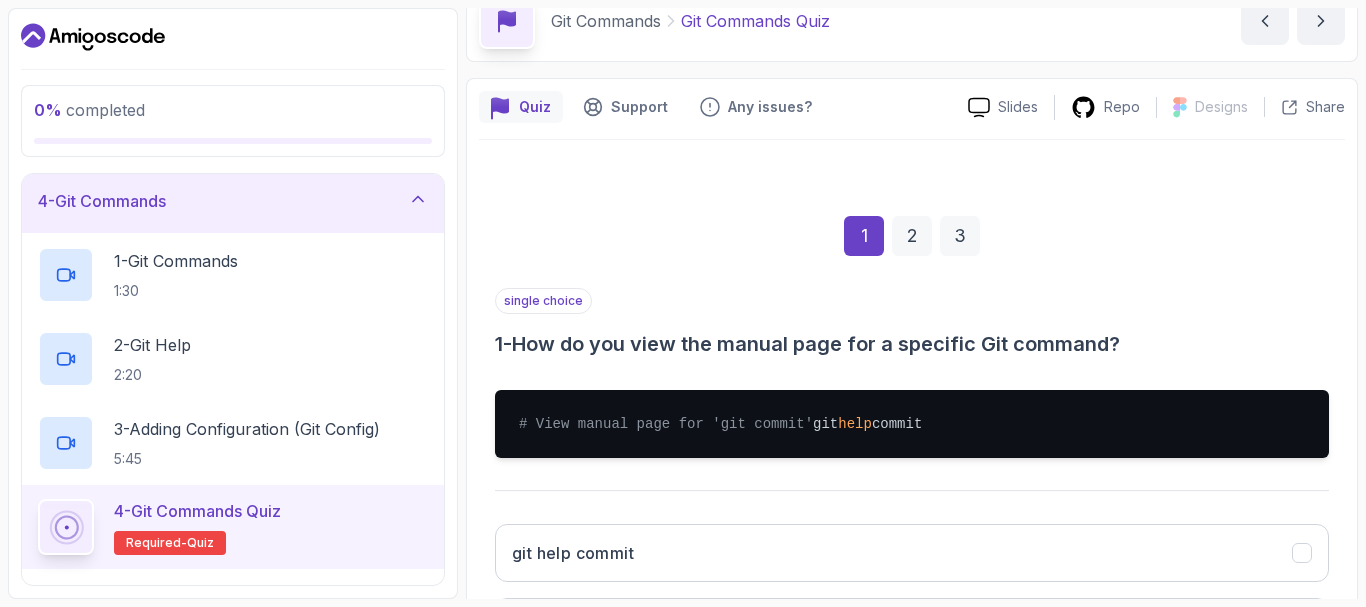 click on "# View manual page for 'git commit'
git  help  commit" at bounding box center (912, 424) 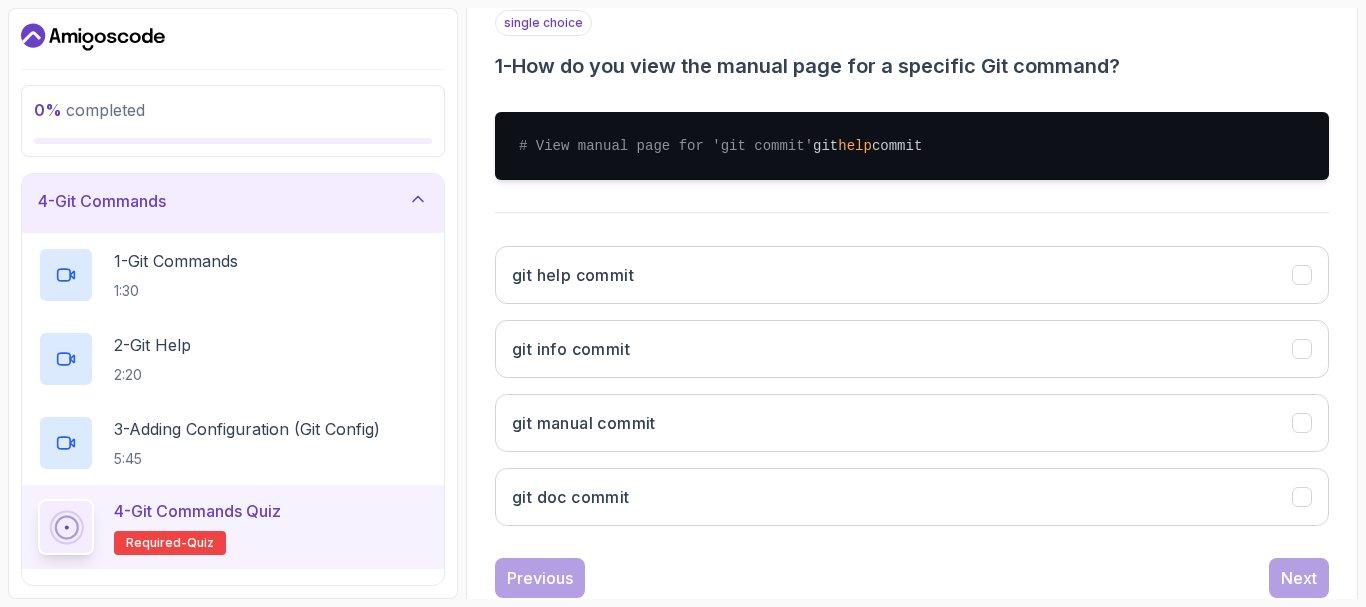 scroll, scrollTop: 400, scrollLeft: 0, axis: vertical 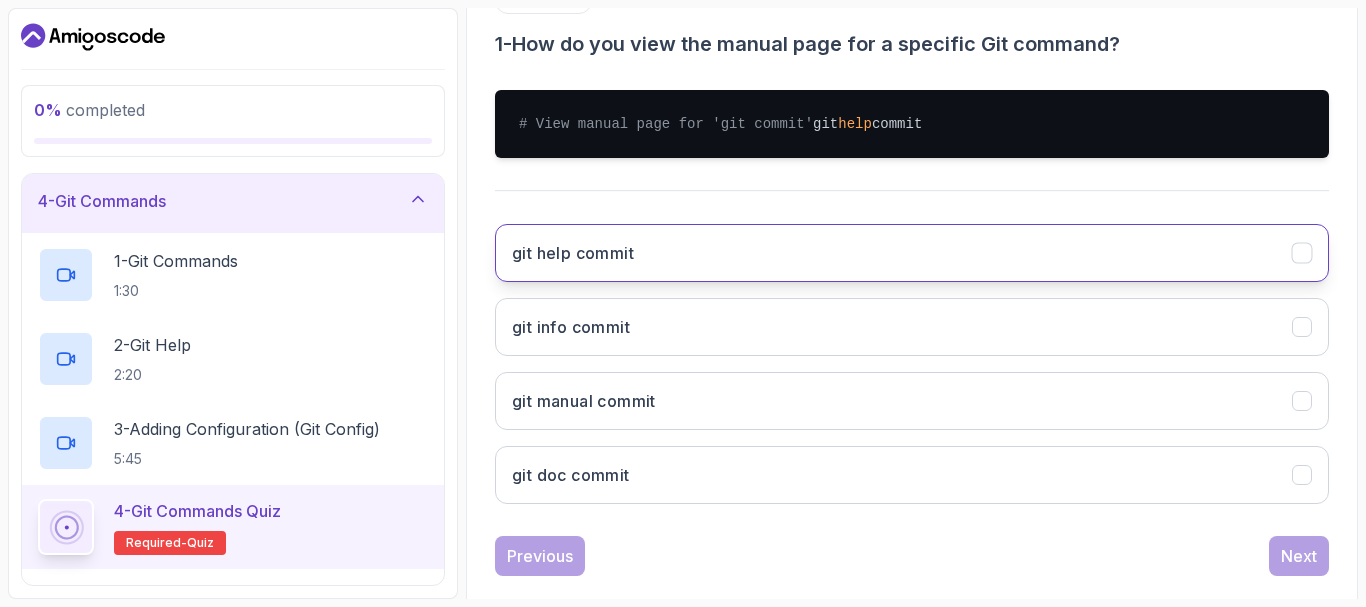 click on "git help commit" at bounding box center (912, 253) 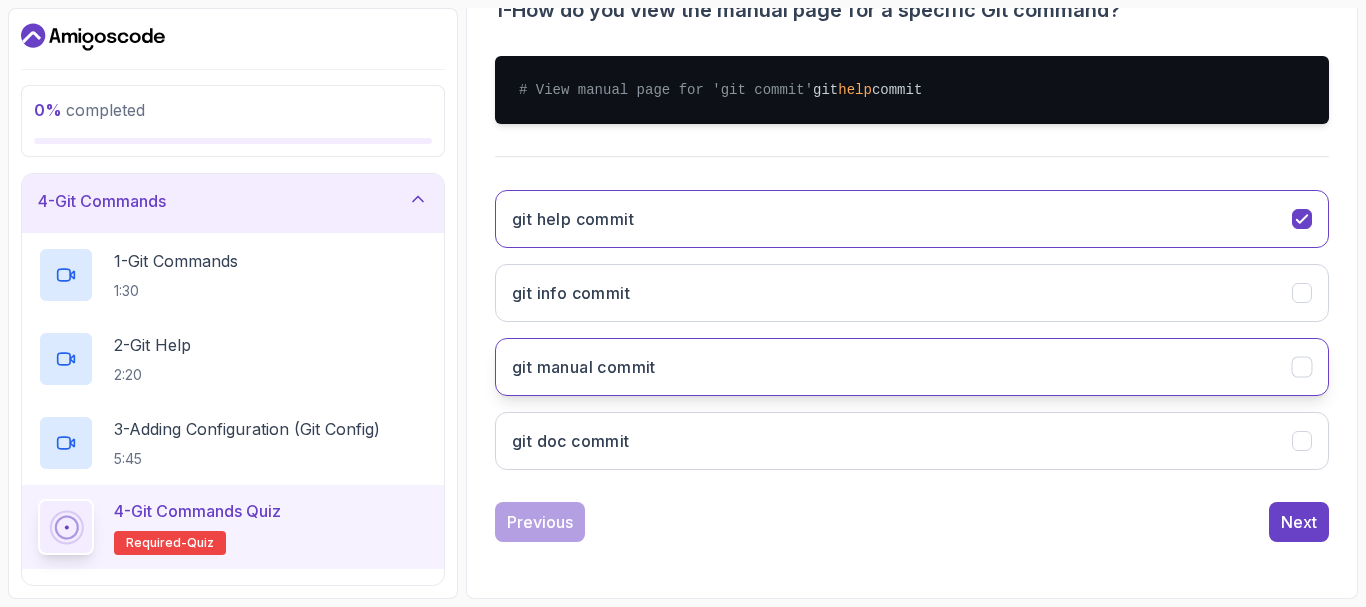 scroll, scrollTop: 454, scrollLeft: 0, axis: vertical 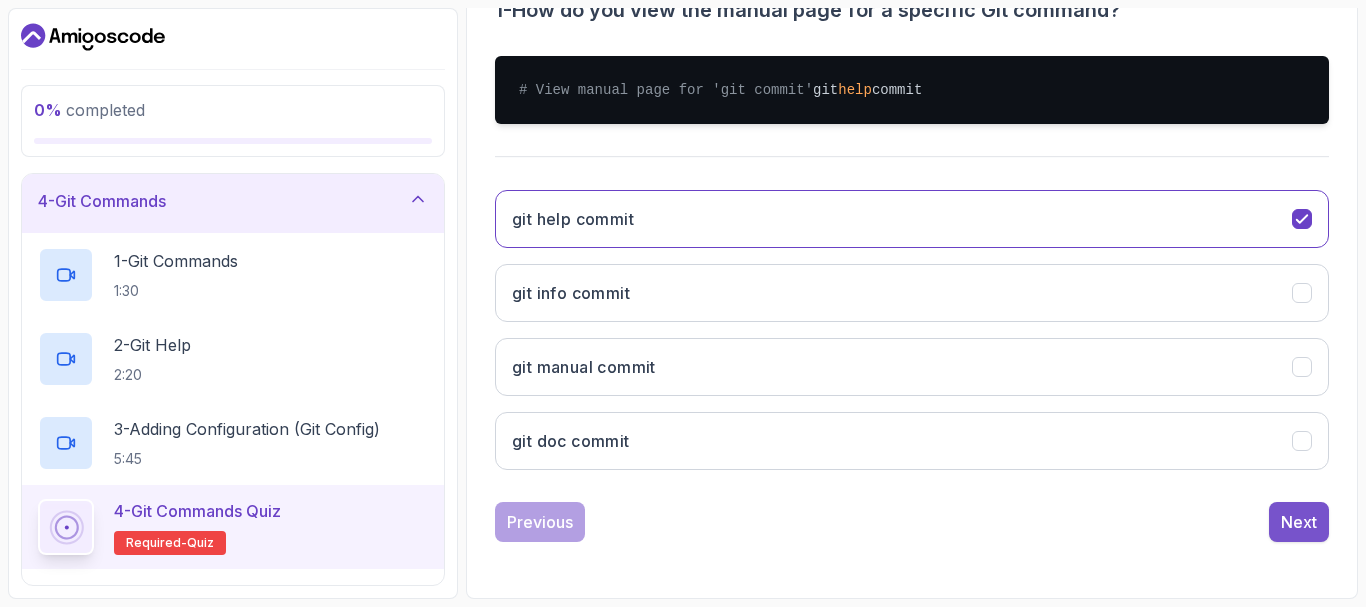 click on "Next" at bounding box center [1299, 522] 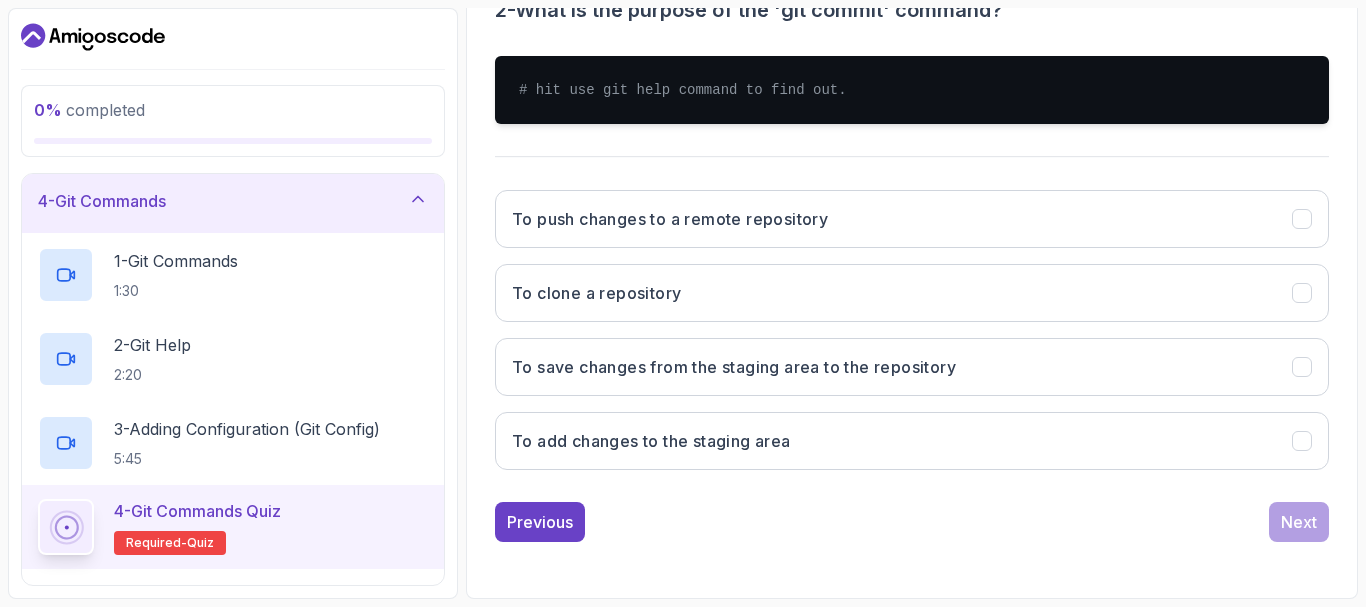 scroll, scrollTop: 334, scrollLeft: 0, axis: vertical 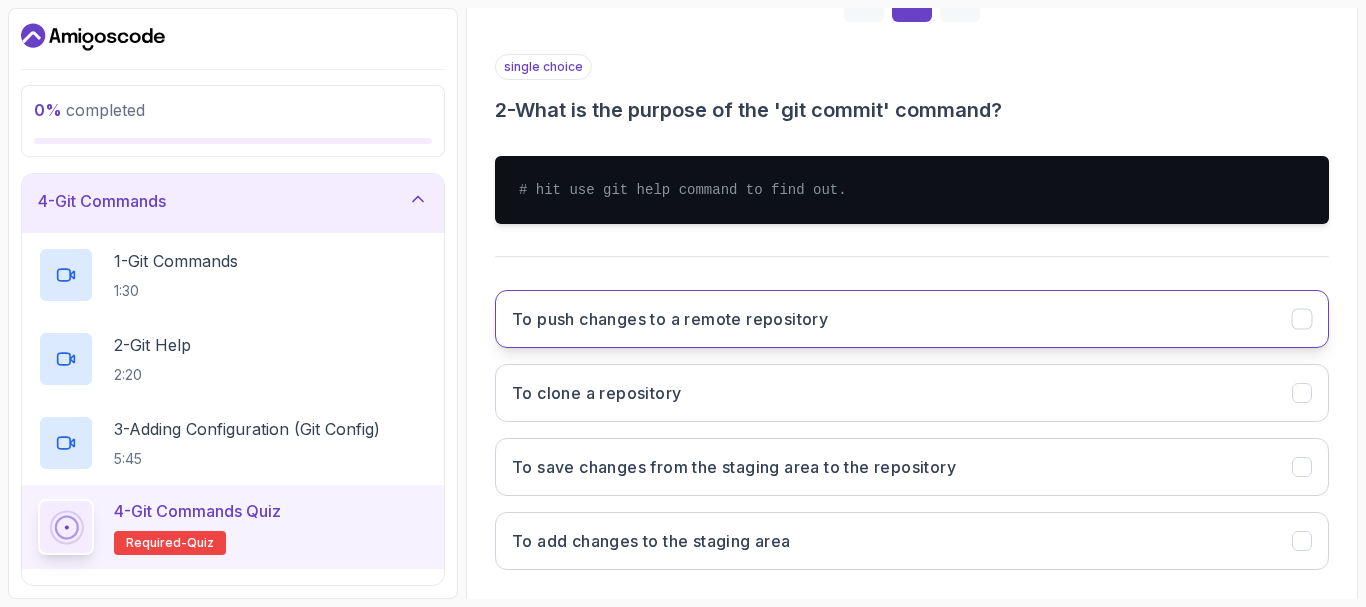 click on "To push changes to a remote repository" at bounding box center [670, 319] 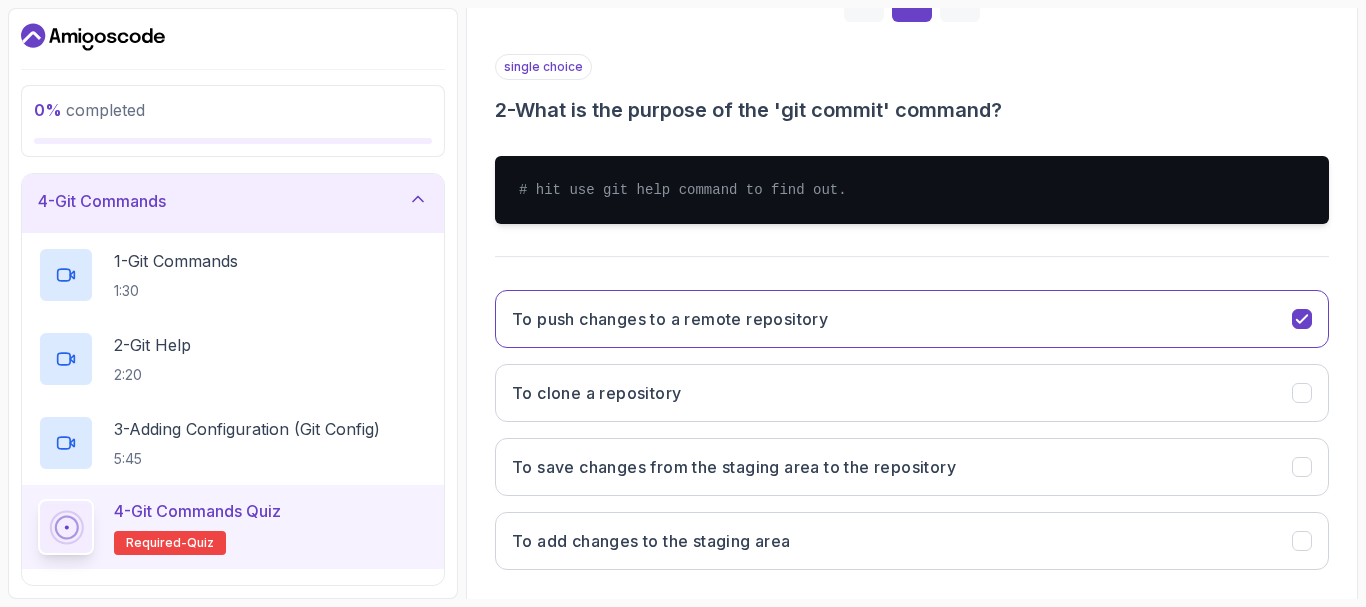 scroll, scrollTop: 434, scrollLeft: 0, axis: vertical 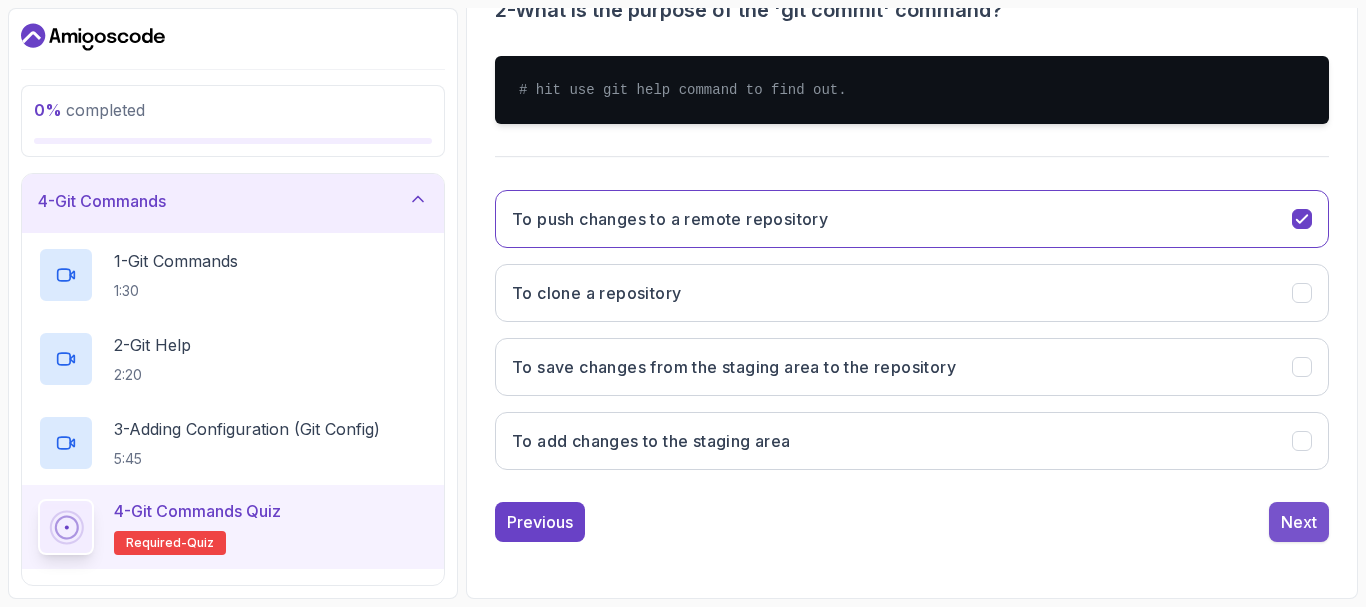 click on "Next" at bounding box center (1299, 522) 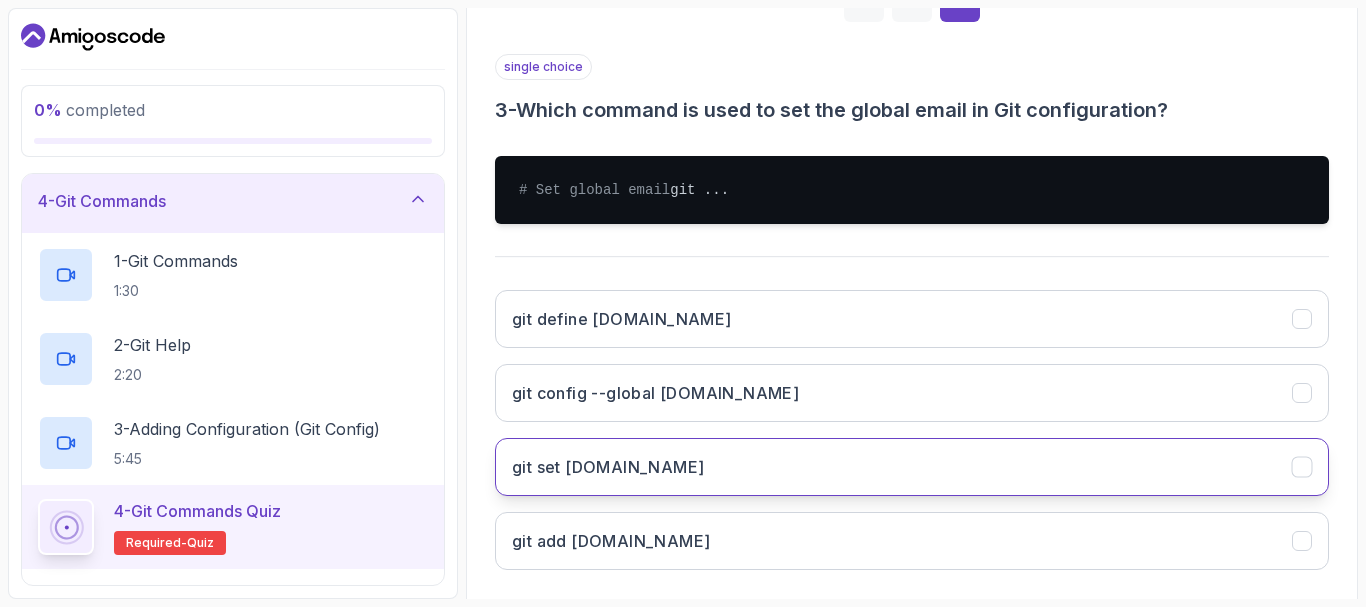 scroll, scrollTop: 434, scrollLeft: 0, axis: vertical 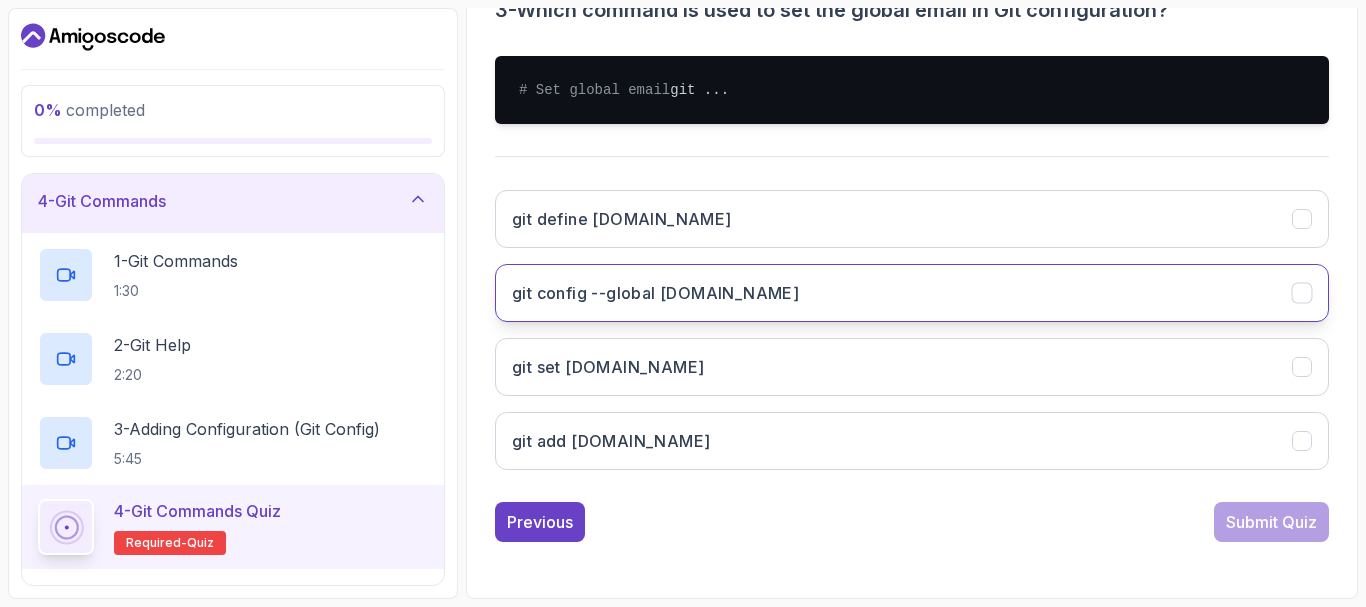 click on "git config --global user.email" at bounding box center (912, 293) 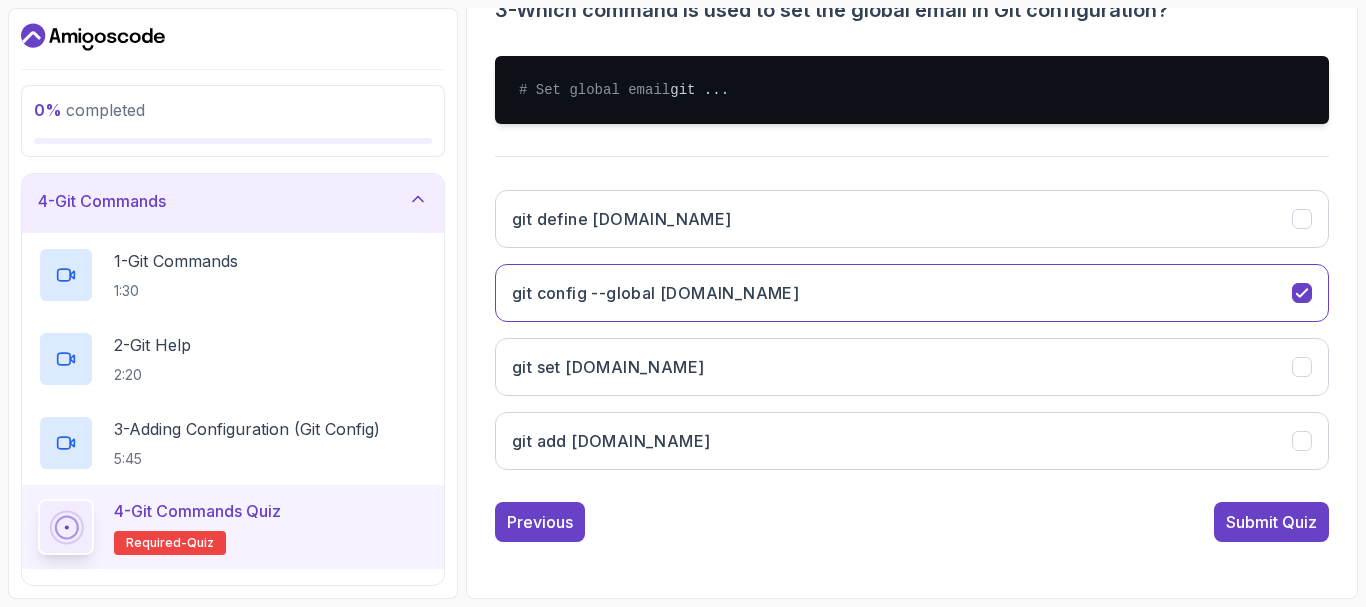 click on "1 2 3 single choice 3  -  Which command is used to set the global email in Git configuration? # Set global email
git ...
git define user.email git config --global user.email git set user.email git add user.email Previous Submit Quiz" at bounding box center (912, 196) 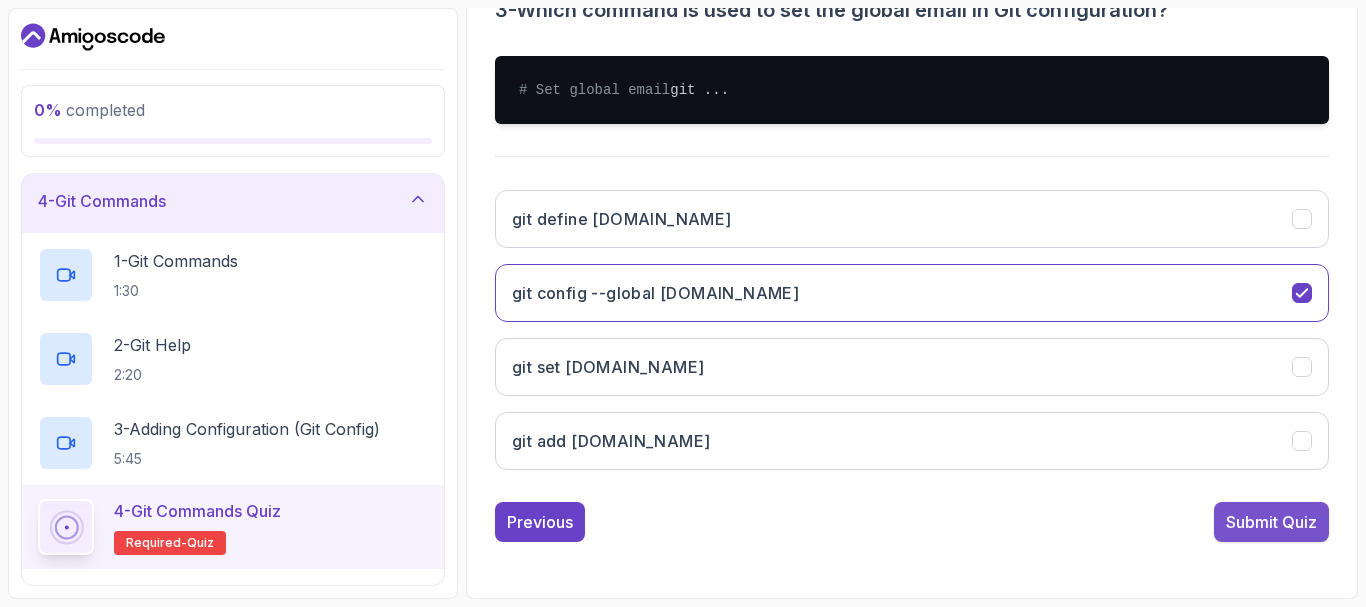 click on "Submit Quiz" at bounding box center (1271, 522) 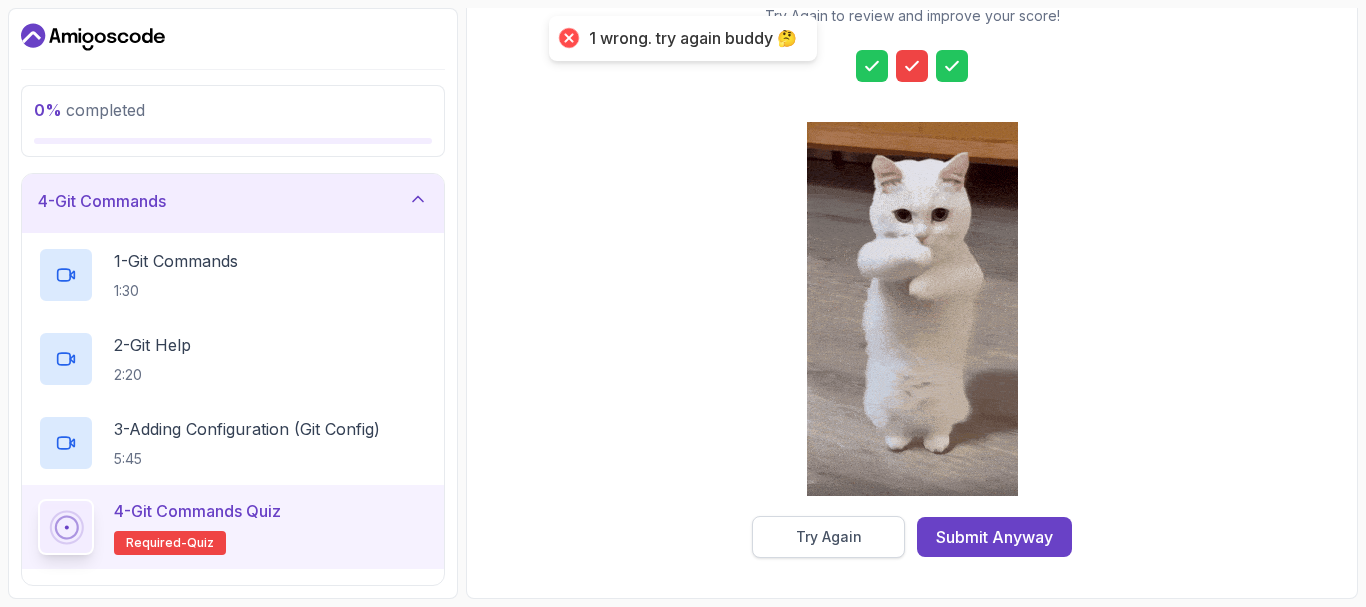 click on "Try Again" at bounding box center (828, 537) 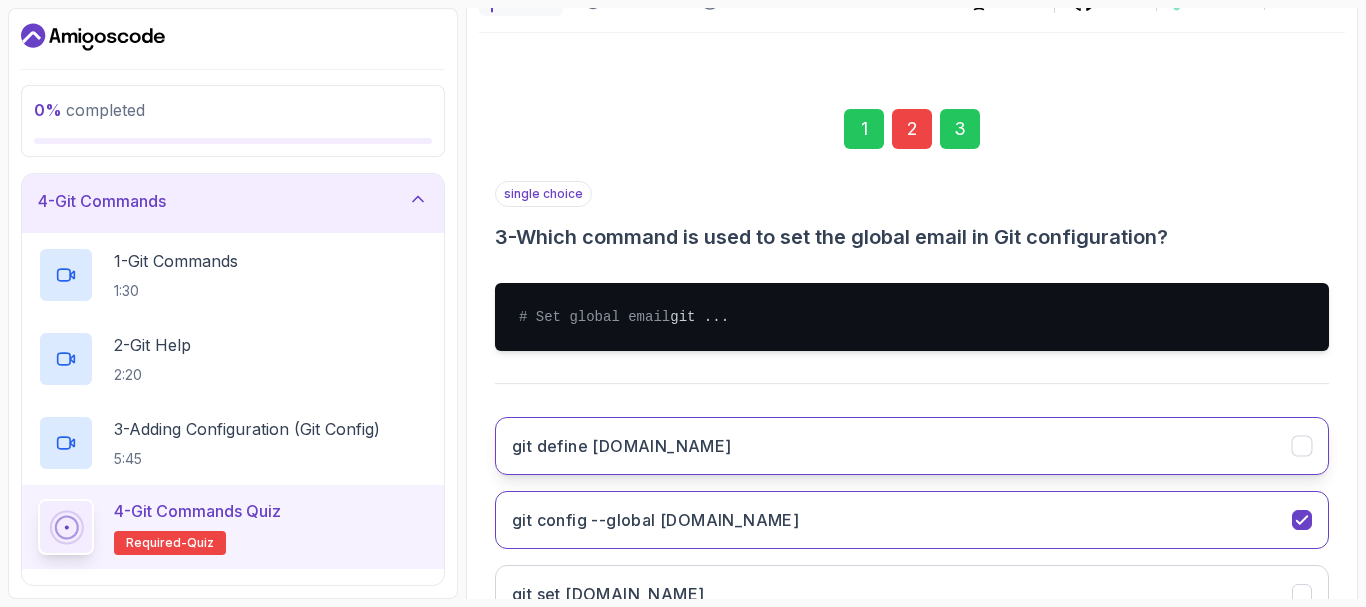 scroll, scrollTop: 252, scrollLeft: 0, axis: vertical 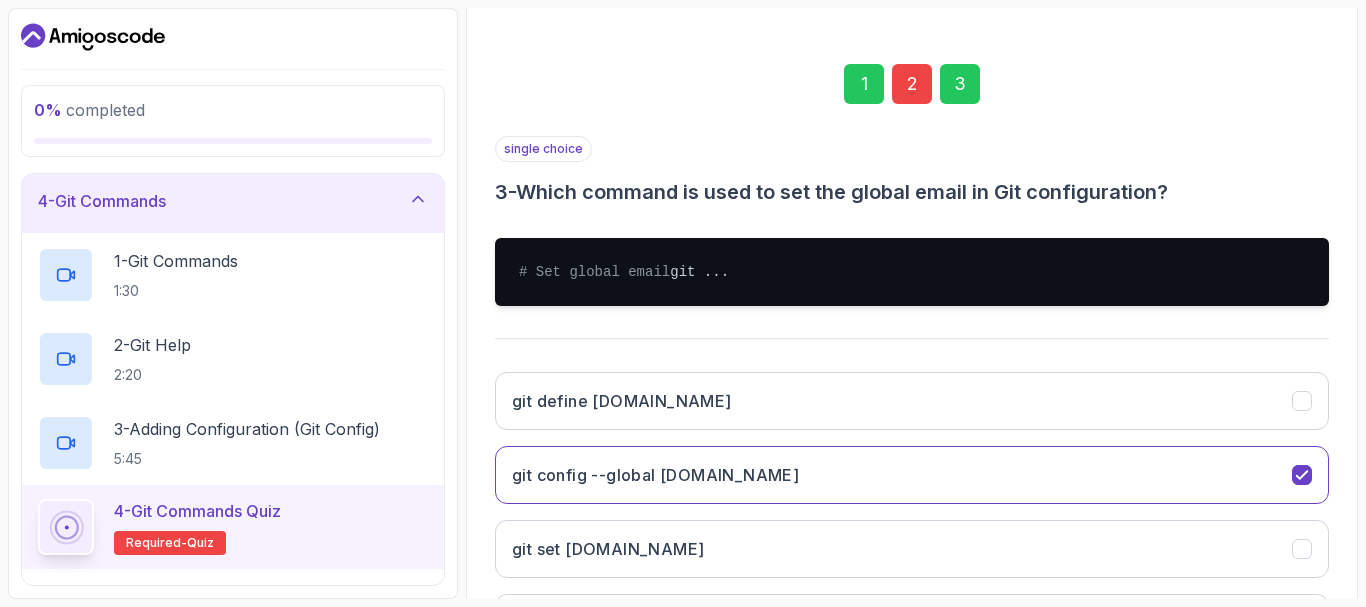 click on "2" at bounding box center (912, 84) 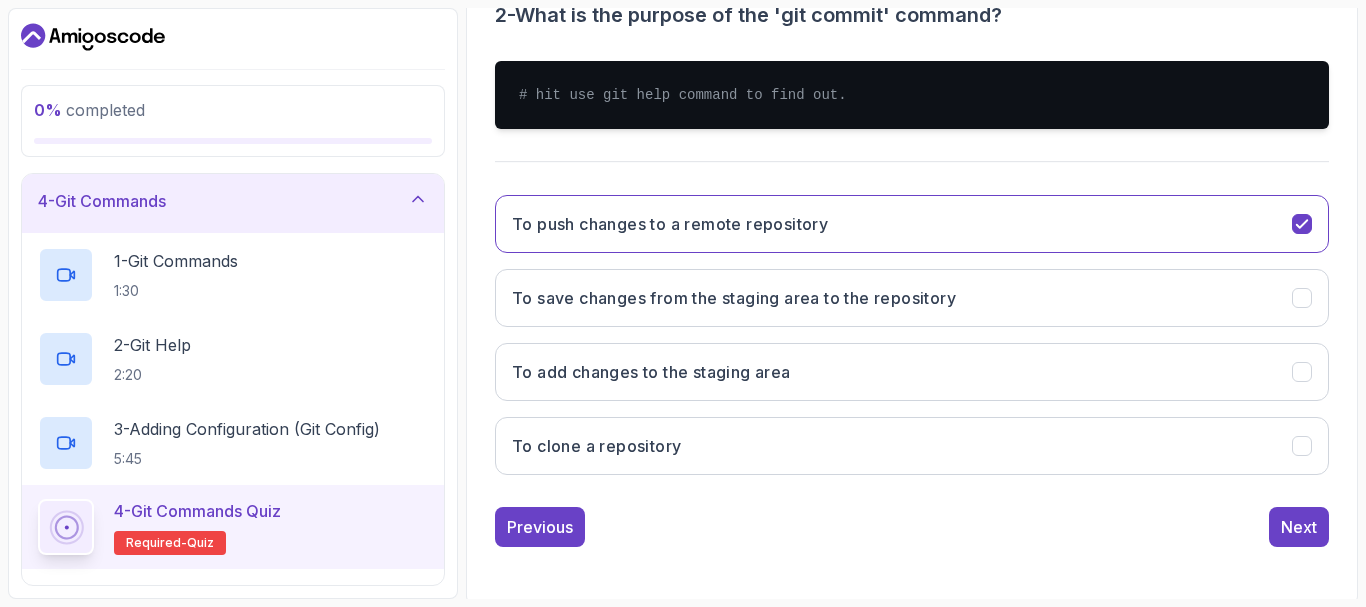 scroll, scrollTop: 434, scrollLeft: 0, axis: vertical 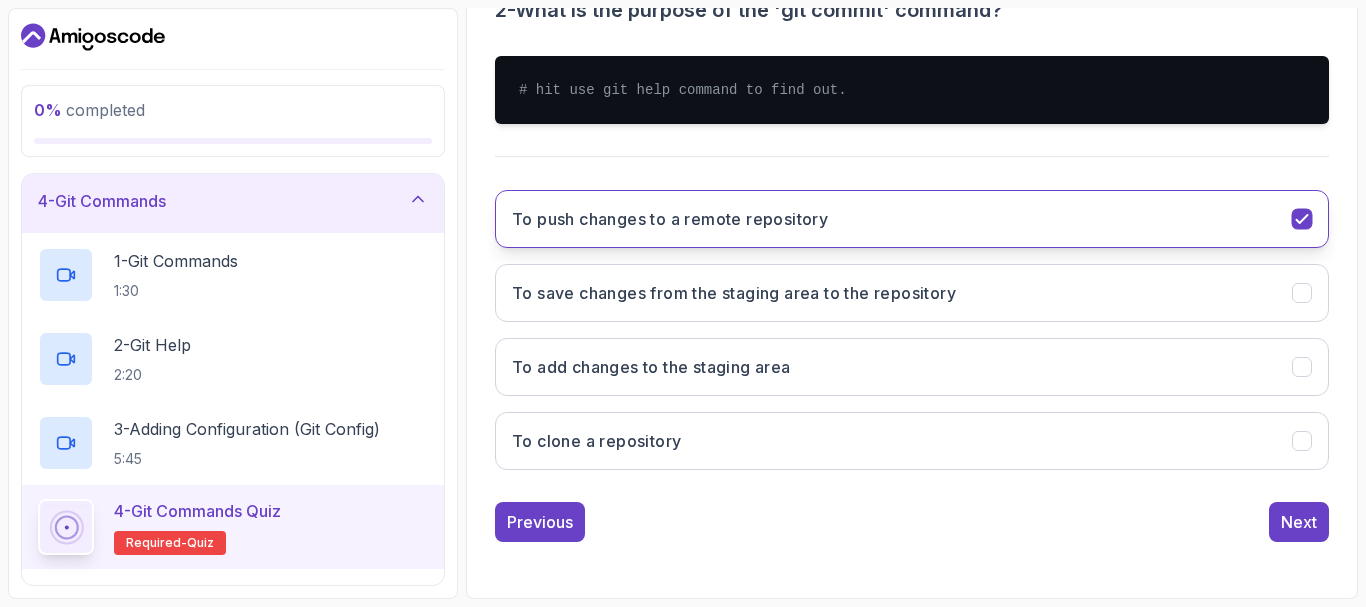 click on "To push changes to a remote repository" at bounding box center (912, 219) 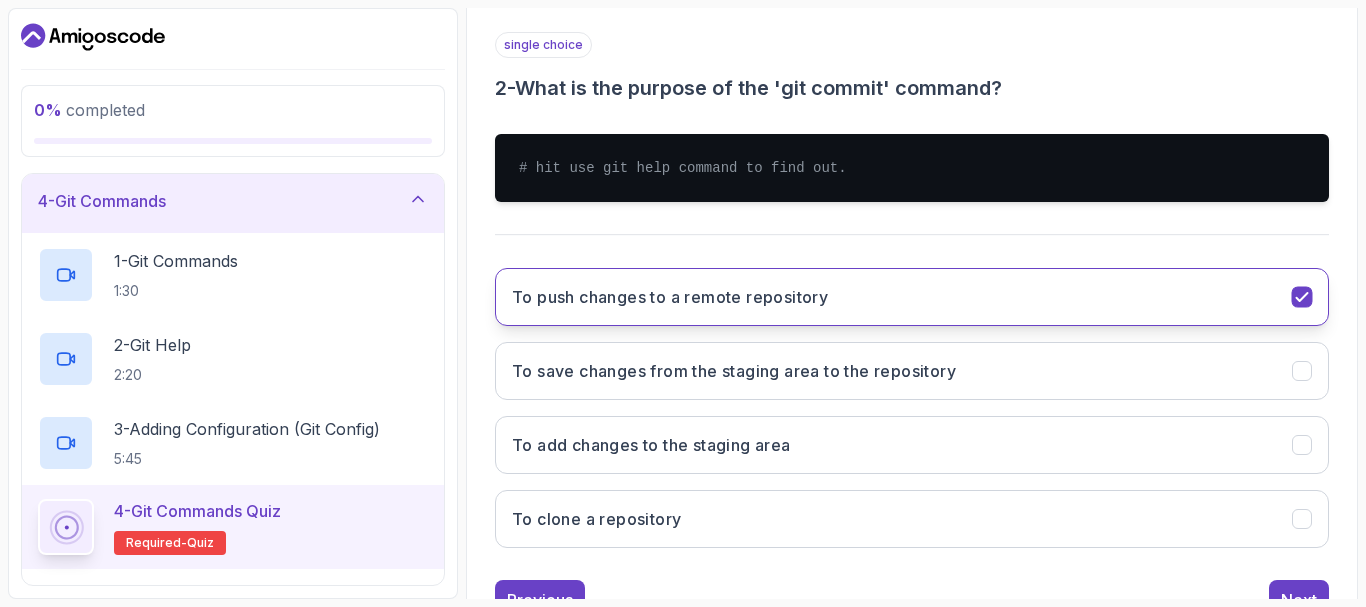 scroll, scrollTop: 334, scrollLeft: 0, axis: vertical 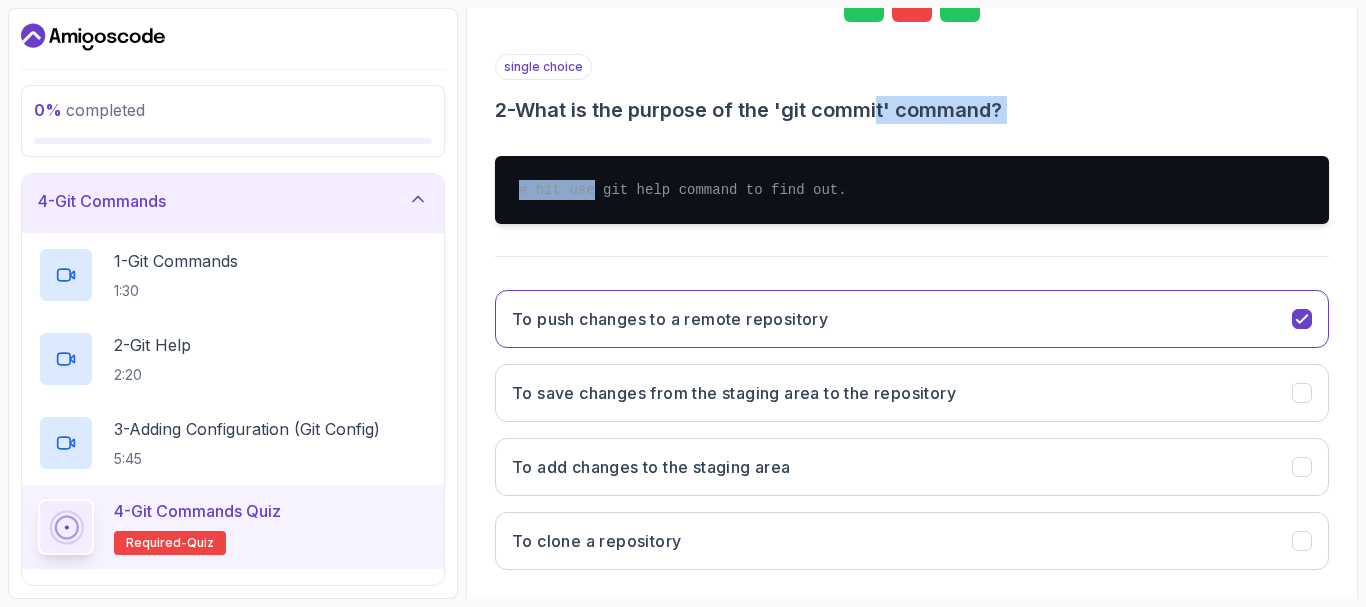 drag, startPoint x: 587, startPoint y: 124, endPoint x: 888, endPoint y: 111, distance: 301.2806 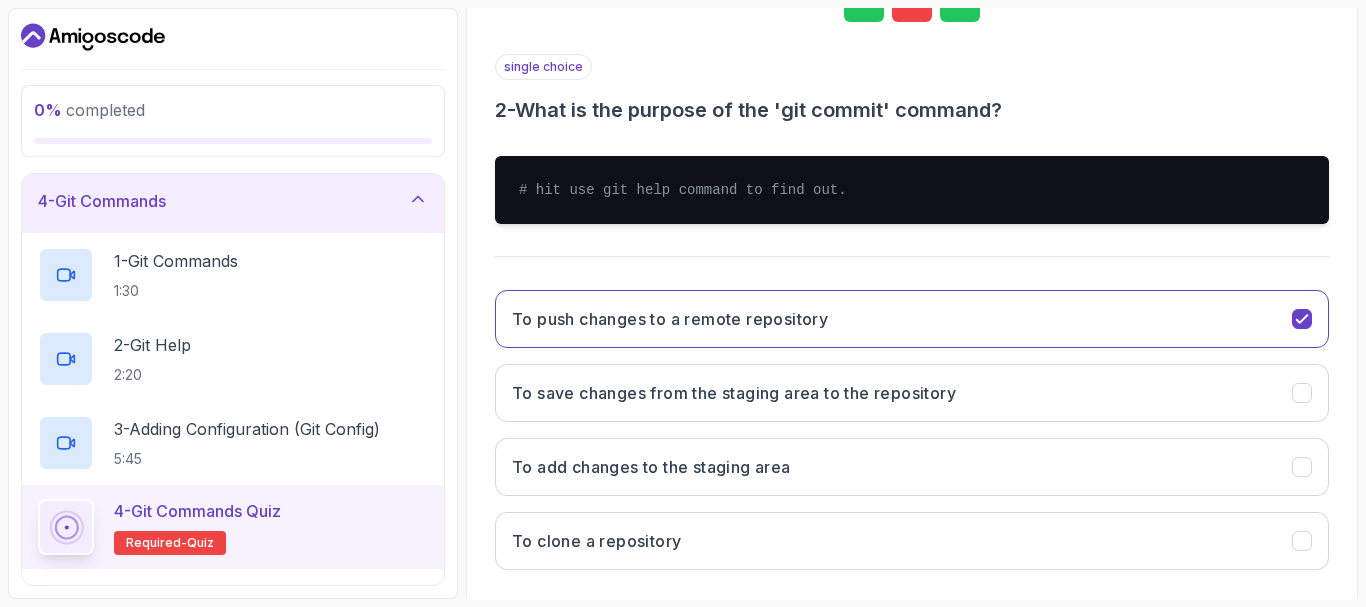 click on "# hit use git help command to find out." at bounding box center (912, 190) 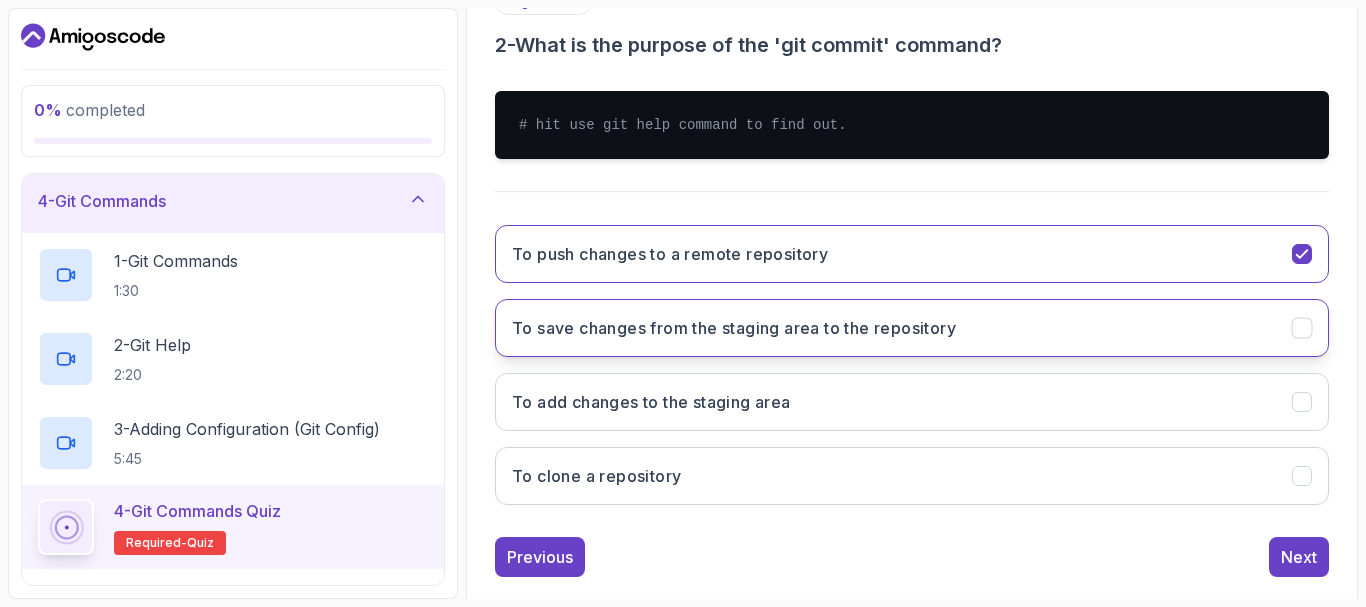 scroll, scrollTop: 434, scrollLeft: 0, axis: vertical 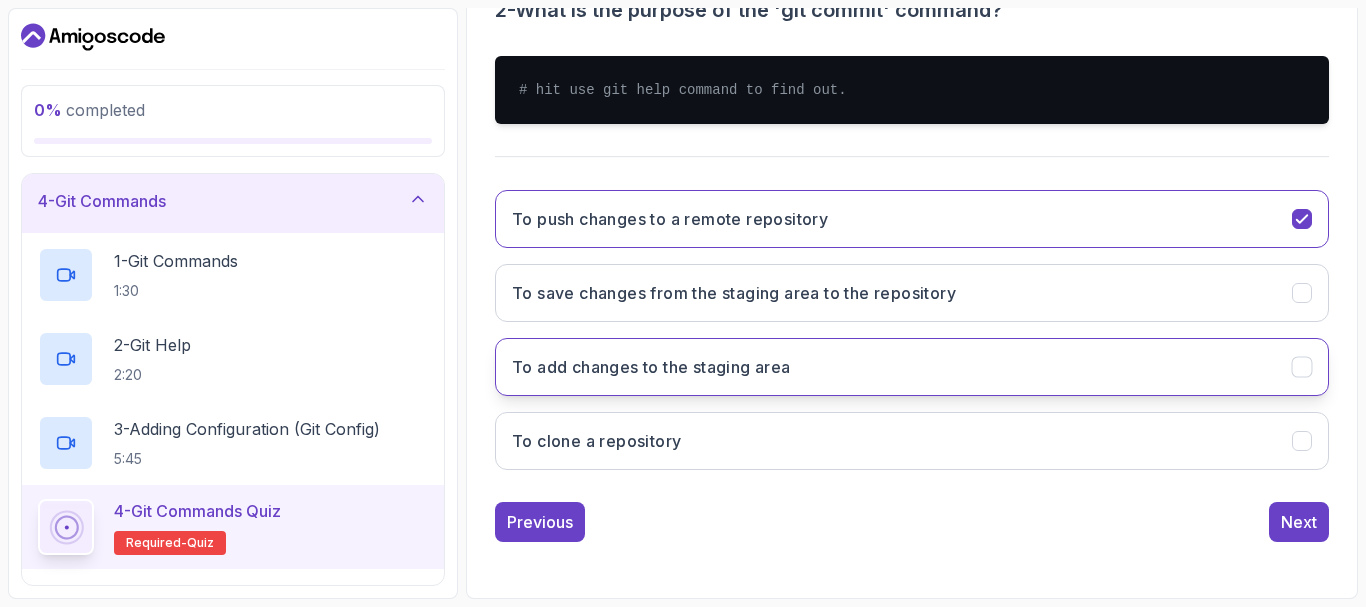 click on "To add changes to the staging area" at bounding box center (912, 367) 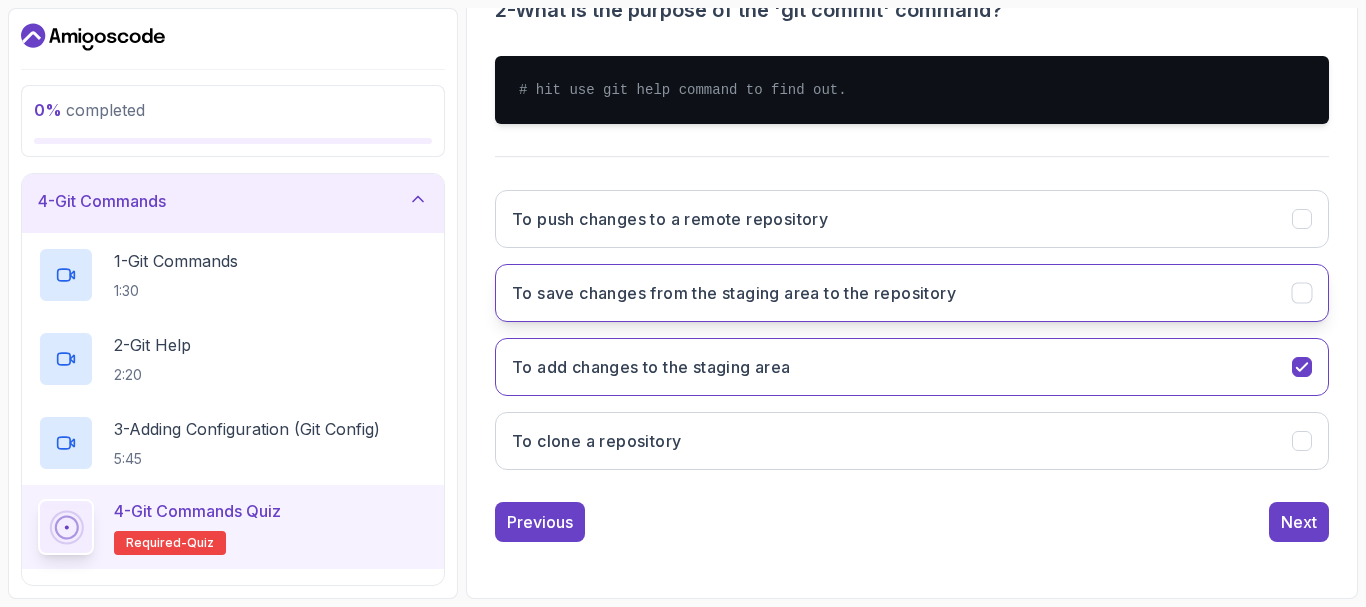 click on "To save changes from the staging area to the repository" at bounding box center (912, 293) 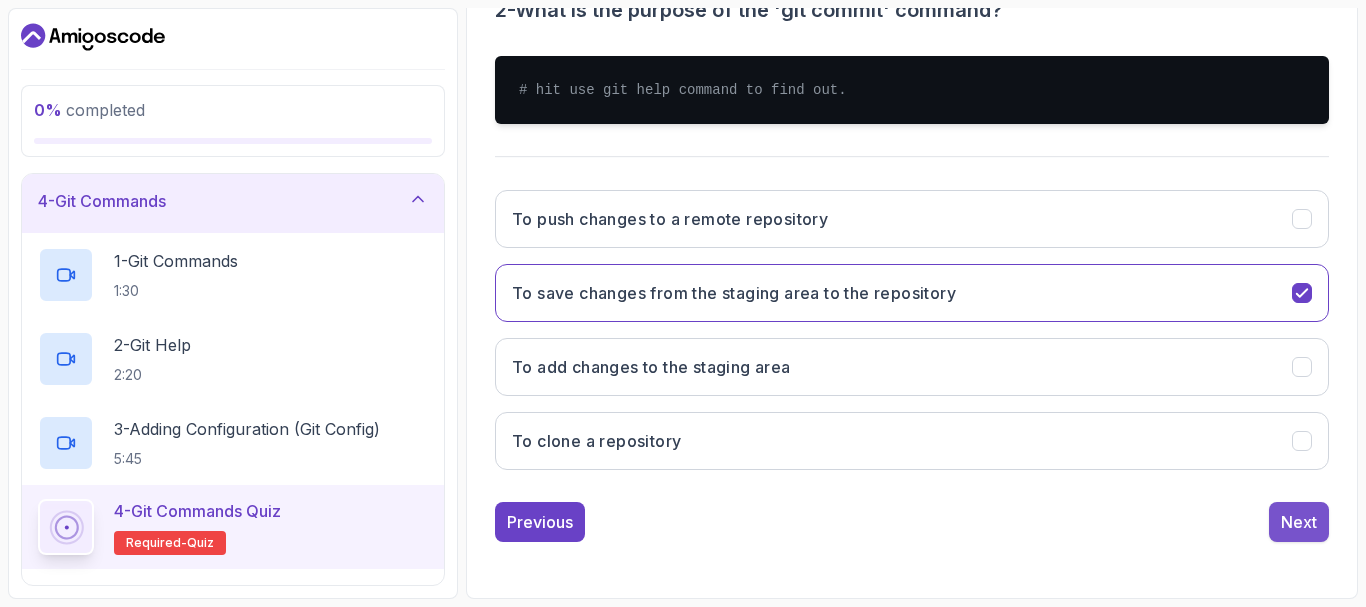 click on "Next" at bounding box center [1299, 522] 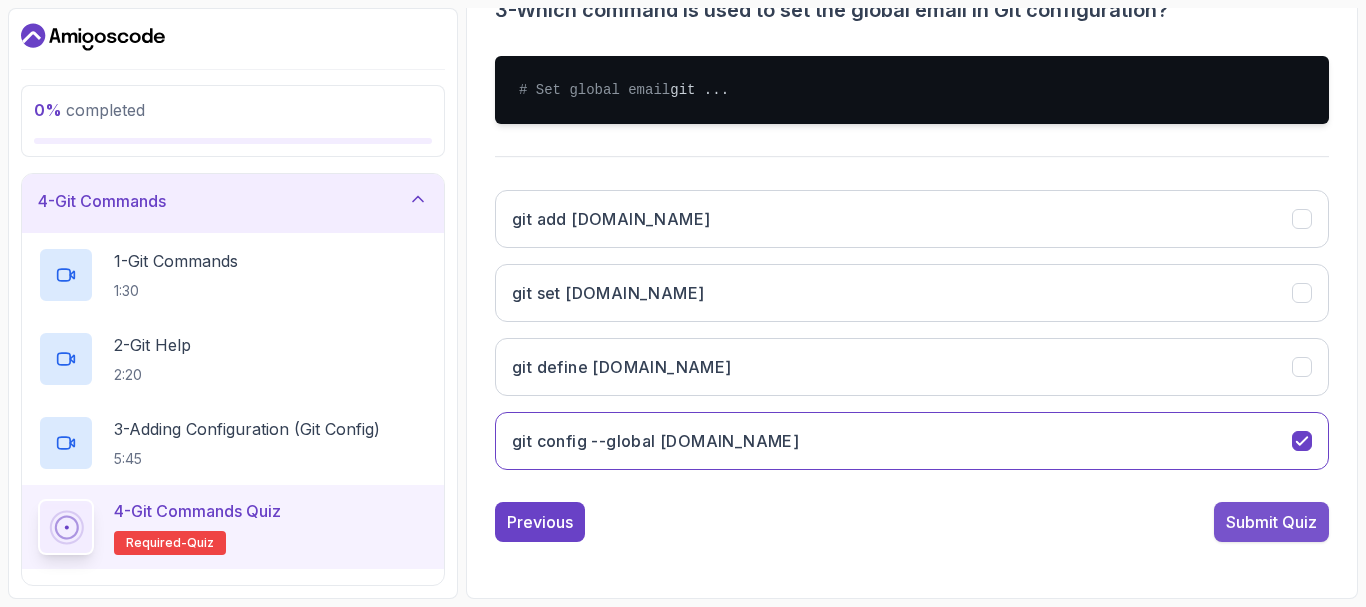 click on "Submit Quiz" at bounding box center [1271, 522] 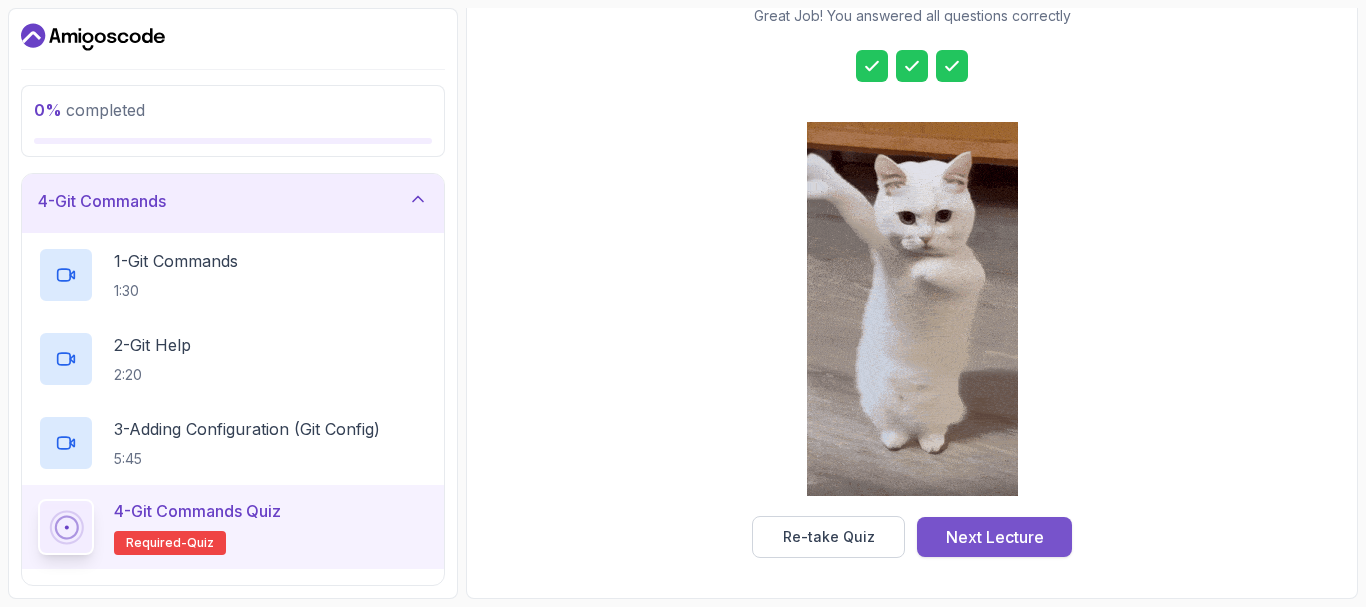 click on "Next Lecture" at bounding box center (995, 537) 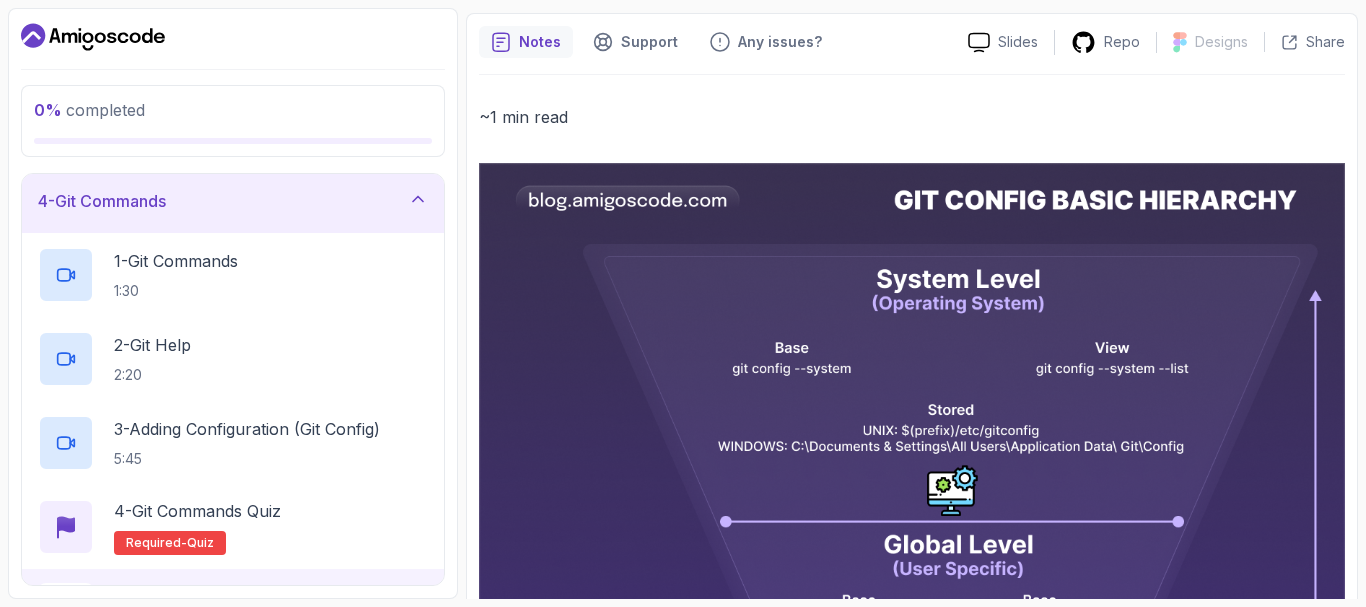 scroll, scrollTop: 200, scrollLeft: 0, axis: vertical 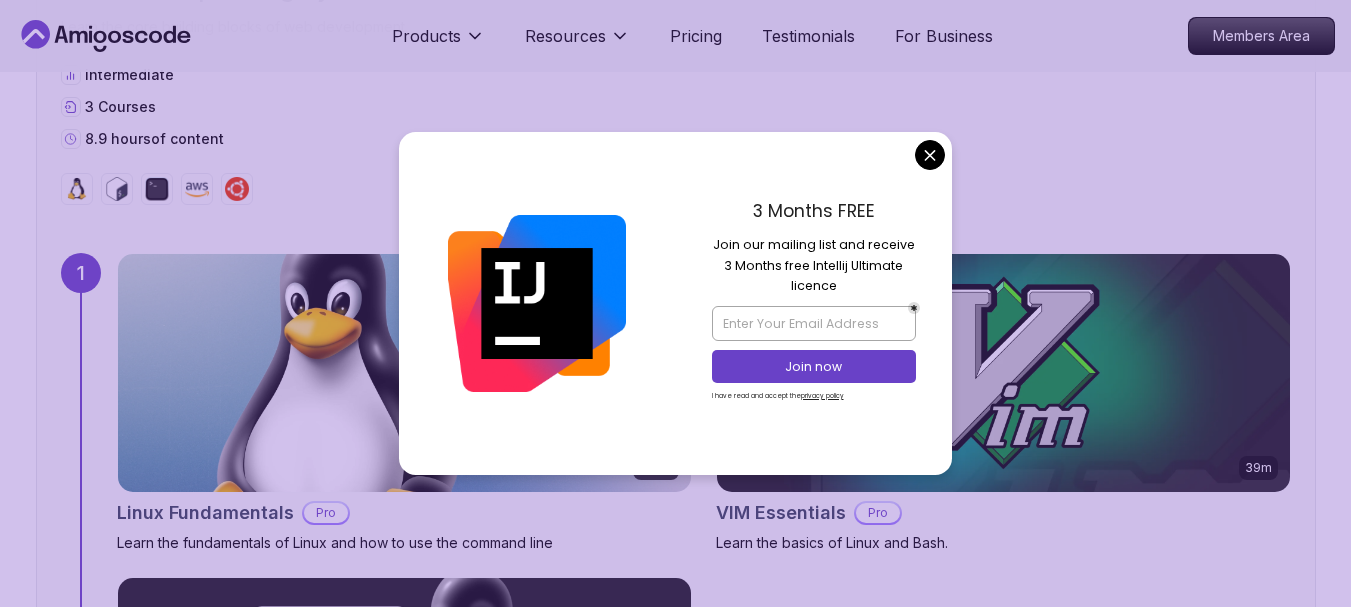 drag, startPoint x: 751, startPoint y: 211, endPoint x: 841, endPoint y: 226, distance: 91.24144 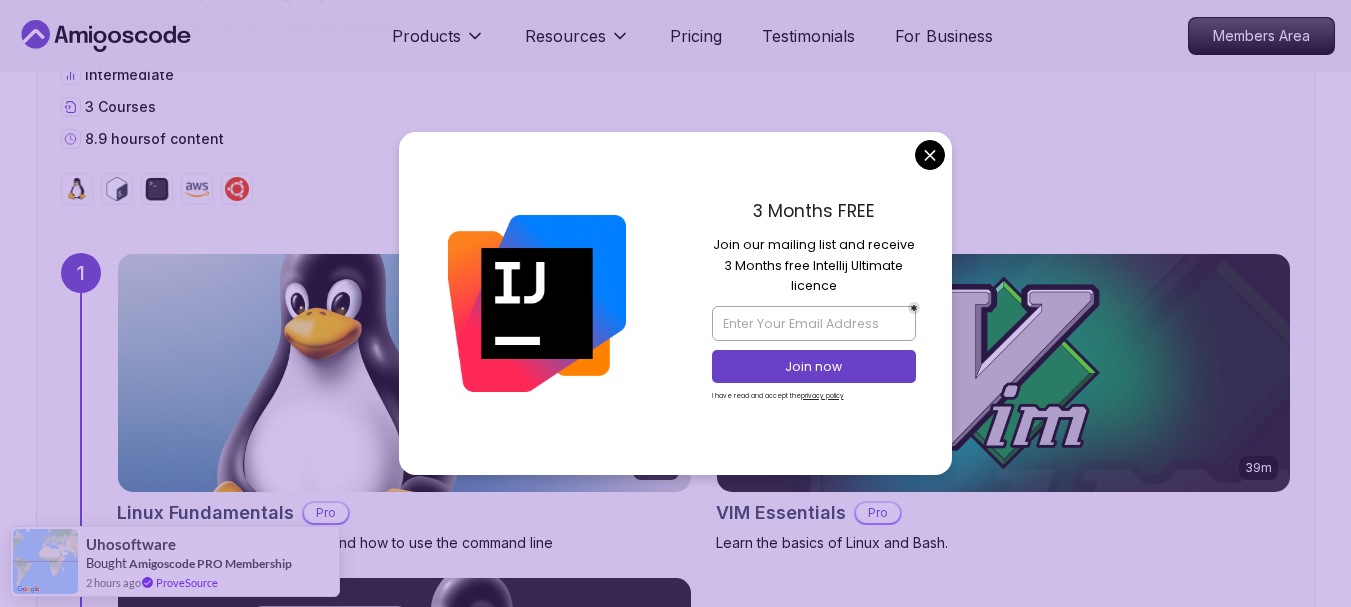 drag, startPoint x: 736, startPoint y: 247, endPoint x: 840, endPoint y: 250, distance: 104.04326 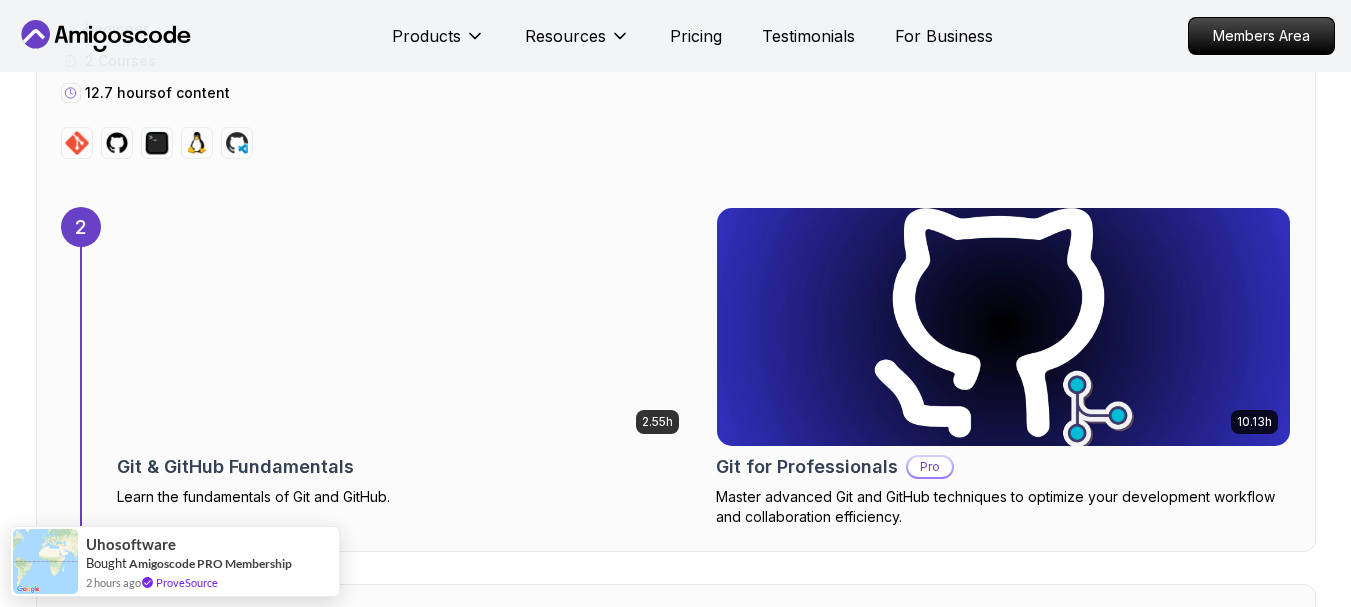 scroll, scrollTop: 2400, scrollLeft: 0, axis: vertical 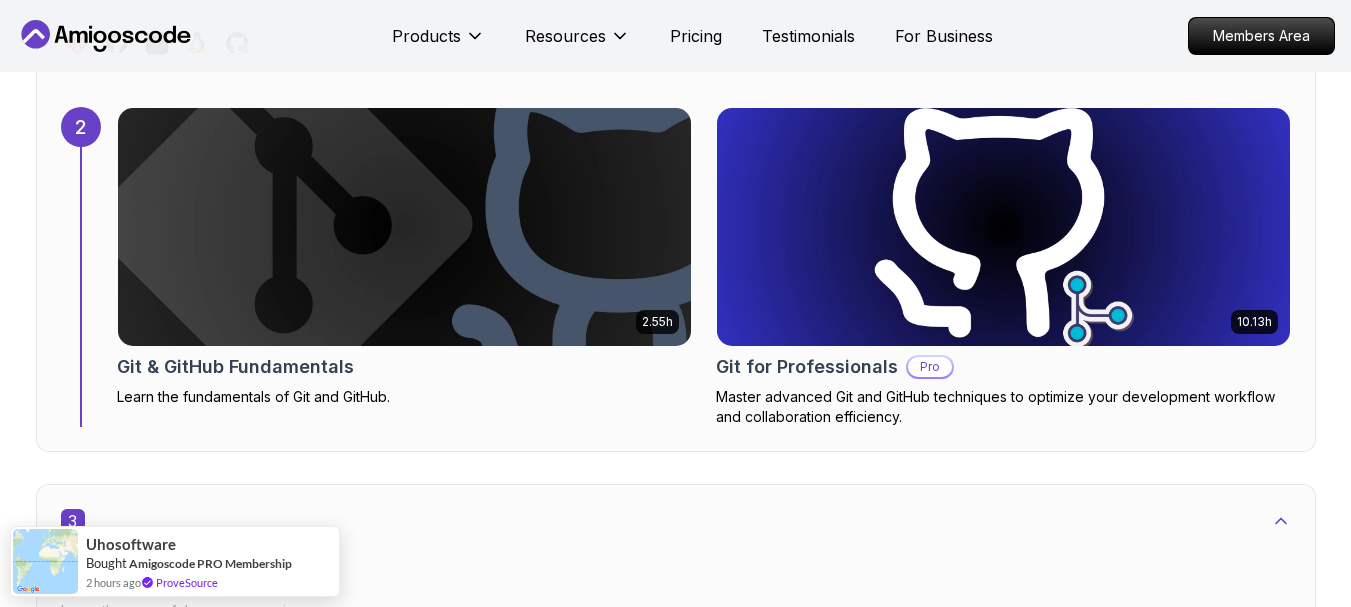 click at bounding box center (404, 227) 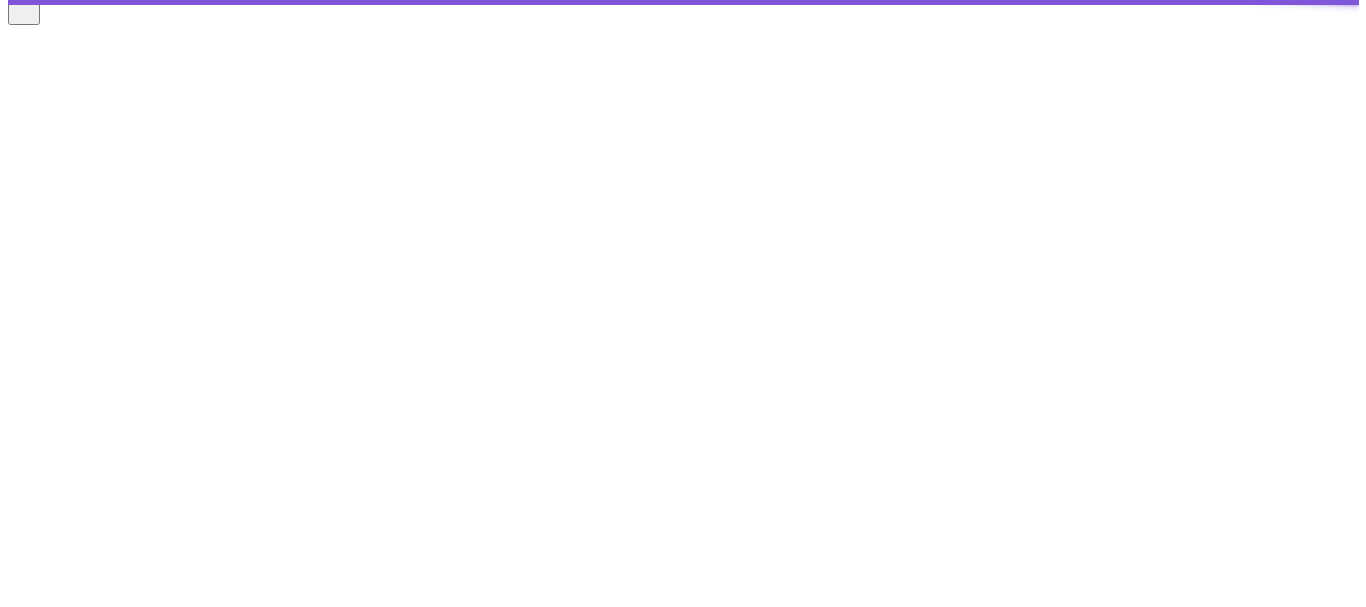 scroll, scrollTop: 0, scrollLeft: 0, axis: both 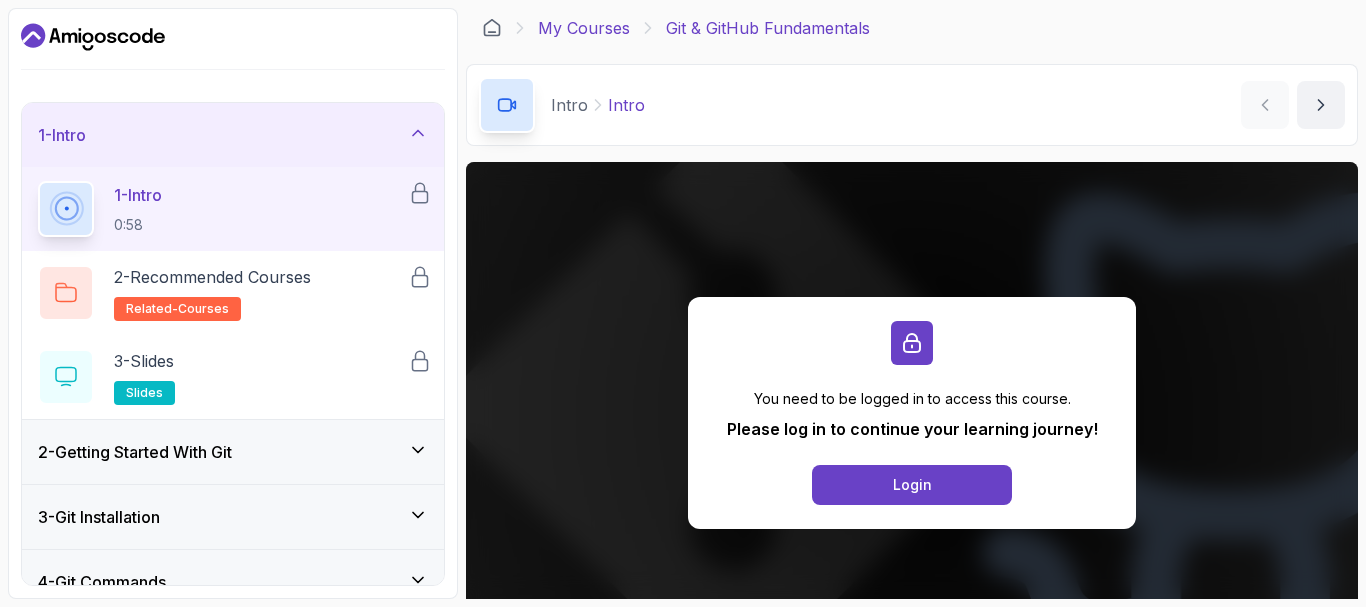 click on "My Courses" at bounding box center [584, 28] 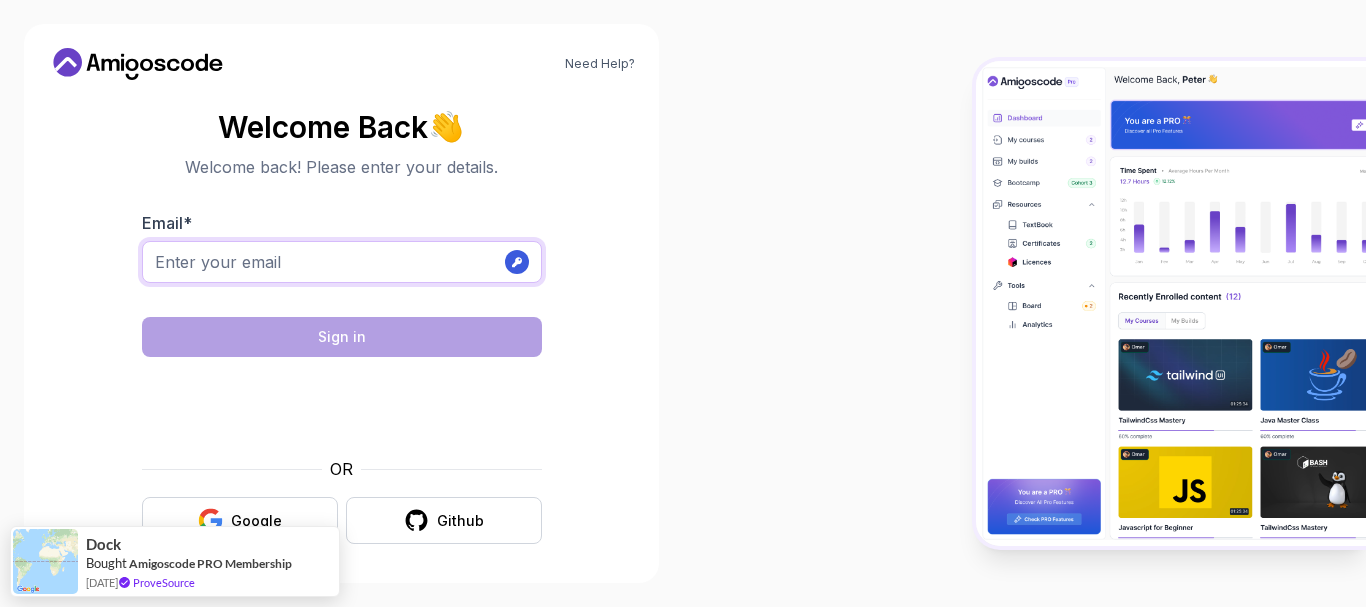 click on "Email *" at bounding box center (342, 262) 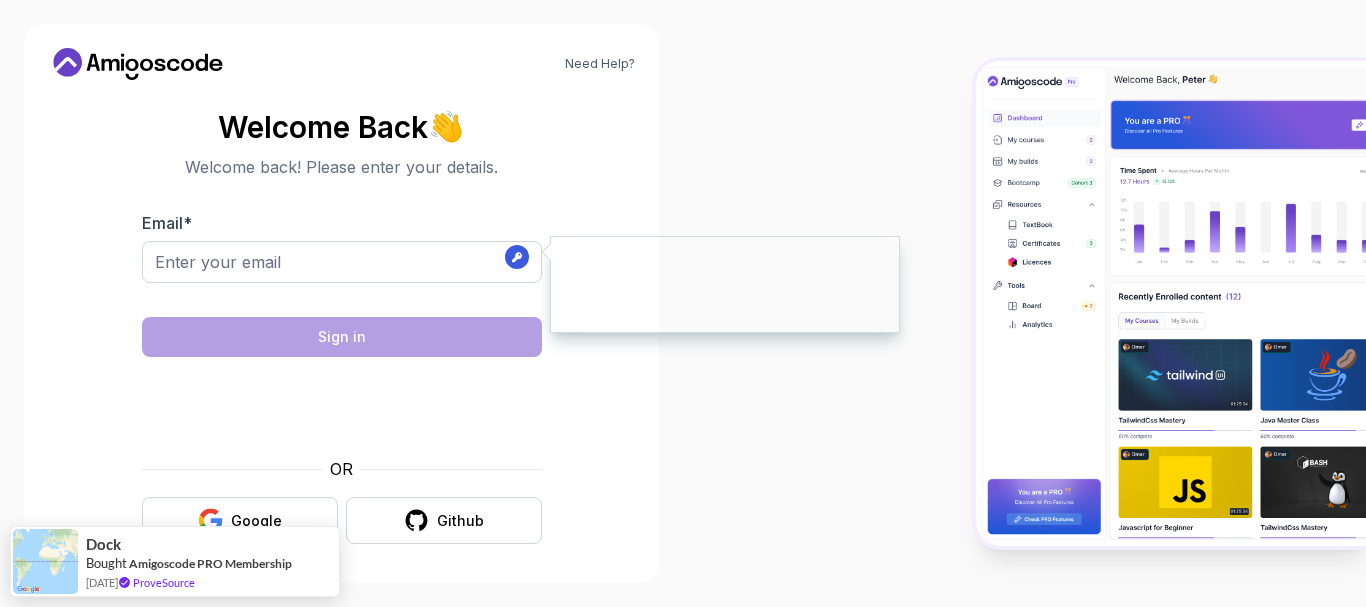 scroll, scrollTop: 5, scrollLeft: 0, axis: vertical 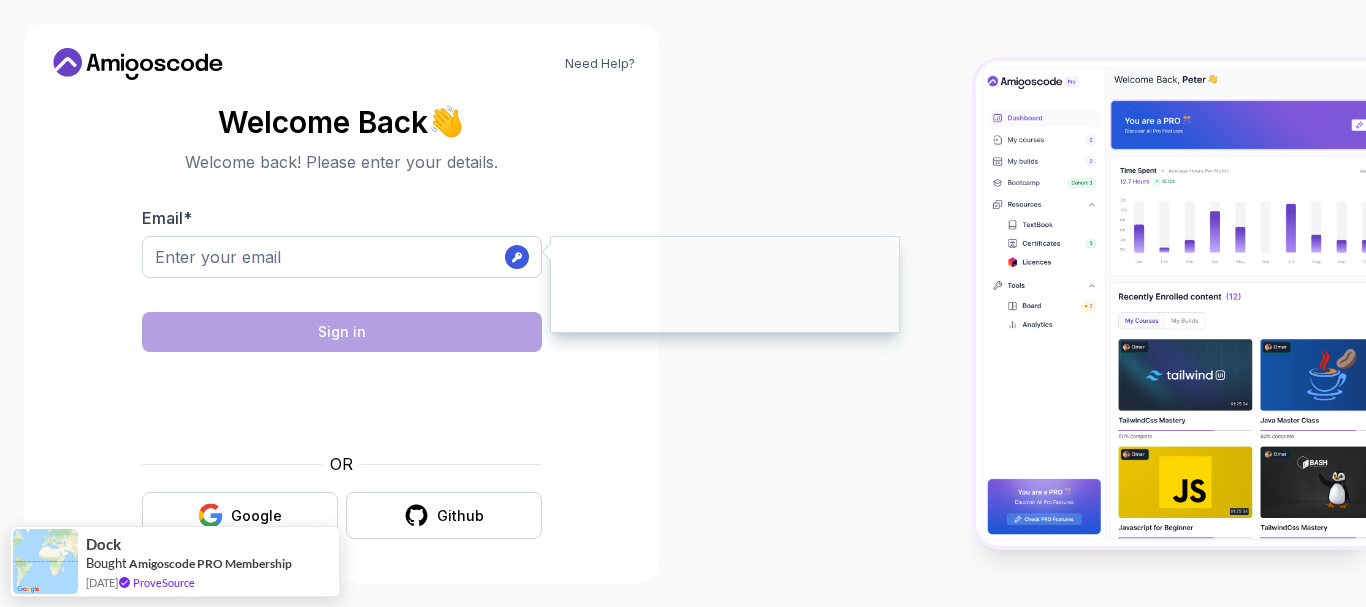 click at bounding box center (1024, 303) 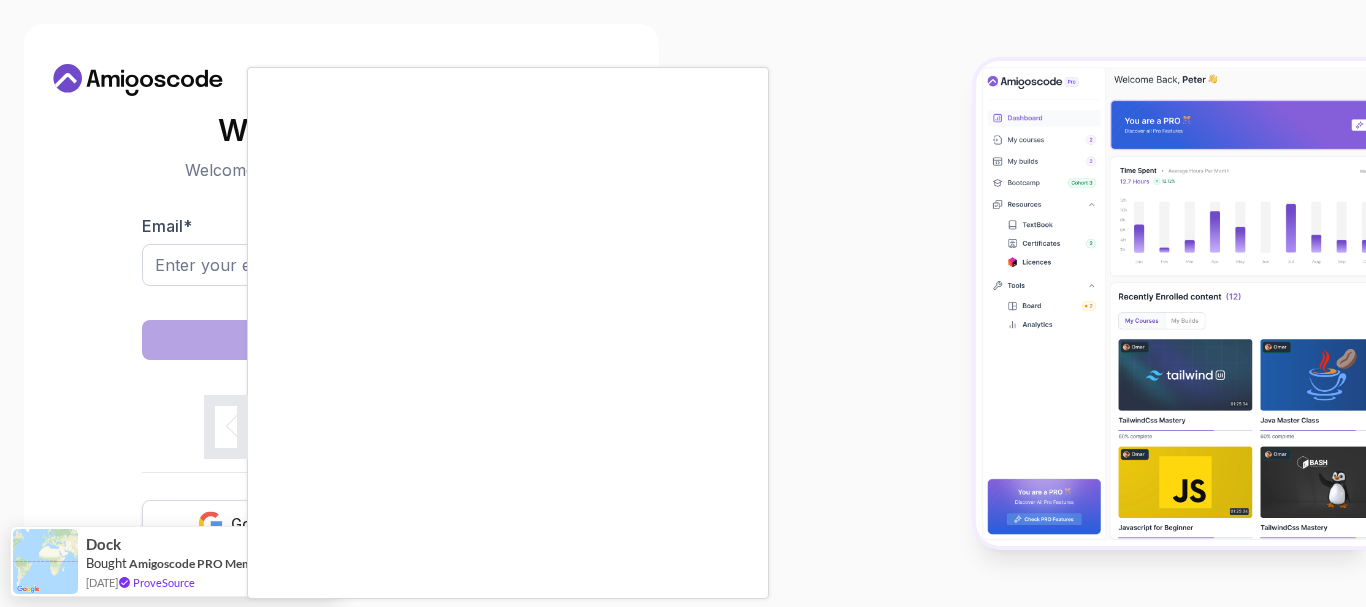 scroll, scrollTop: 0, scrollLeft: 0, axis: both 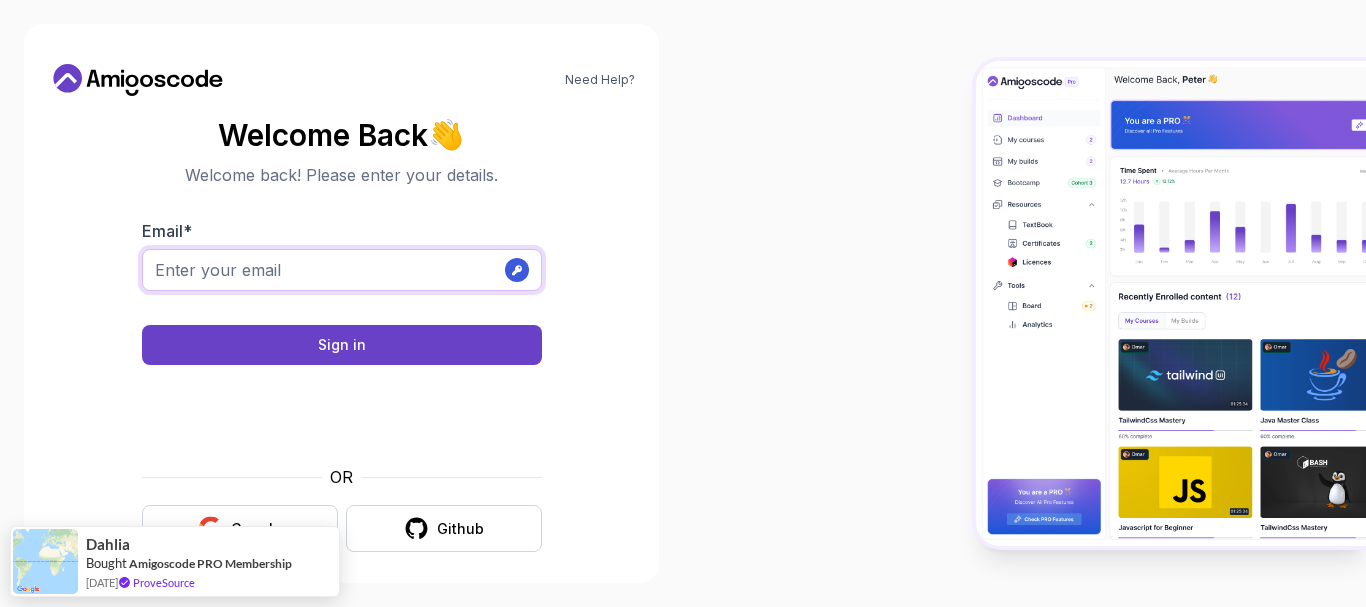 click on "Email *" at bounding box center (342, 270) 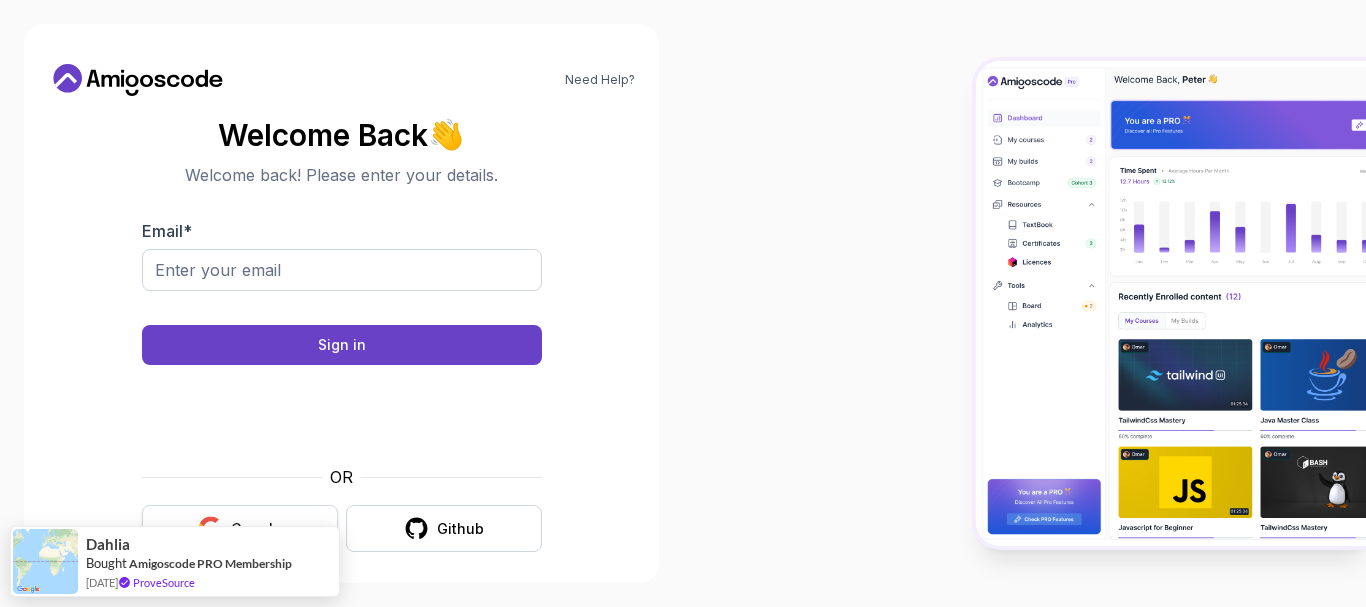 click on "Google" at bounding box center [240, 528] 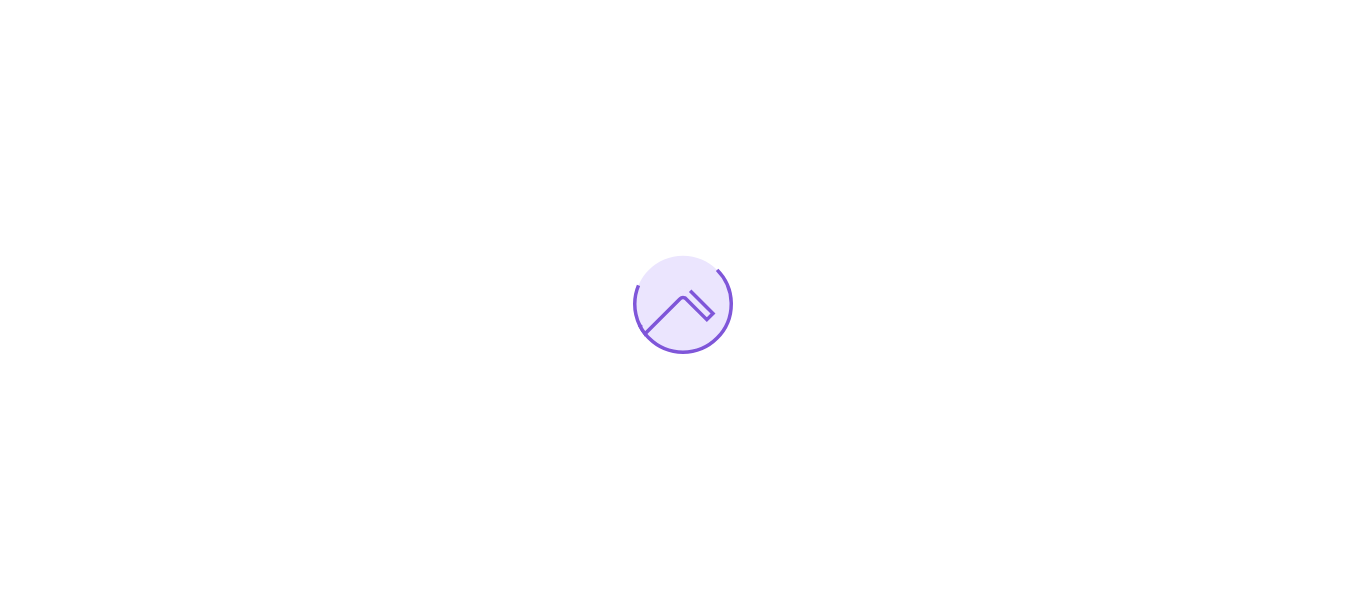 scroll, scrollTop: 0, scrollLeft: 0, axis: both 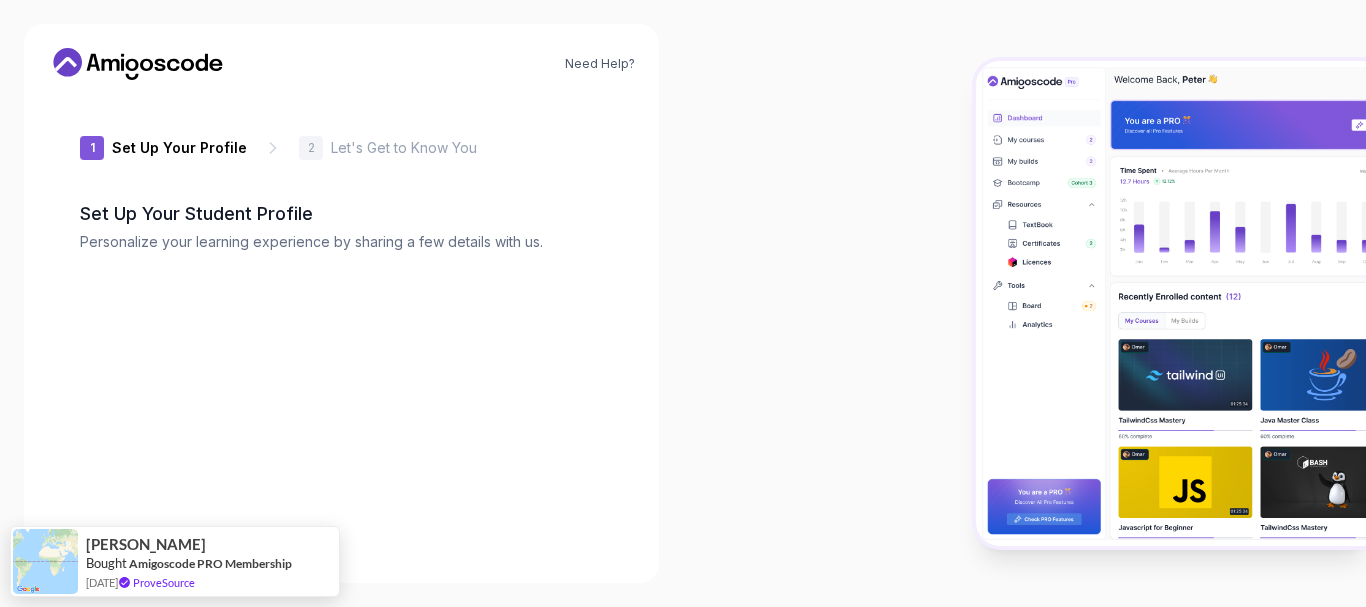 type on "wildlynxdad2d" 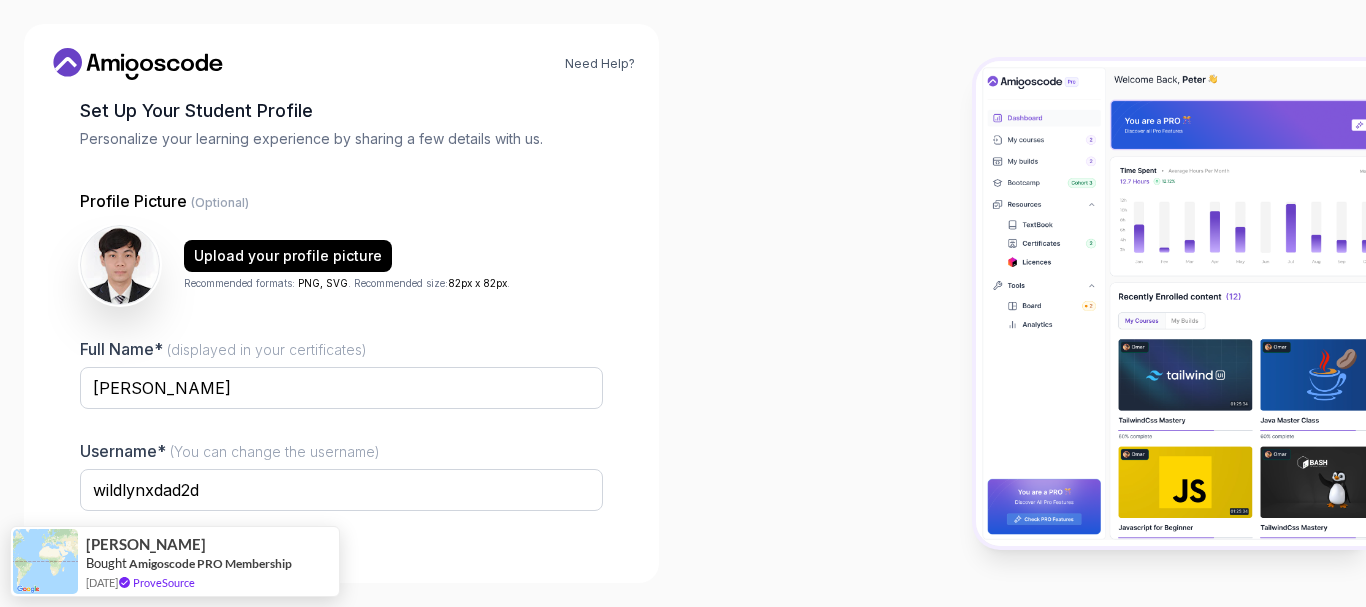 scroll, scrollTop: 200, scrollLeft: 0, axis: vertical 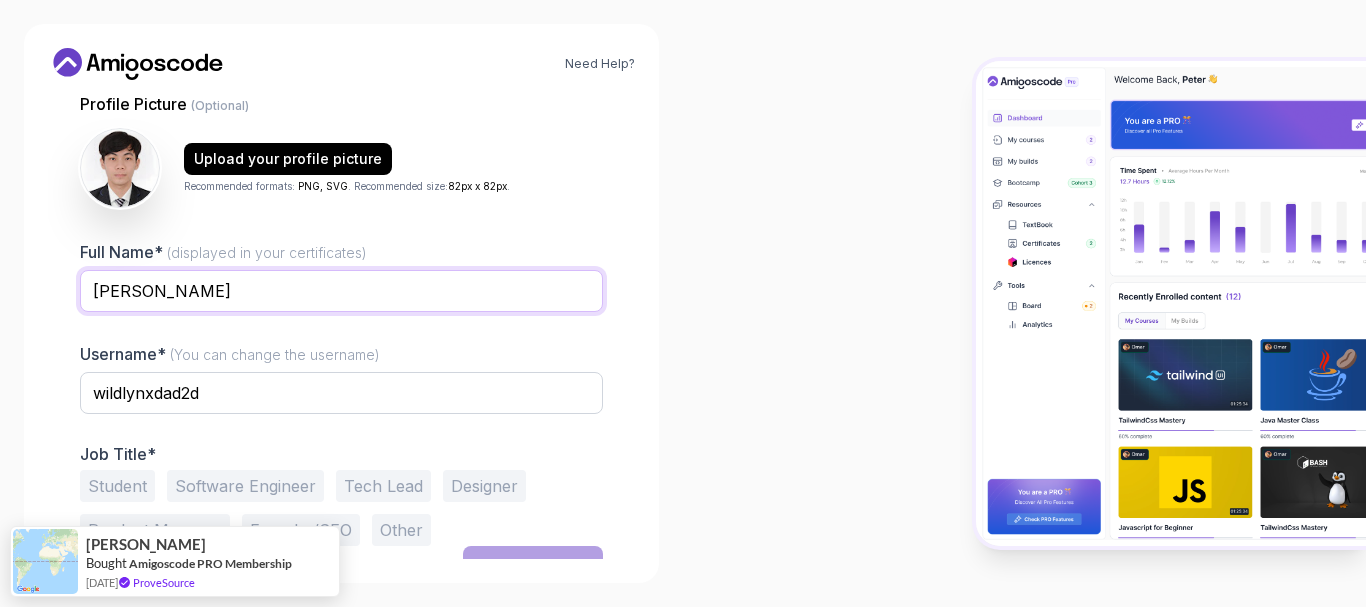 drag, startPoint x: 273, startPoint y: 291, endPoint x: 26, endPoint y: 303, distance: 247.29132 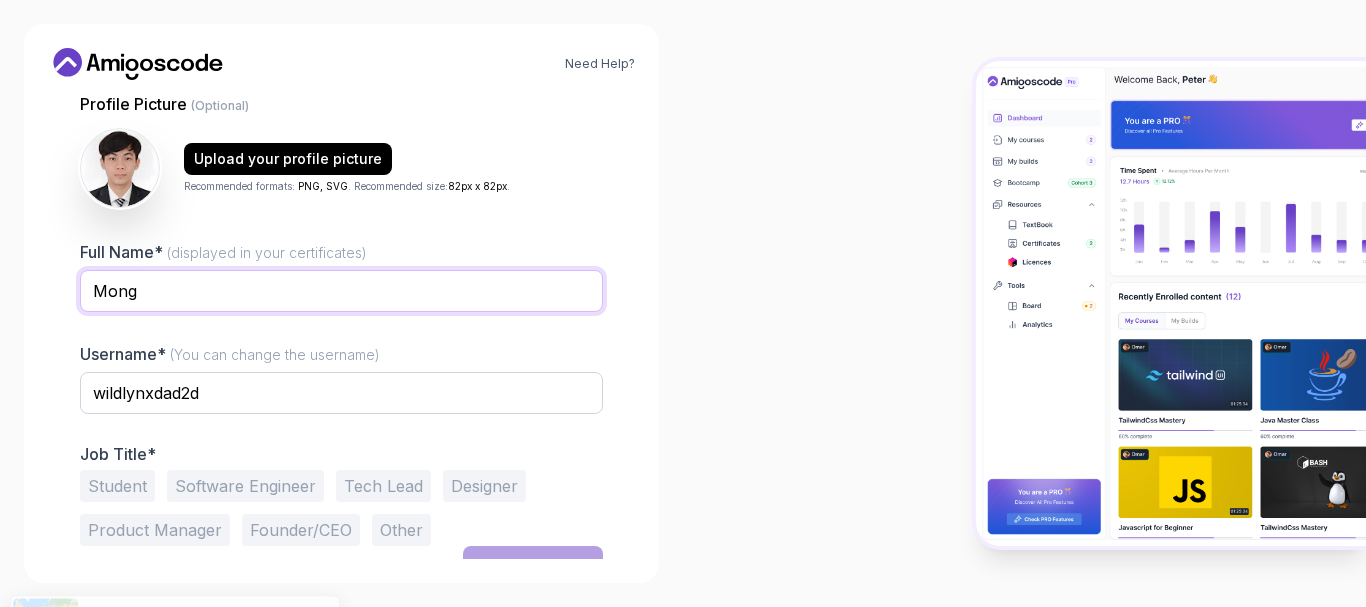 type on "Mong" 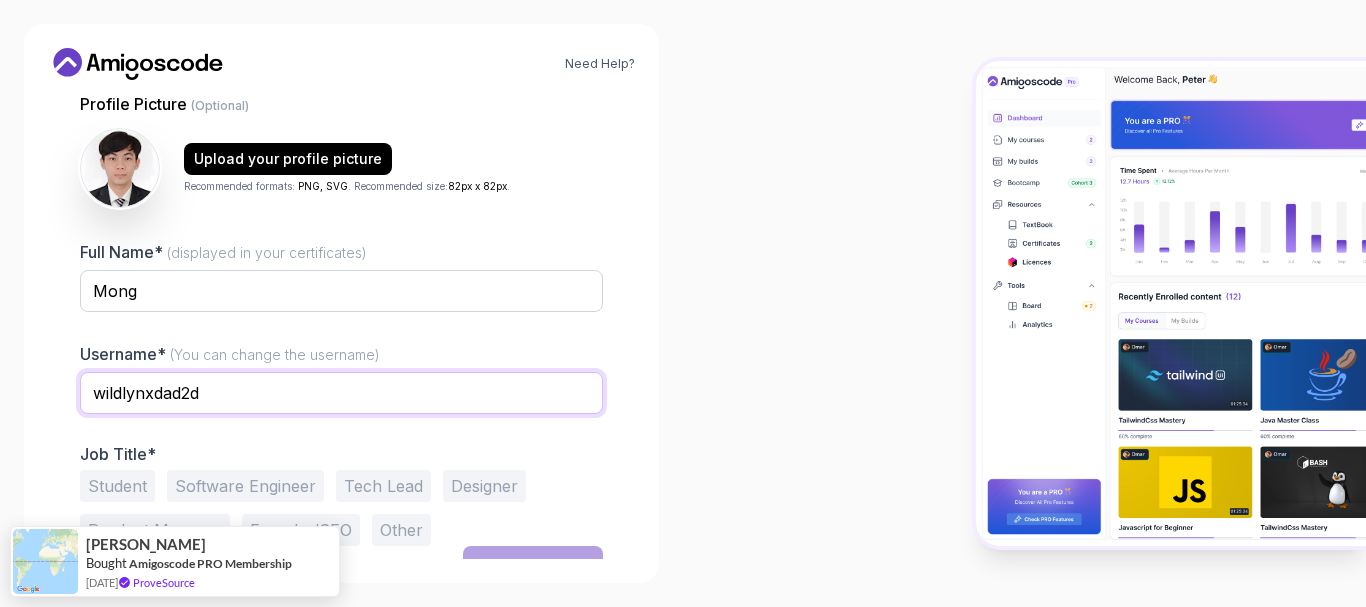 click on "wildlynxdad2d" at bounding box center (341, 393) 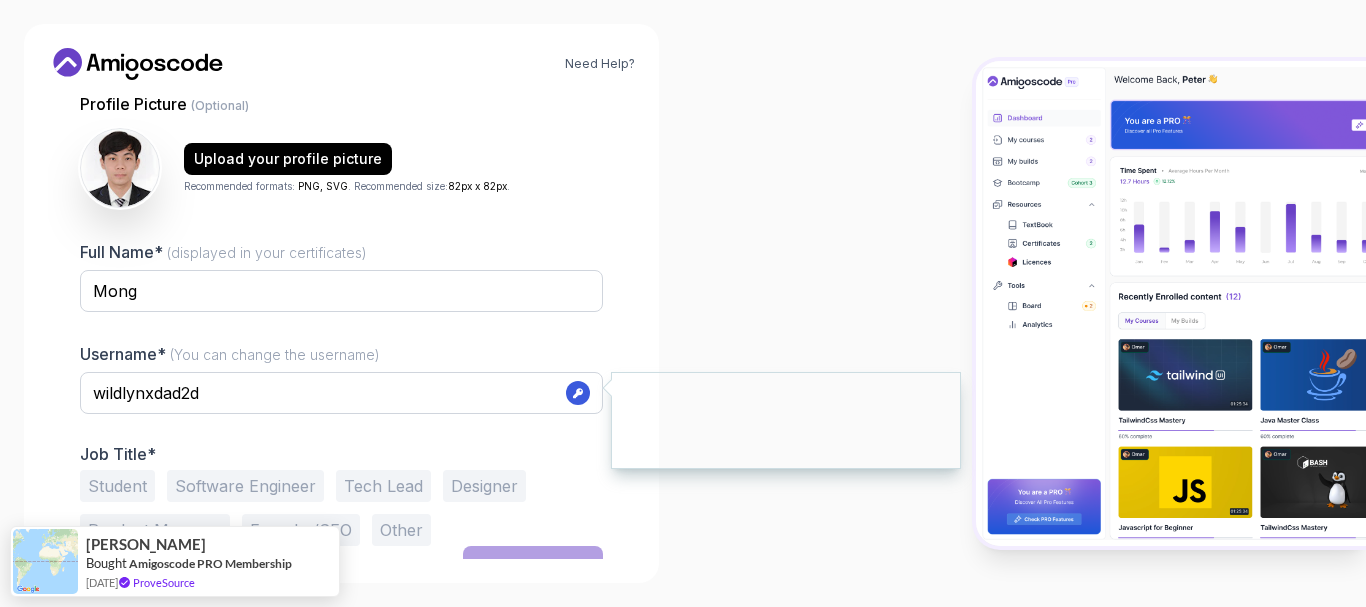 click at bounding box center [1024, 303] 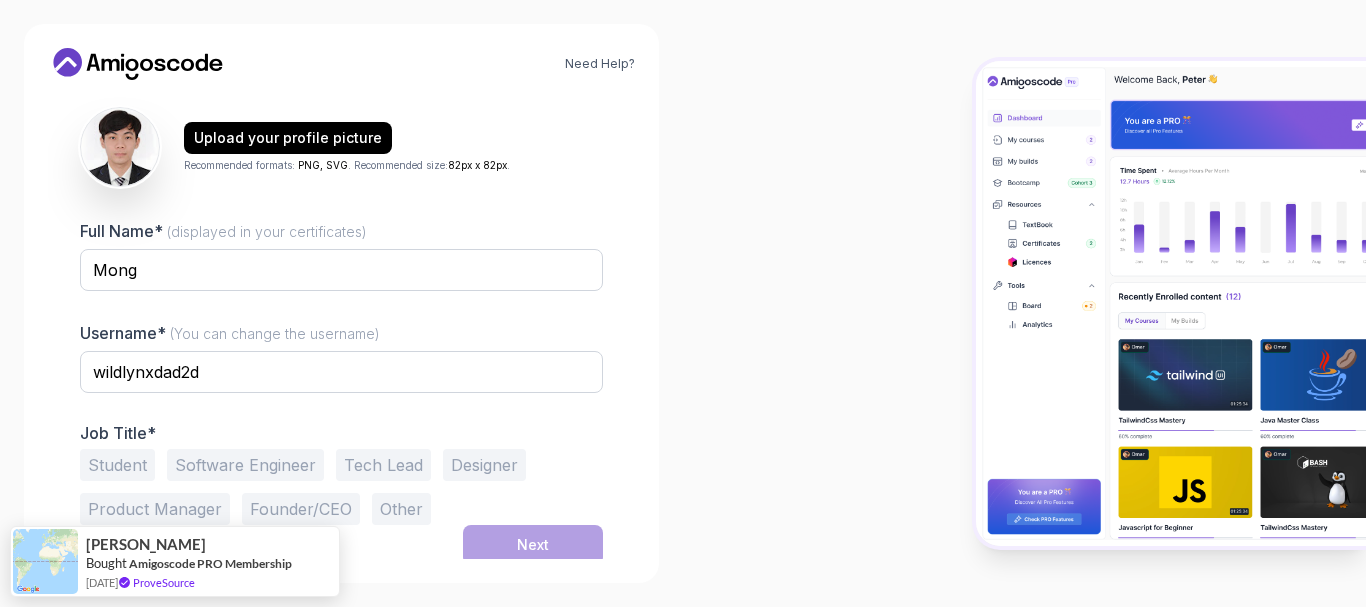 scroll, scrollTop: 227, scrollLeft: 0, axis: vertical 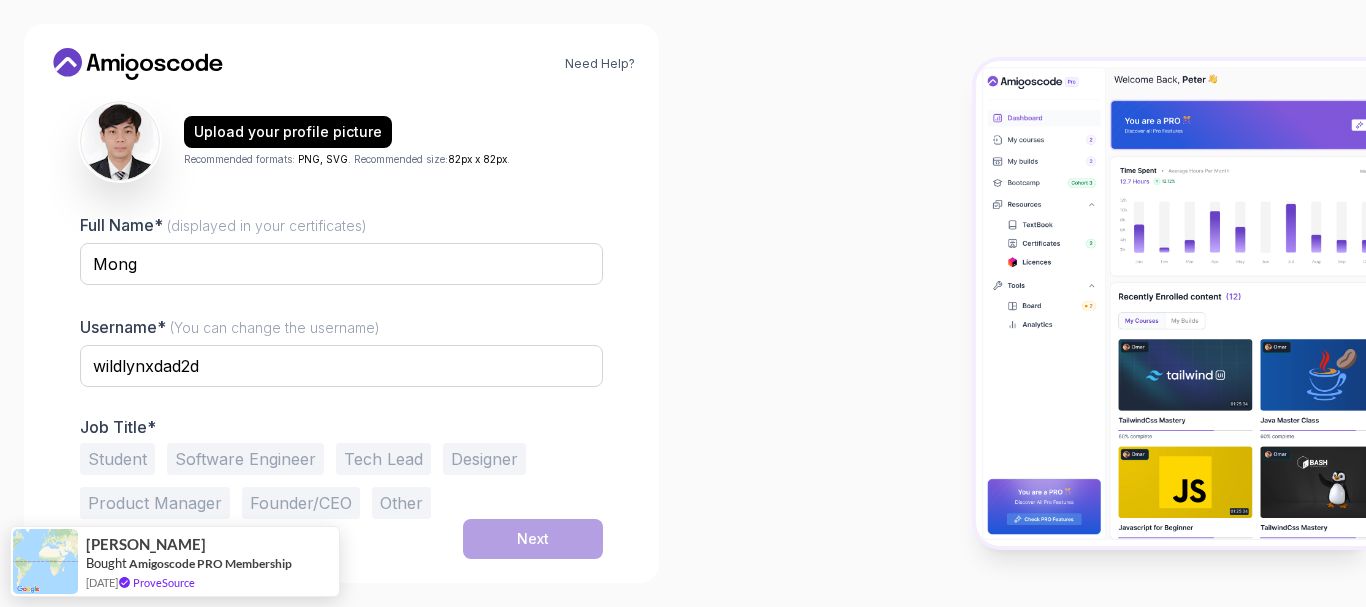 click on "Student" at bounding box center [117, 459] 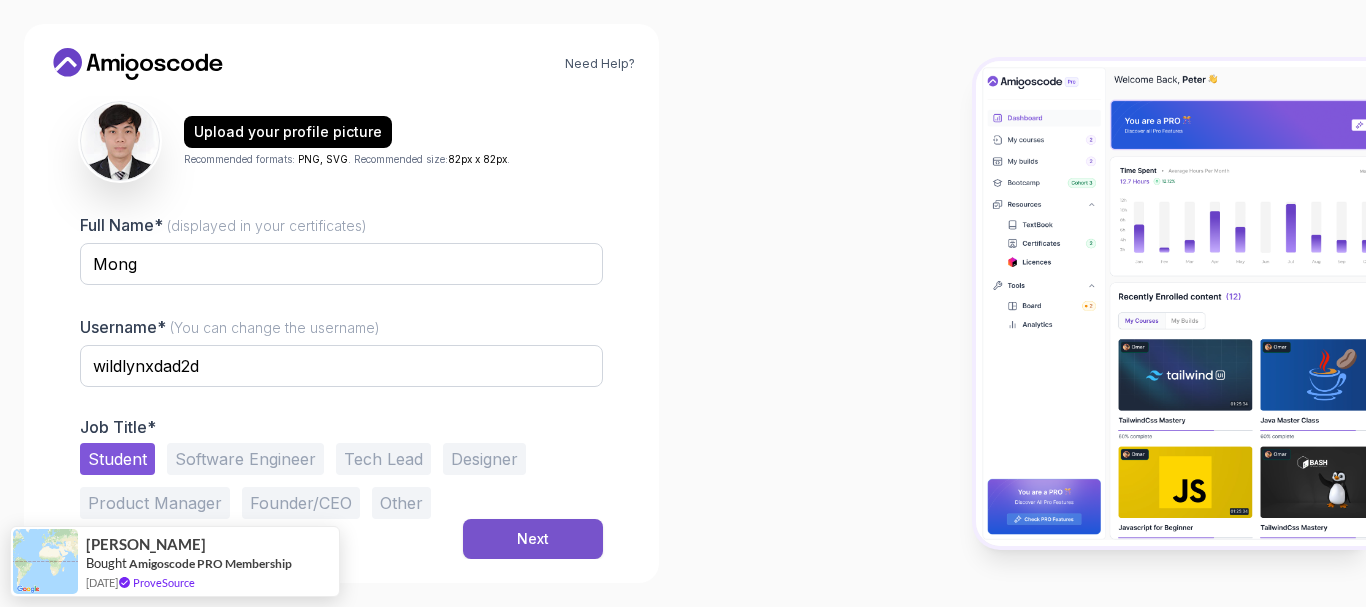 click on "Next" at bounding box center [533, 539] 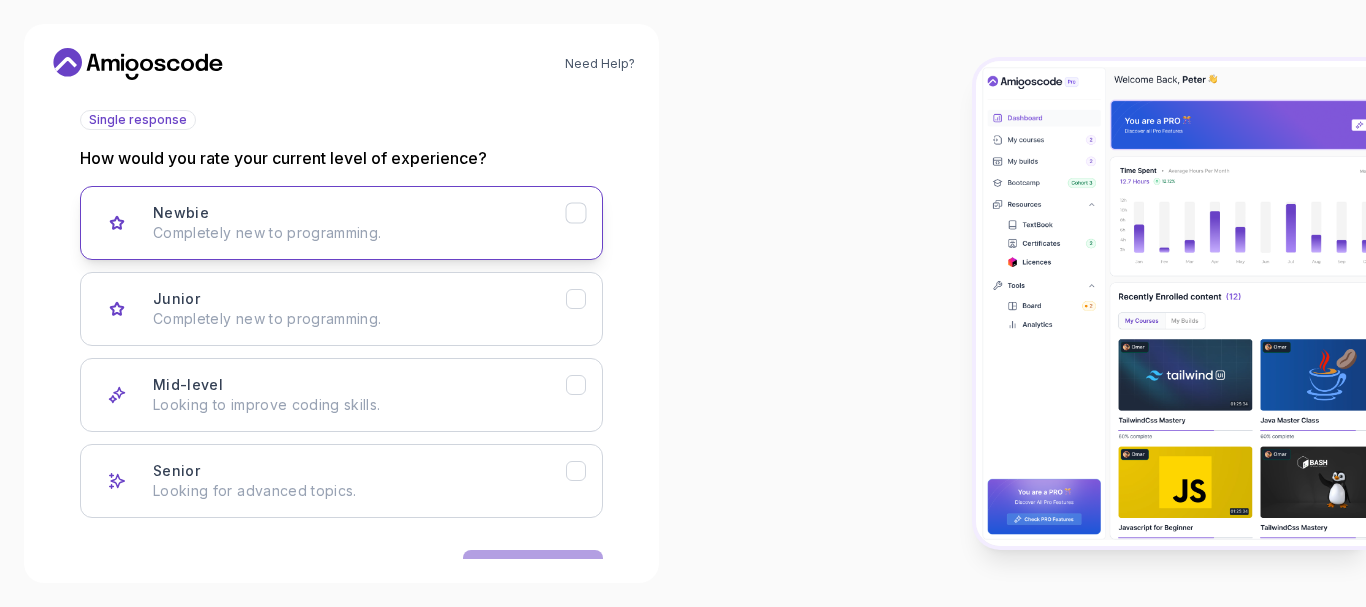 click on "Completely new to programming." at bounding box center (359, 233) 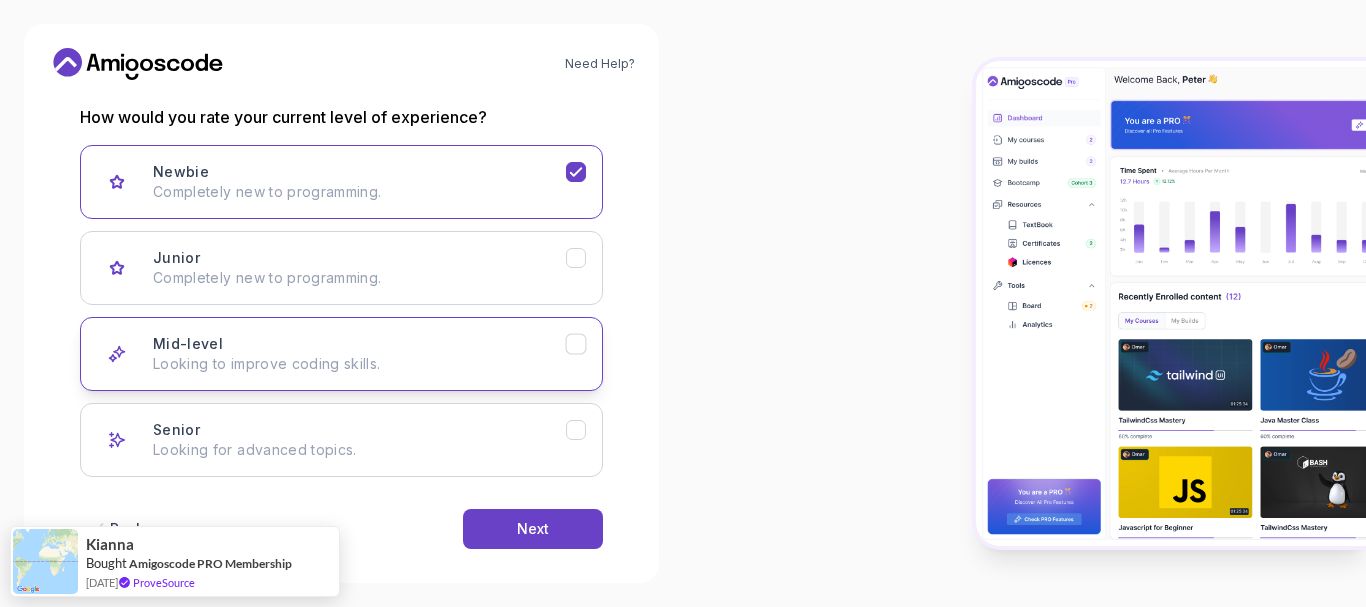 scroll, scrollTop: 290, scrollLeft: 0, axis: vertical 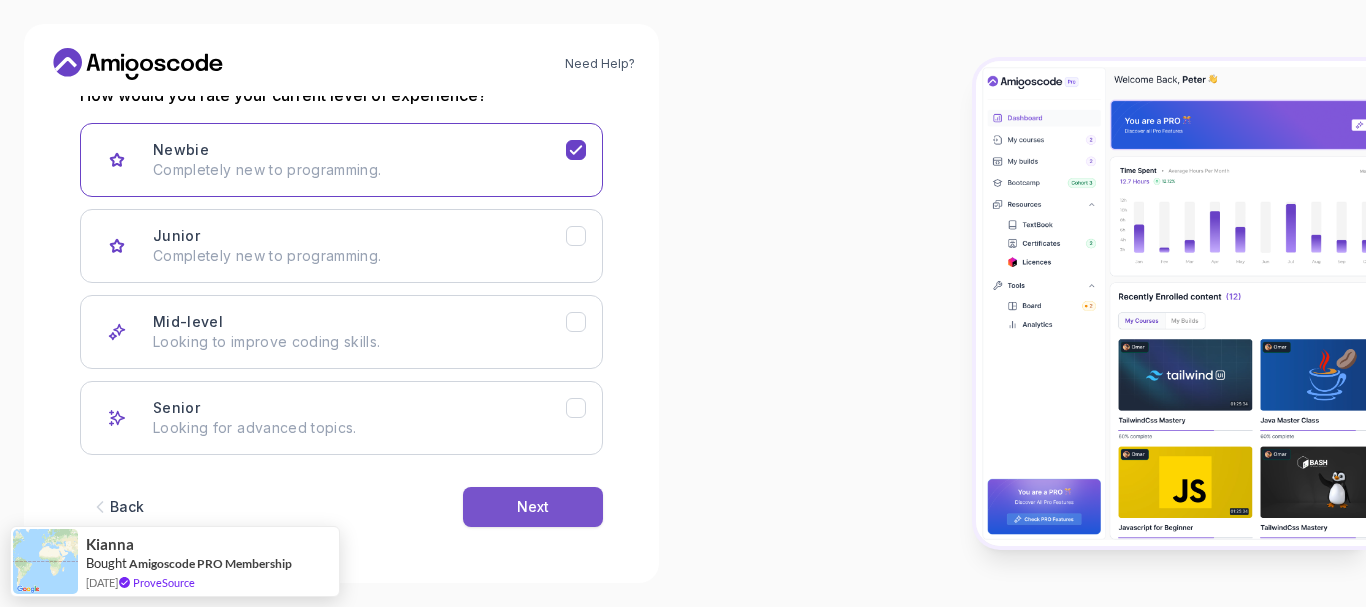 click on "Next" at bounding box center (533, 507) 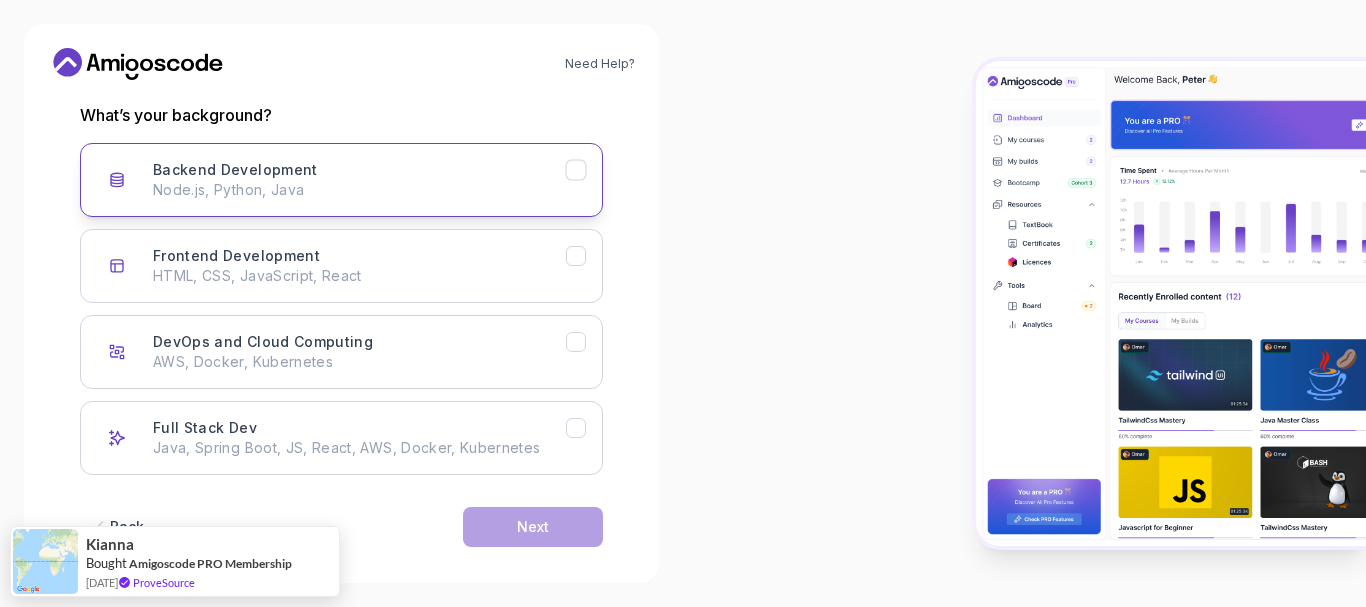scroll, scrollTop: 290, scrollLeft: 0, axis: vertical 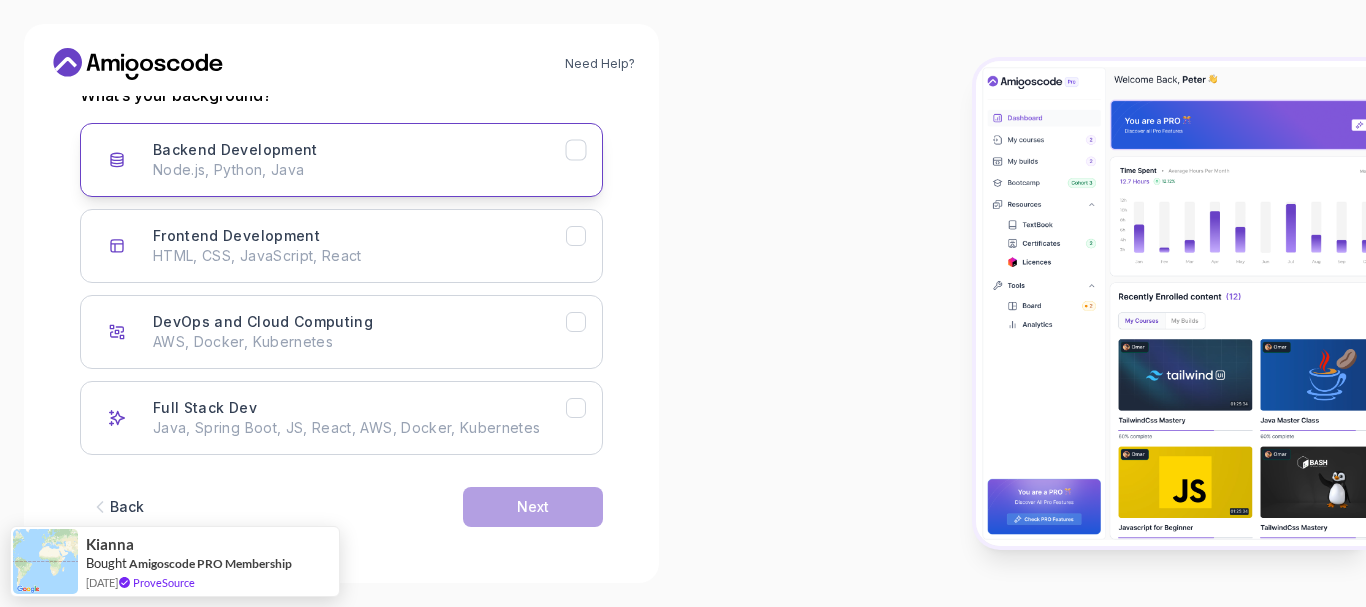 click on "Node.js, Python, Java" at bounding box center (359, 170) 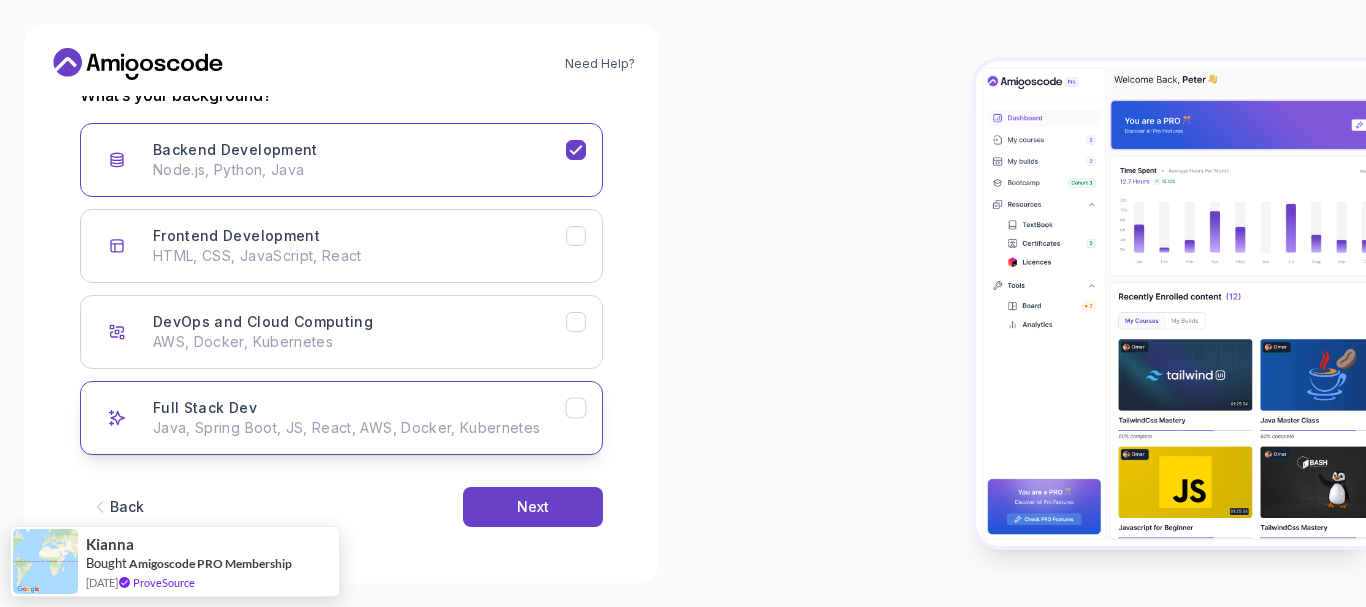 click on "Java, Spring Boot, JS, React, AWS, Docker, Kubernetes" at bounding box center [359, 428] 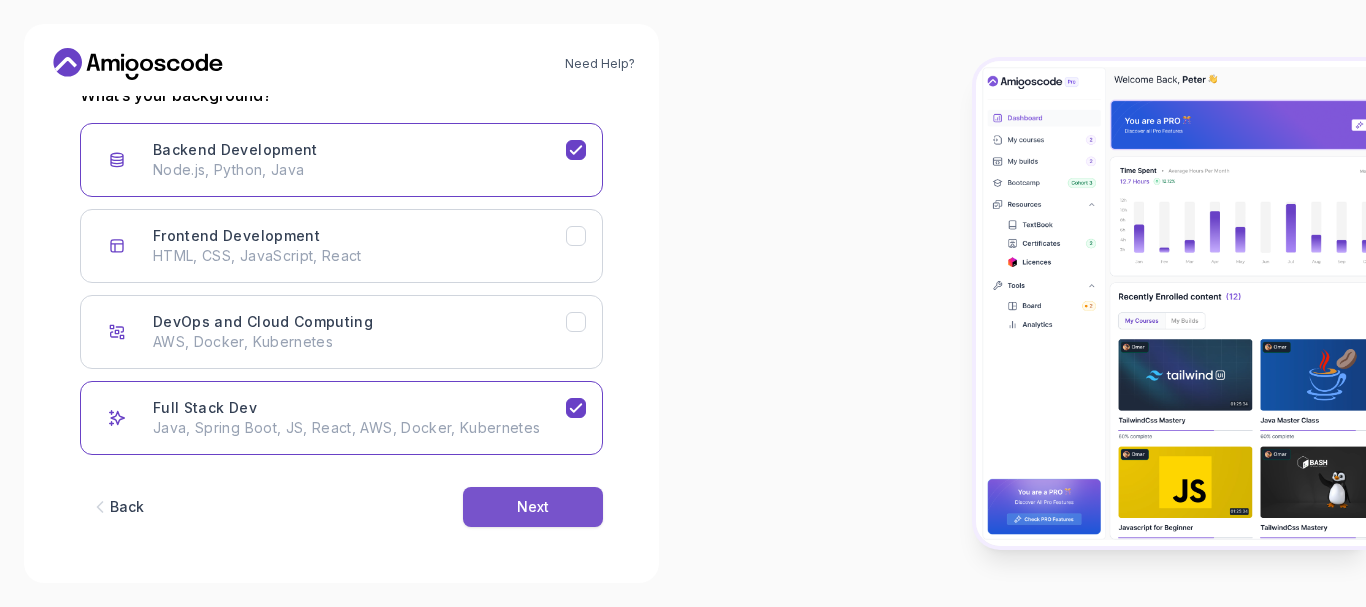 click on "Next" at bounding box center [533, 507] 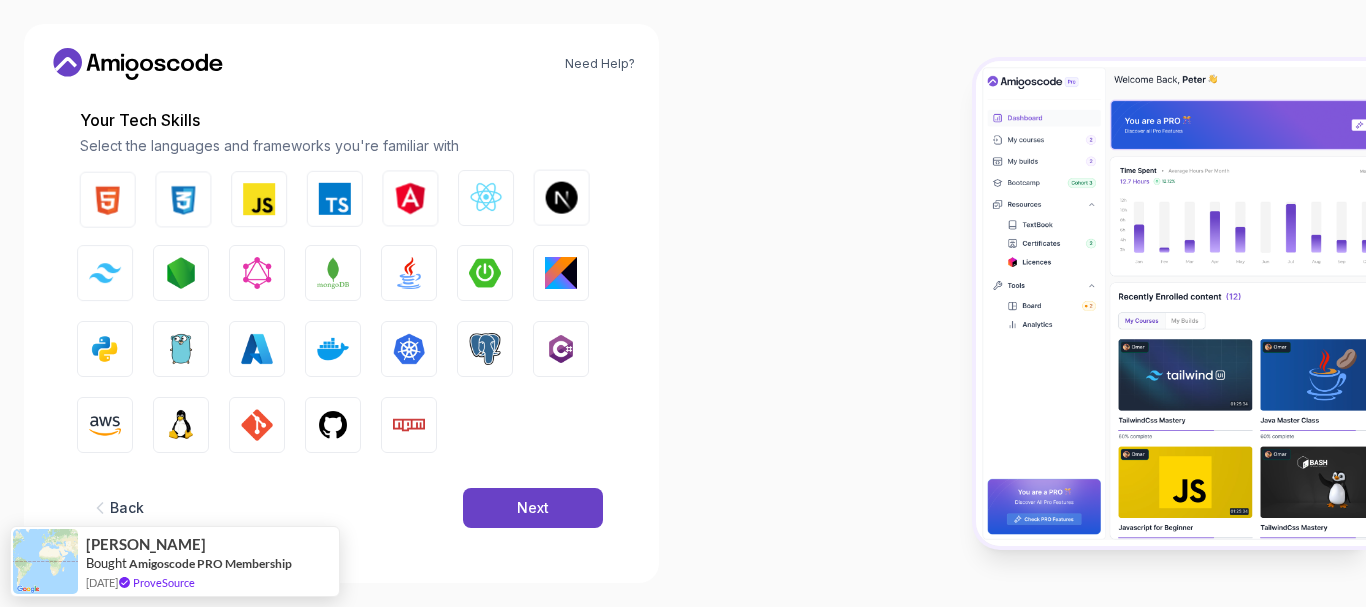 scroll, scrollTop: 266, scrollLeft: 0, axis: vertical 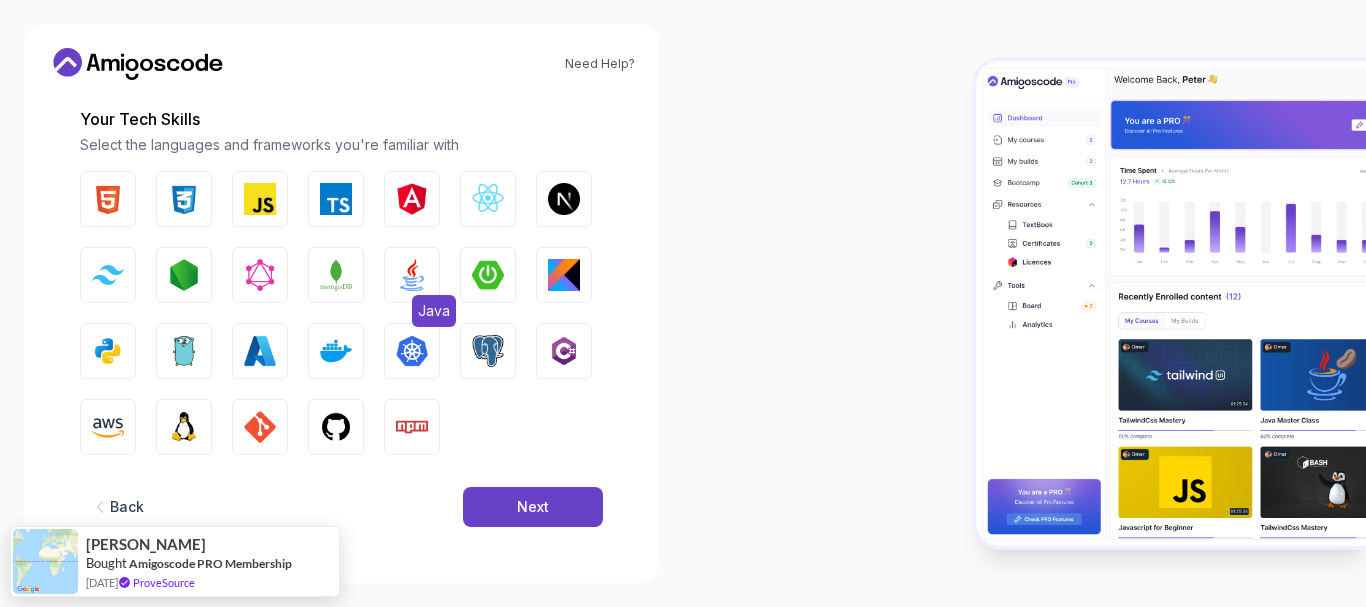 click at bounding box center [412, 275] 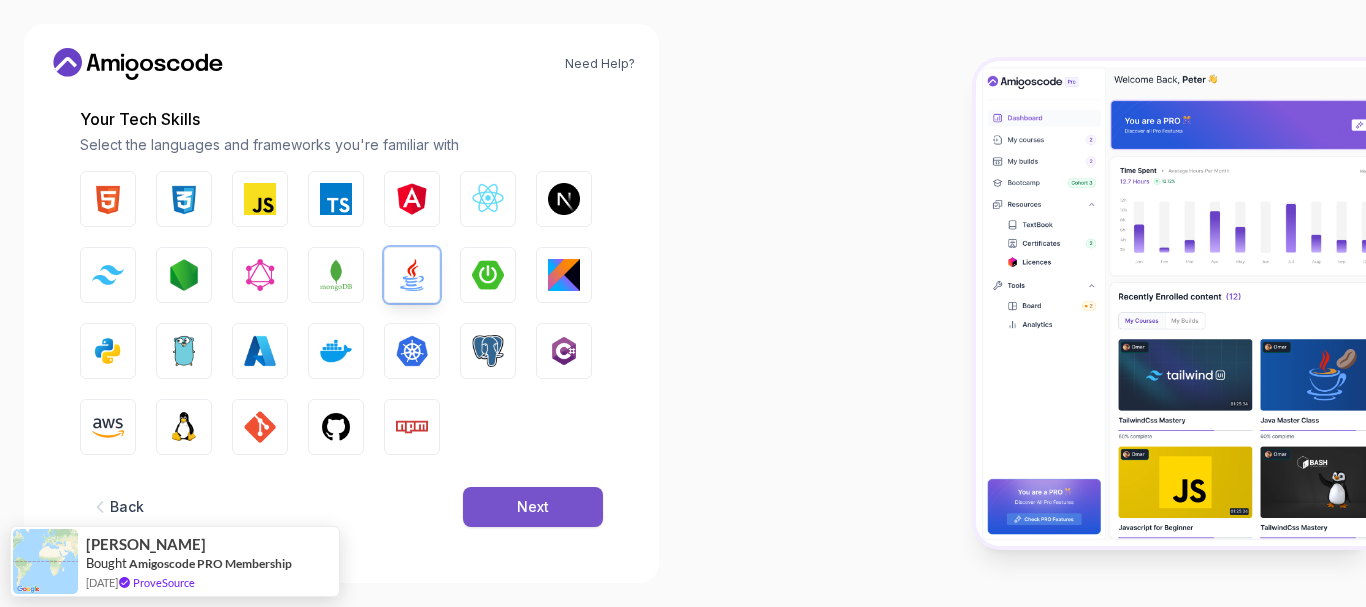 click on "Next" at bounding box center (533, 507) 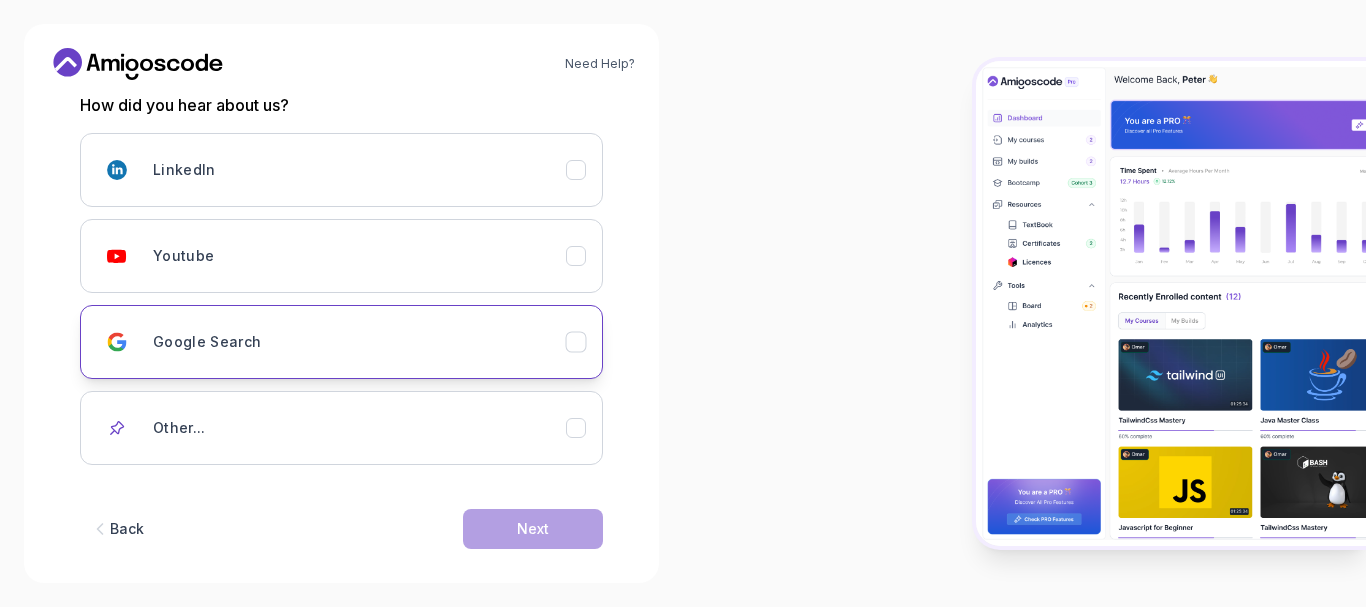 scroll, scrollTop: 302, scrollLeft: 0, axis: vertical 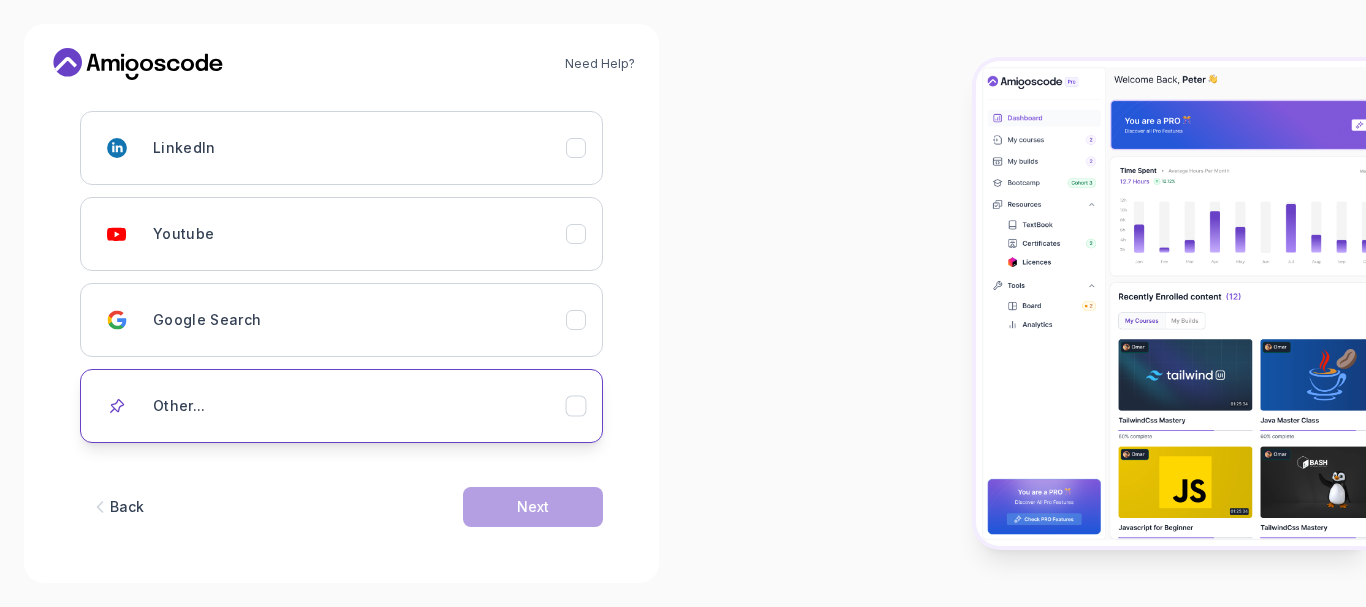 click on "Other..." at bounding box center (359, 406) 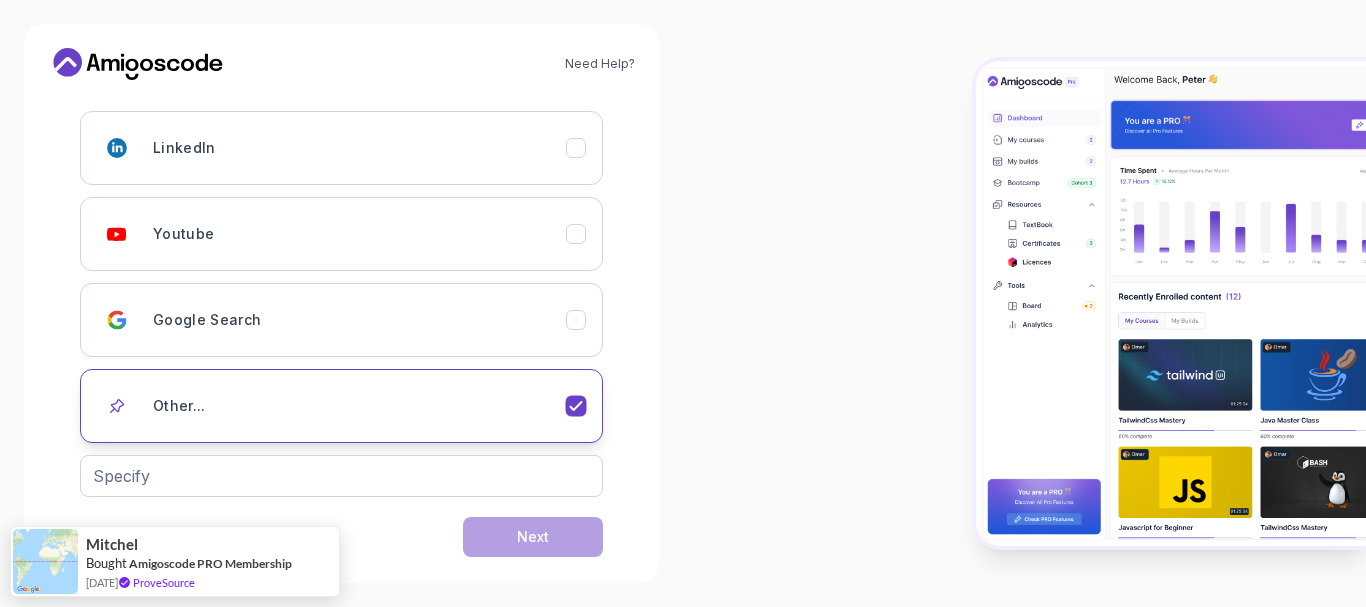 click on "Other..." at bounding box center (359, 406) 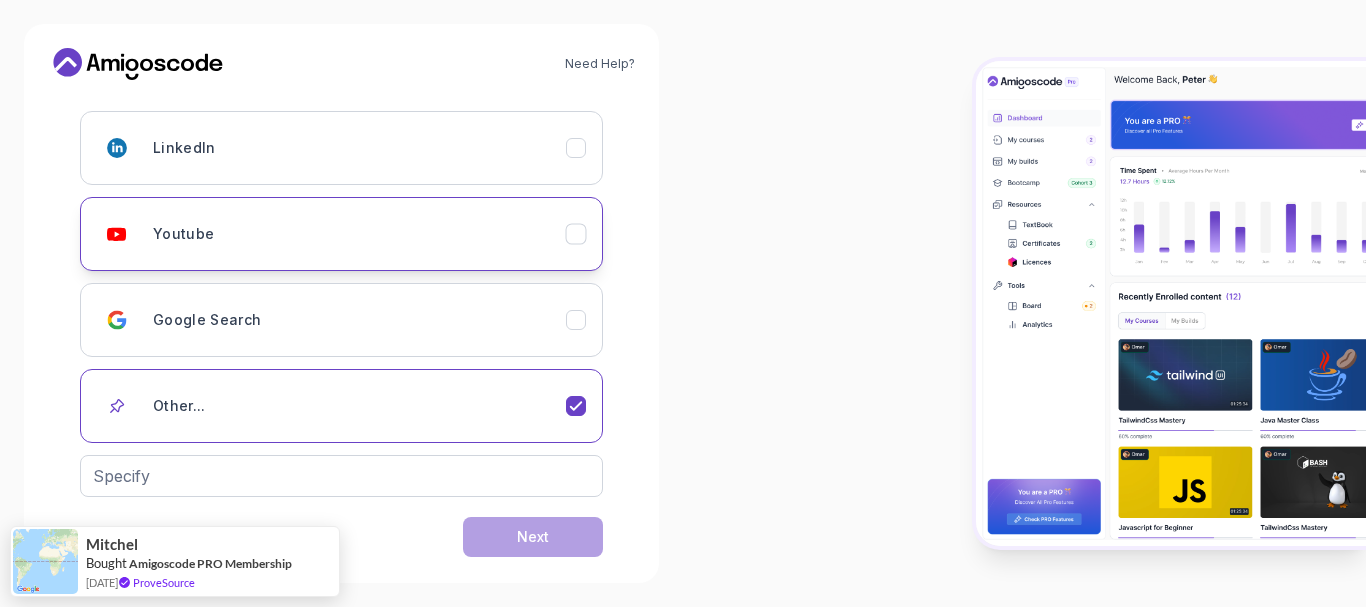 click on "Youtube" at bounding box center [359, 234] 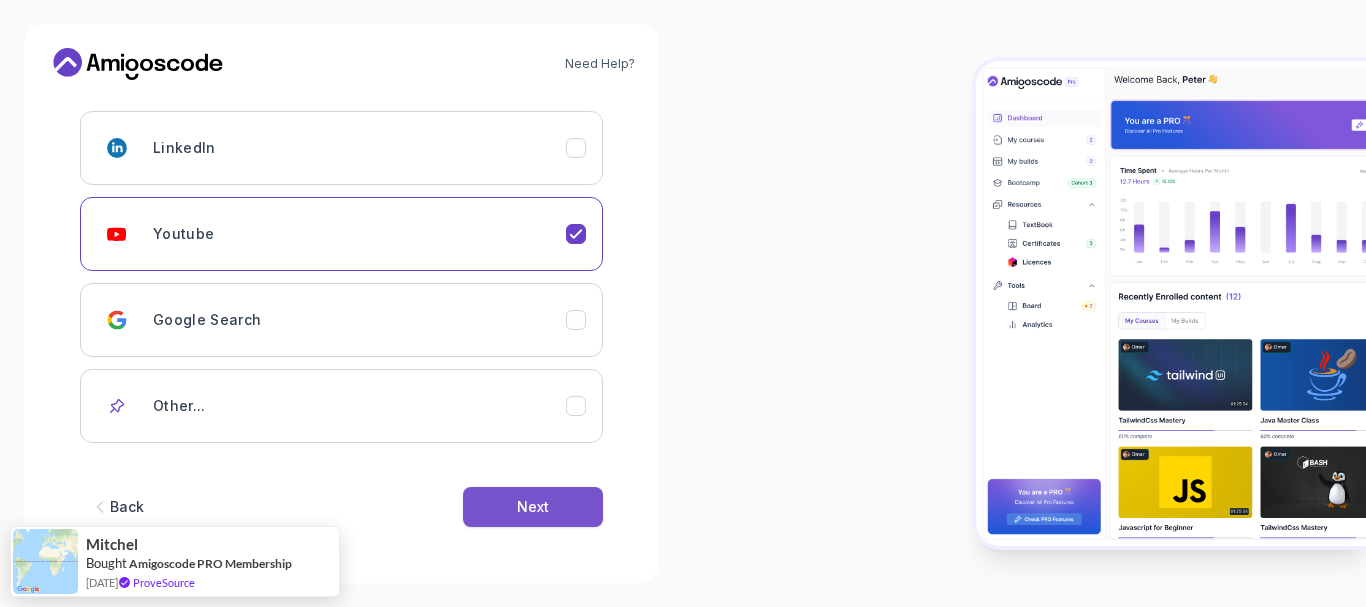 click on "Next" at bounding box center (533, 507) 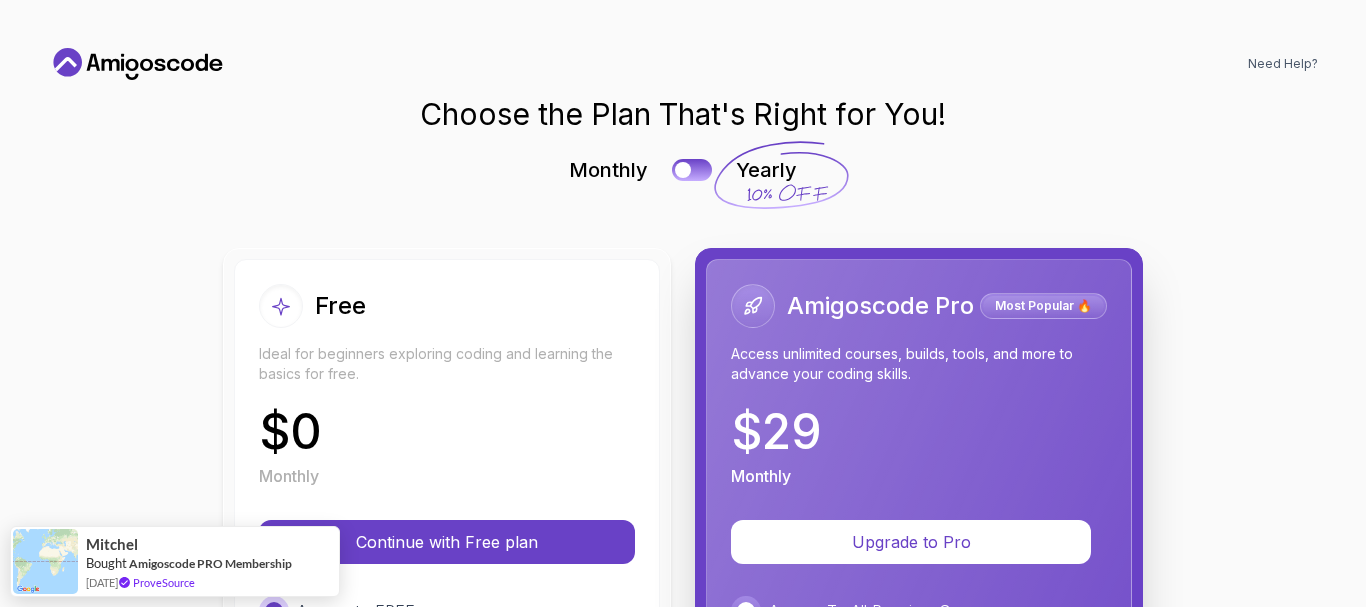 scroll, scrollTop: 0, scrollLeft: 0, axis: both 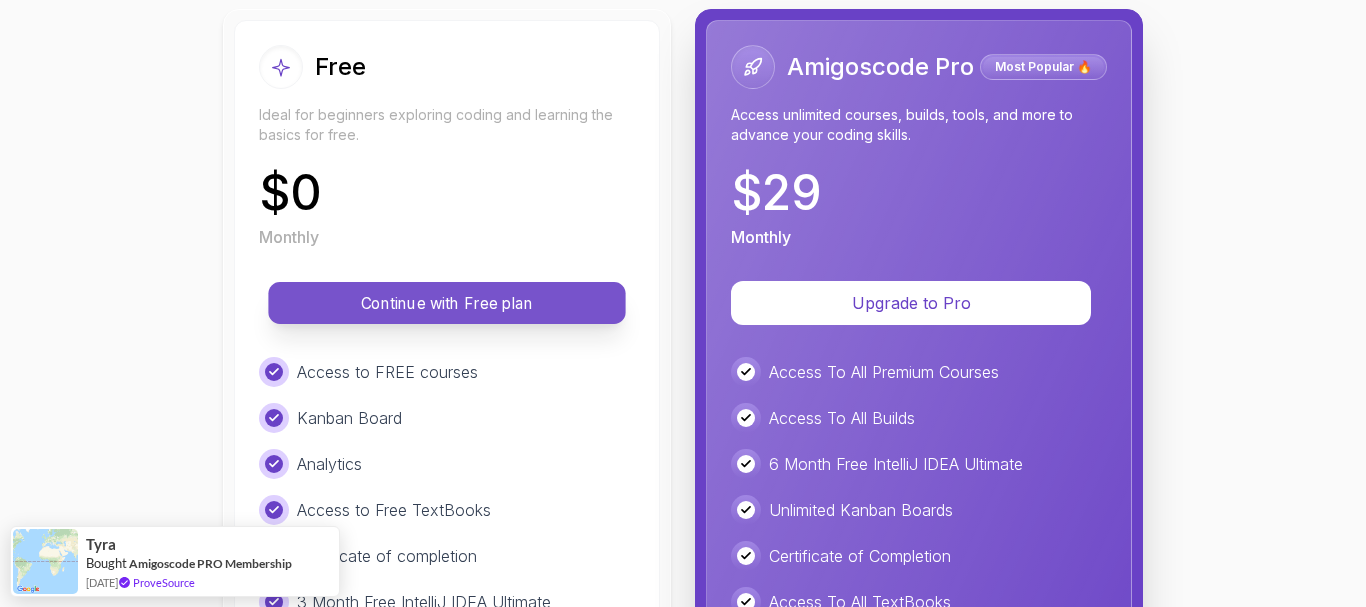click on "Continue with Free plan" at bounding box center (447, 303) 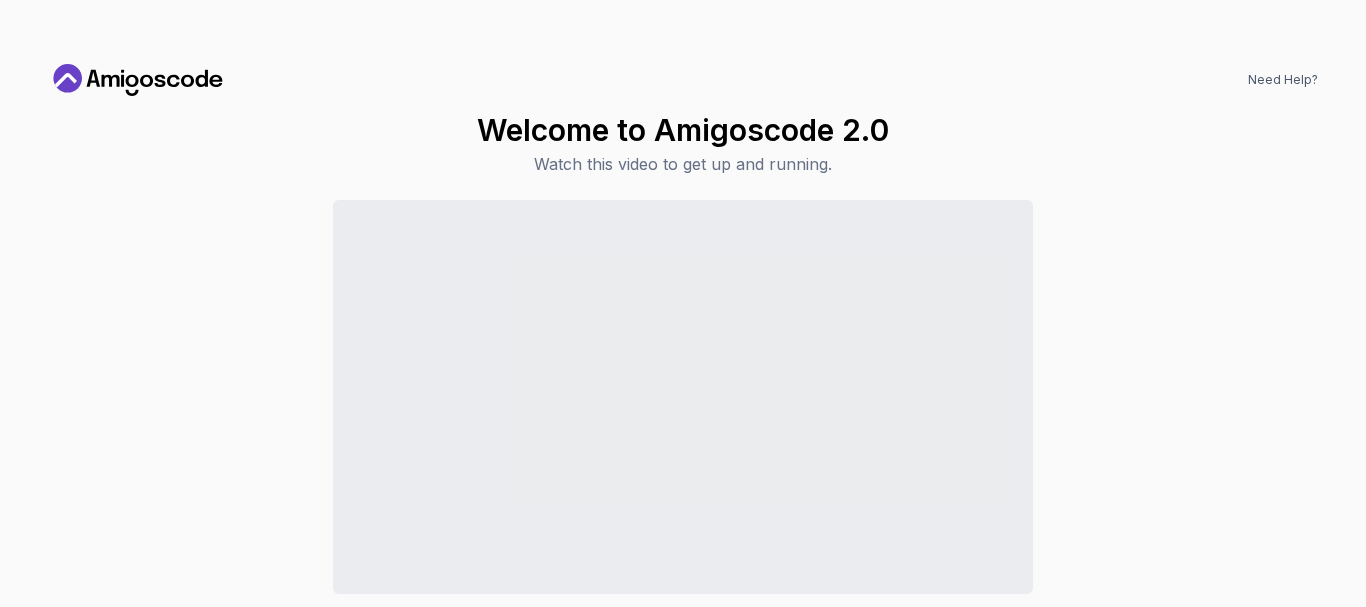 drag, startPoint x: 762, startPoint y: 167, endPoint x: 711, endPoint y: 136, distance: 59.682495 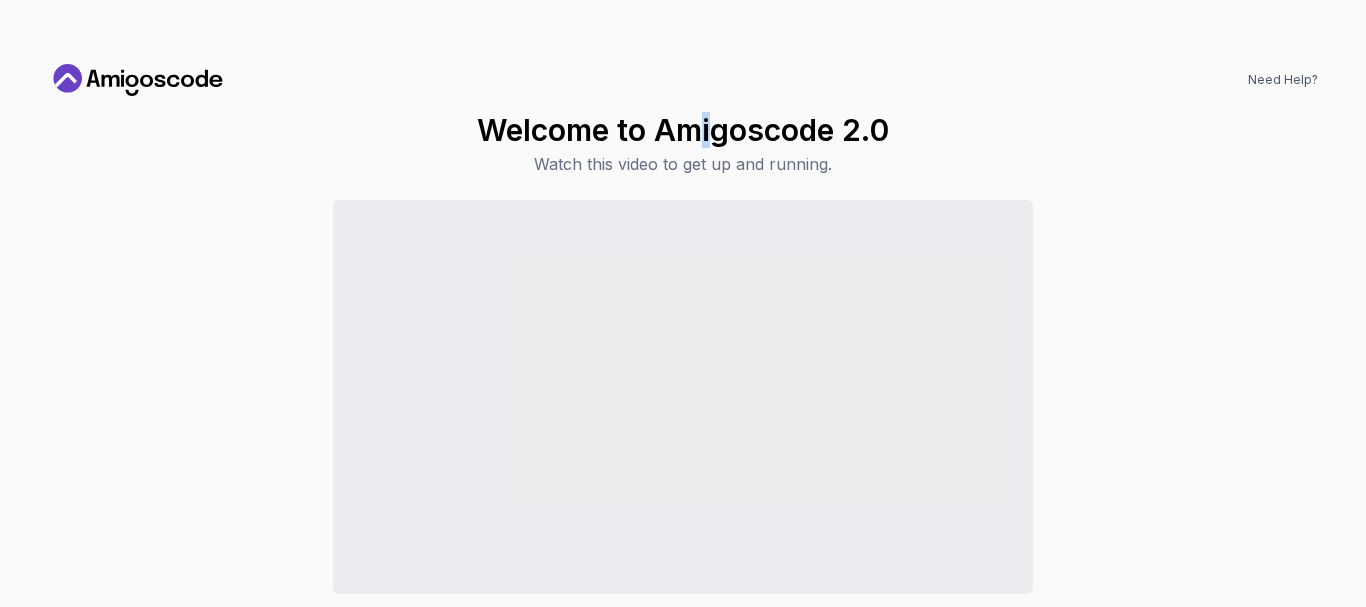 drag, startPoint x: 711, startPoint y: 136, endPoint x: 692, endPoint y: 136, distance: 19 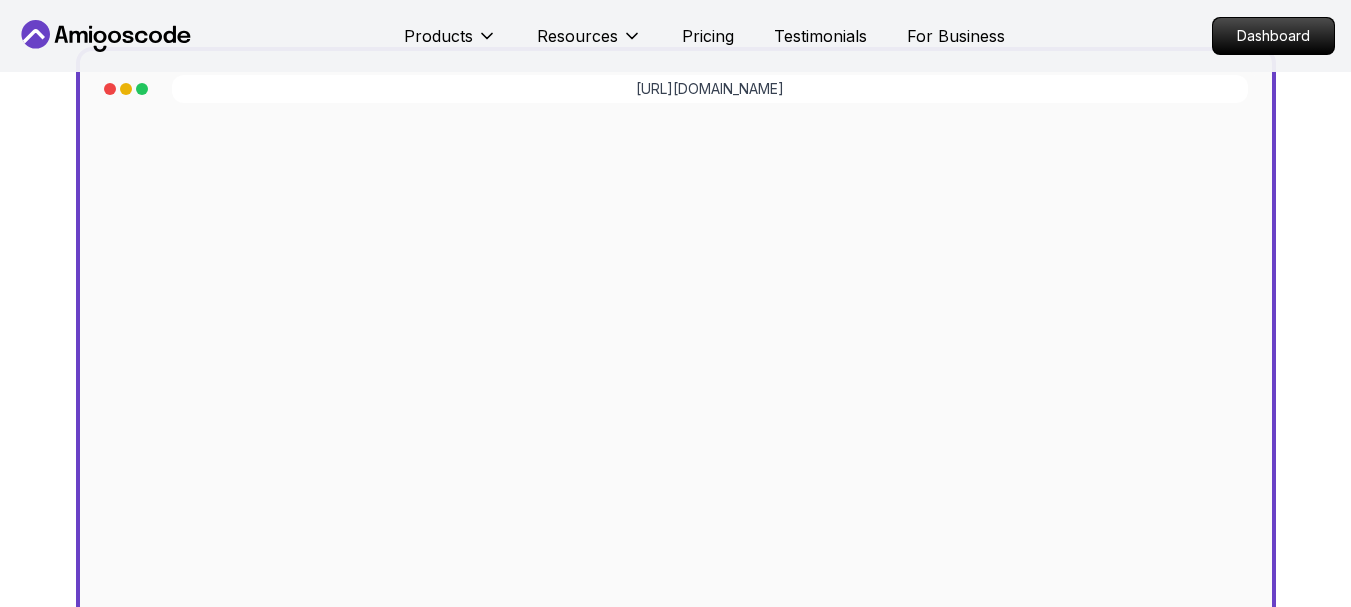 scroll, scrollTop: 100, scrollLeft: 0, axis: vertical 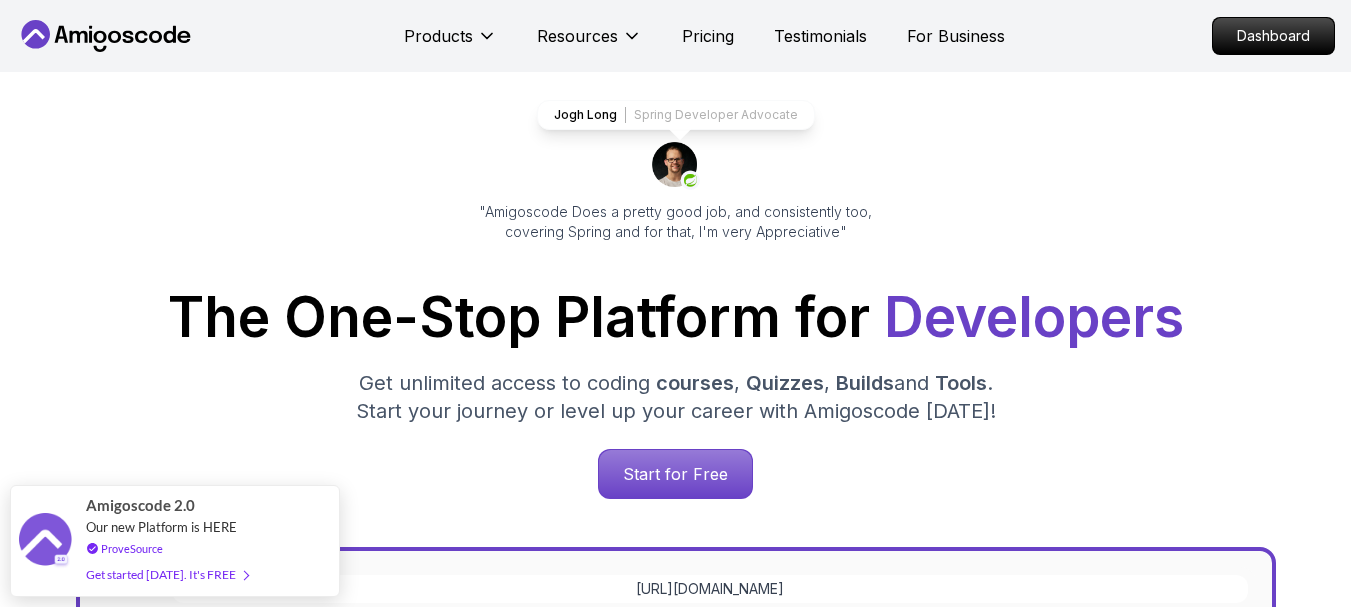 click 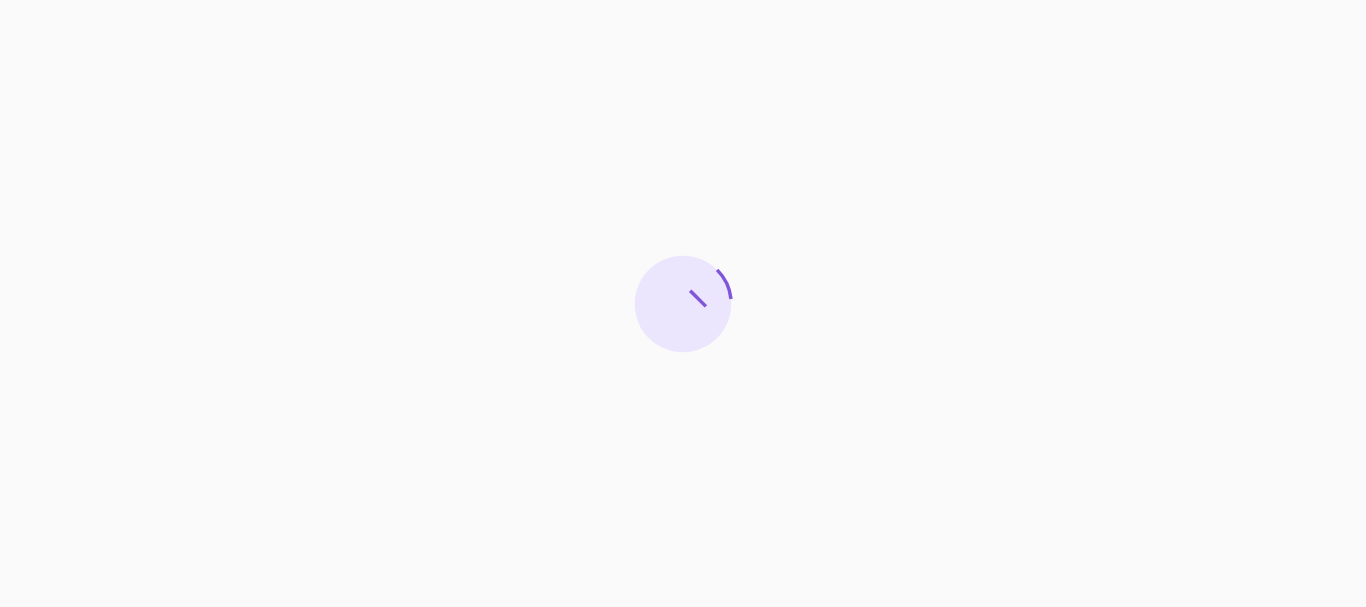 scroll, scrollTop: 0, scrollLeft: 0, axis: both 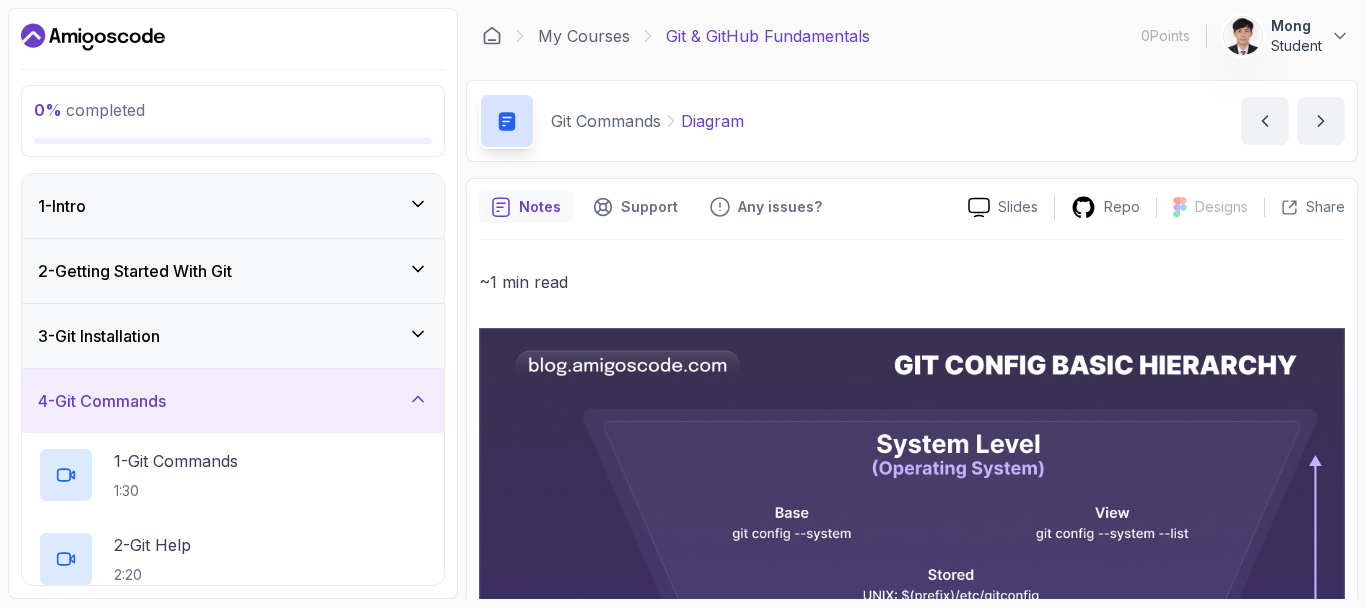 click on "3  -  Git Installation" at bounding box center [233, 336] 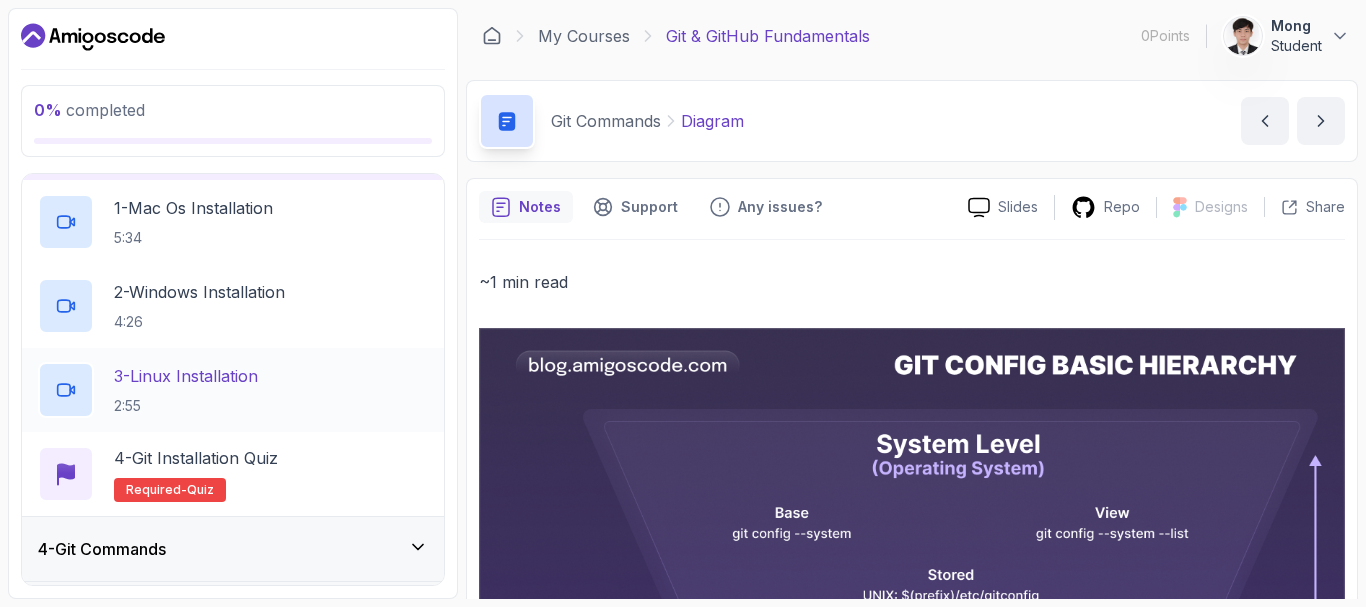 scroll, scrollTop: 200, scrollLeft: 0, axis: vertical 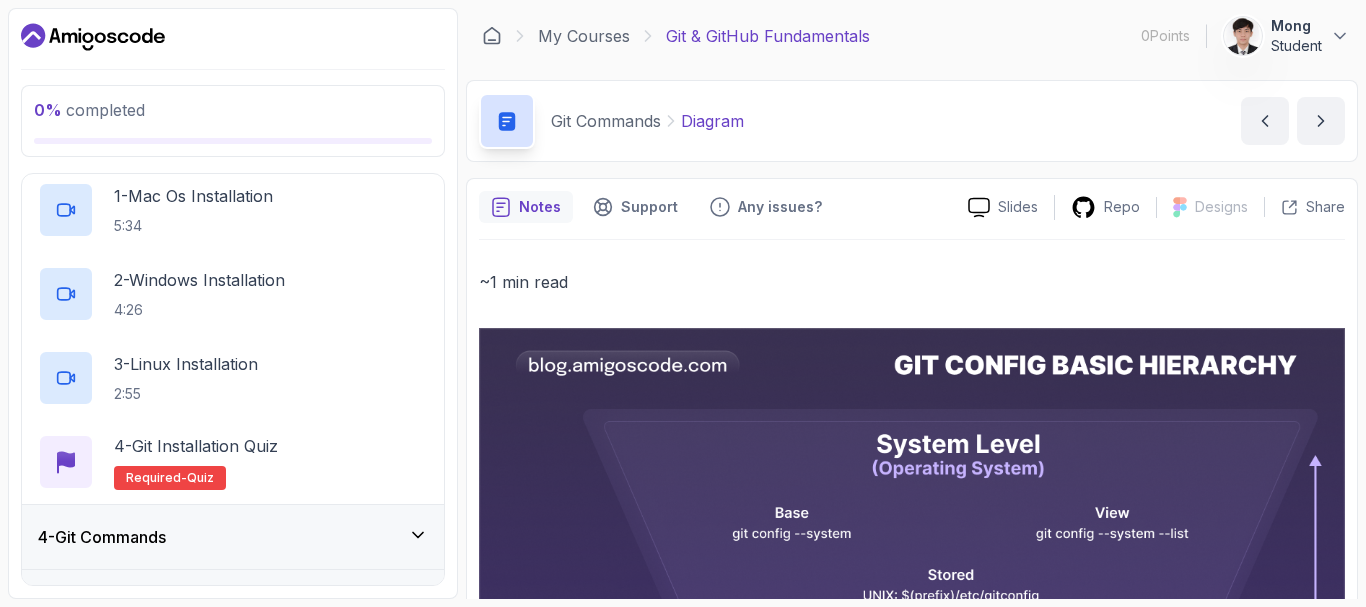 click on "4  -  Git Commands" at bounding box center (233, 537) 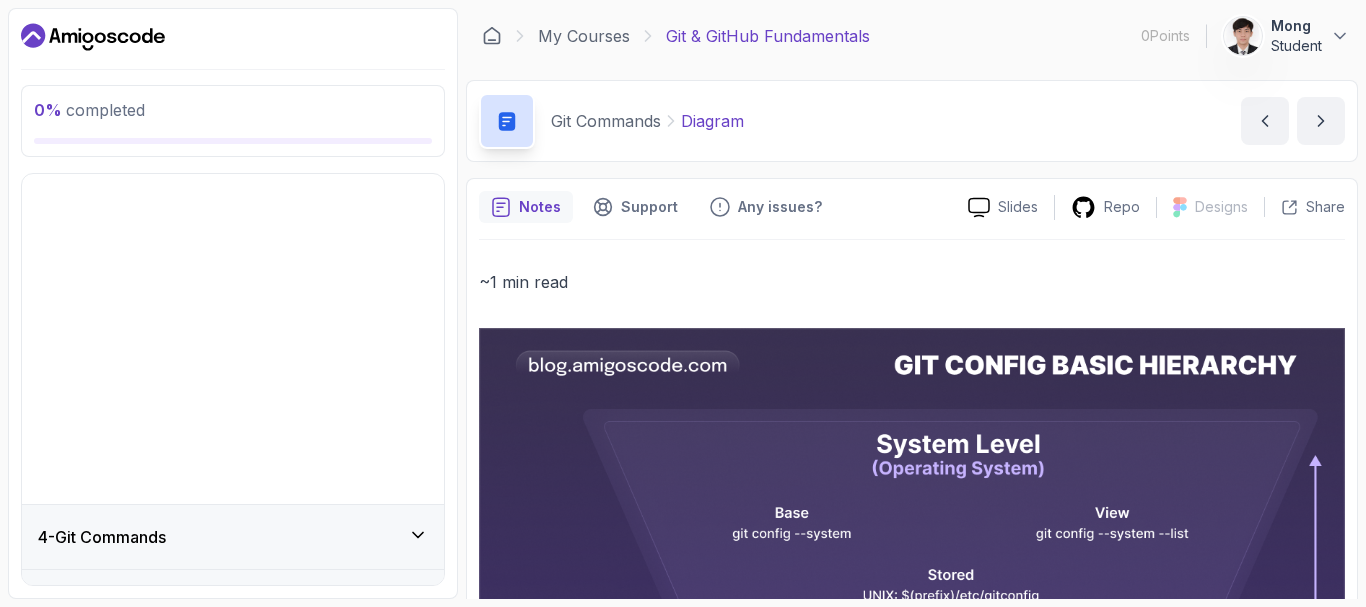 scroll, scrollTop: 174, scrollLeft: 0, axis: vertical 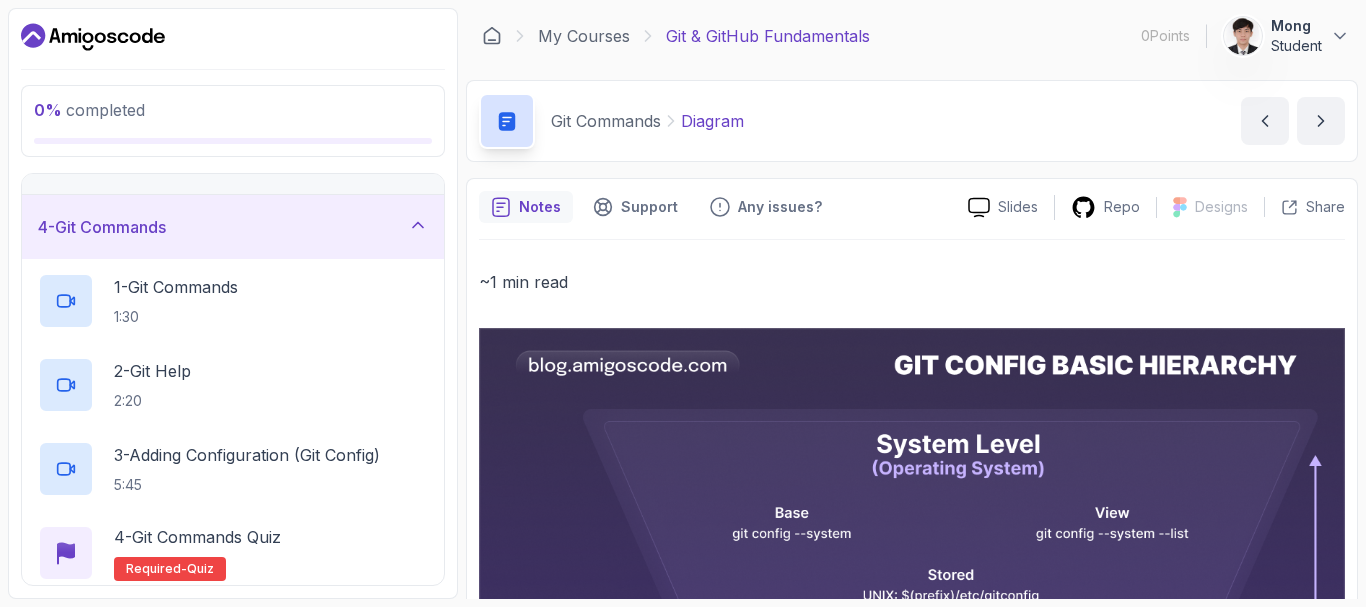 click on "4  -  Git Commands" at bounding box center (233, 227) 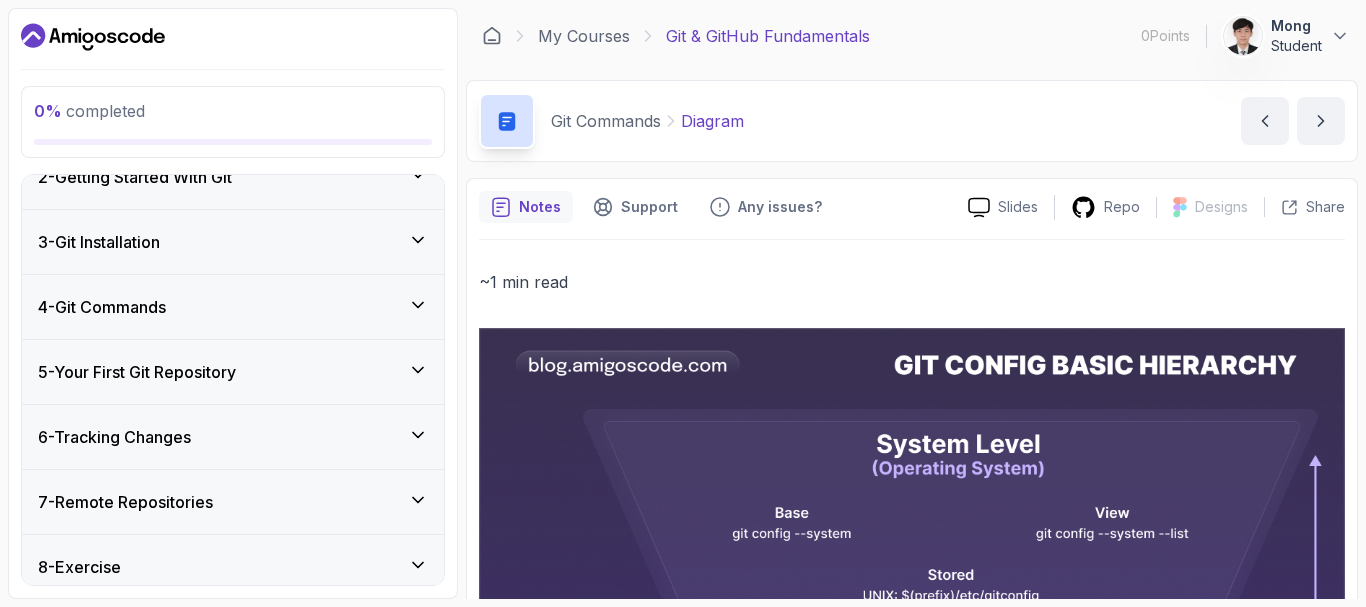scroll, scrollTop: 0, scrollLeft: 0, axis: both 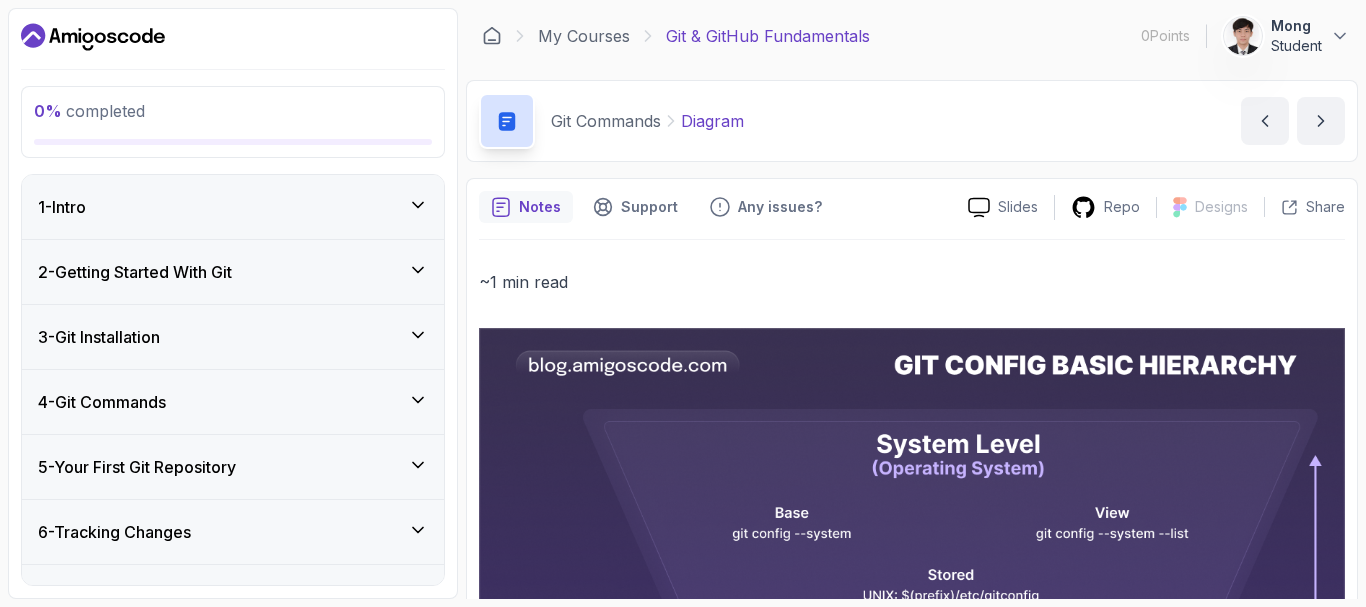 click on "3  -  Git Installation" at bounding box center (233, 337) 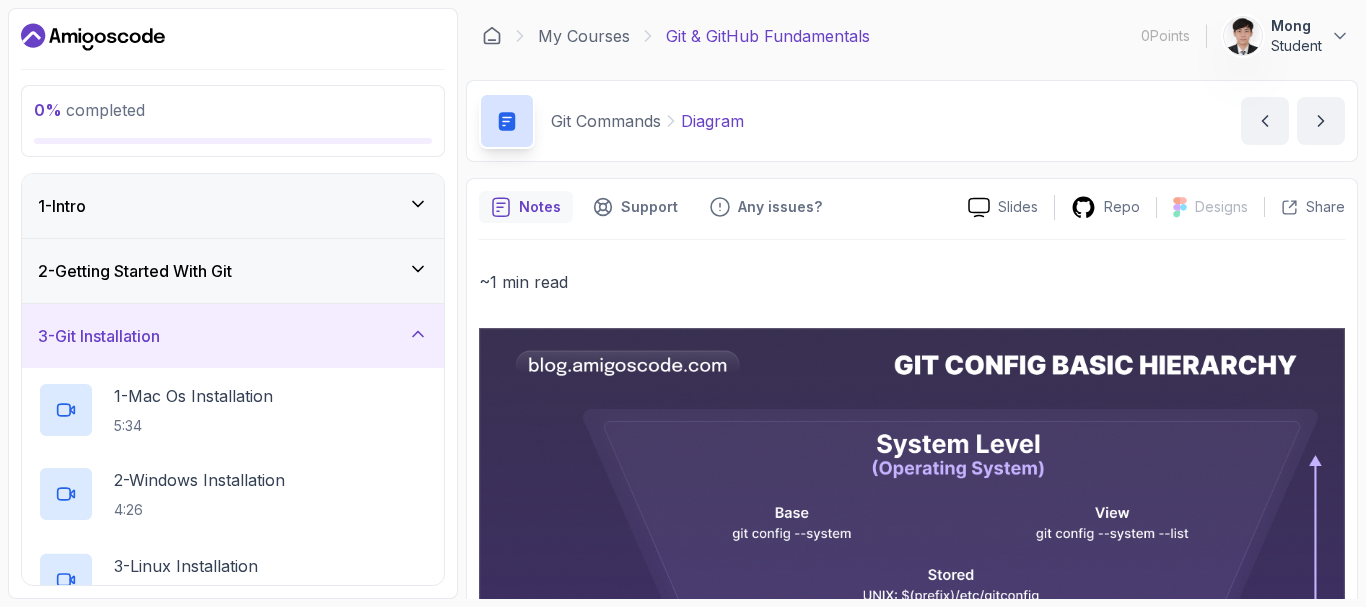 click on "3  -  Git Installation" at bounding box center [233, 336] 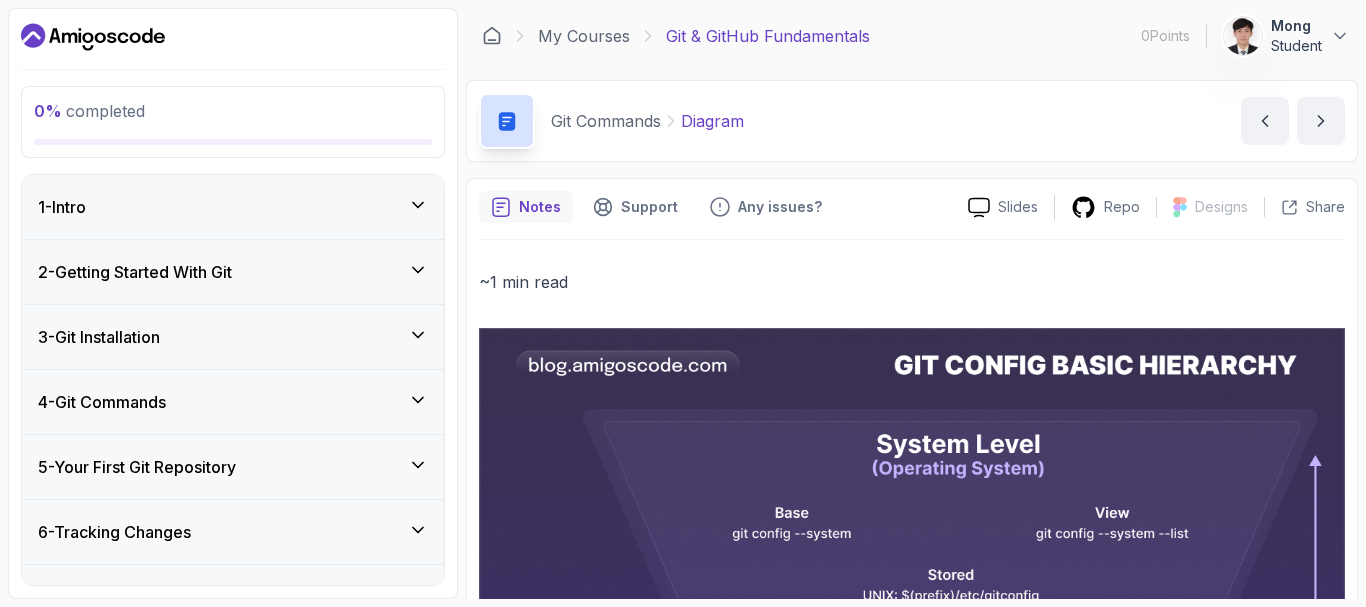 click on "4  -  Git Commands" at bounding box center [233, 402] 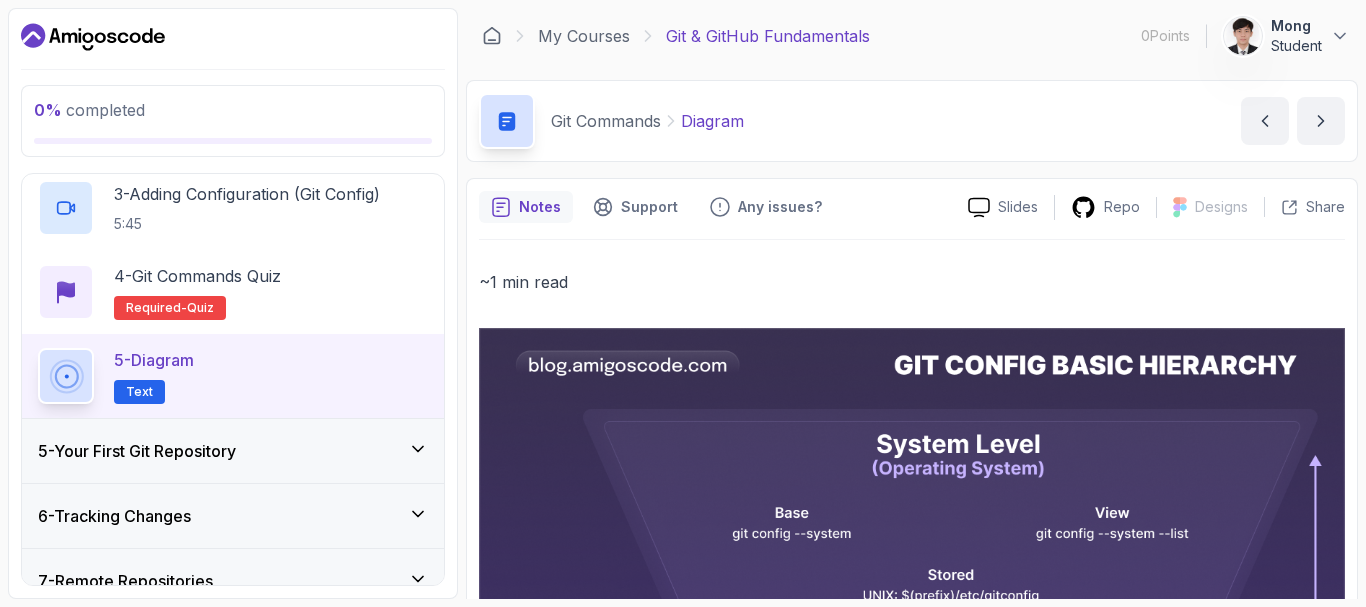 scroll, scrollTop: 400, scrollLeft: 0, axis: vertical 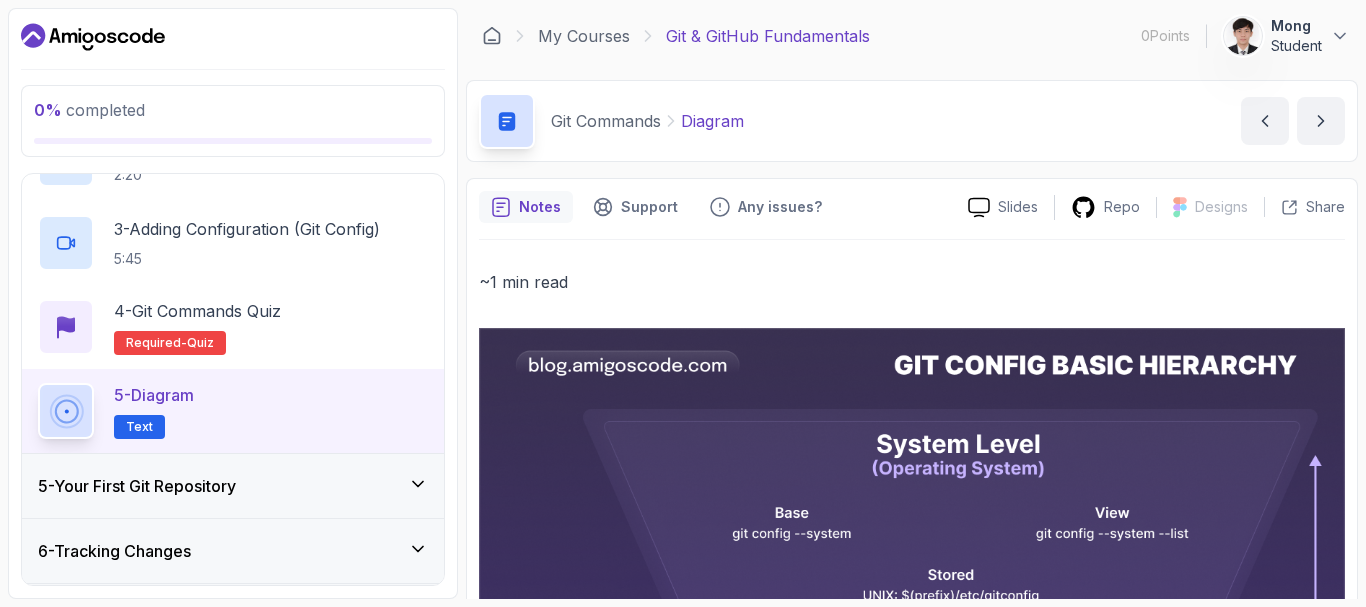 click on "5  -  Diagram Text" at bounding box center [233, 411] 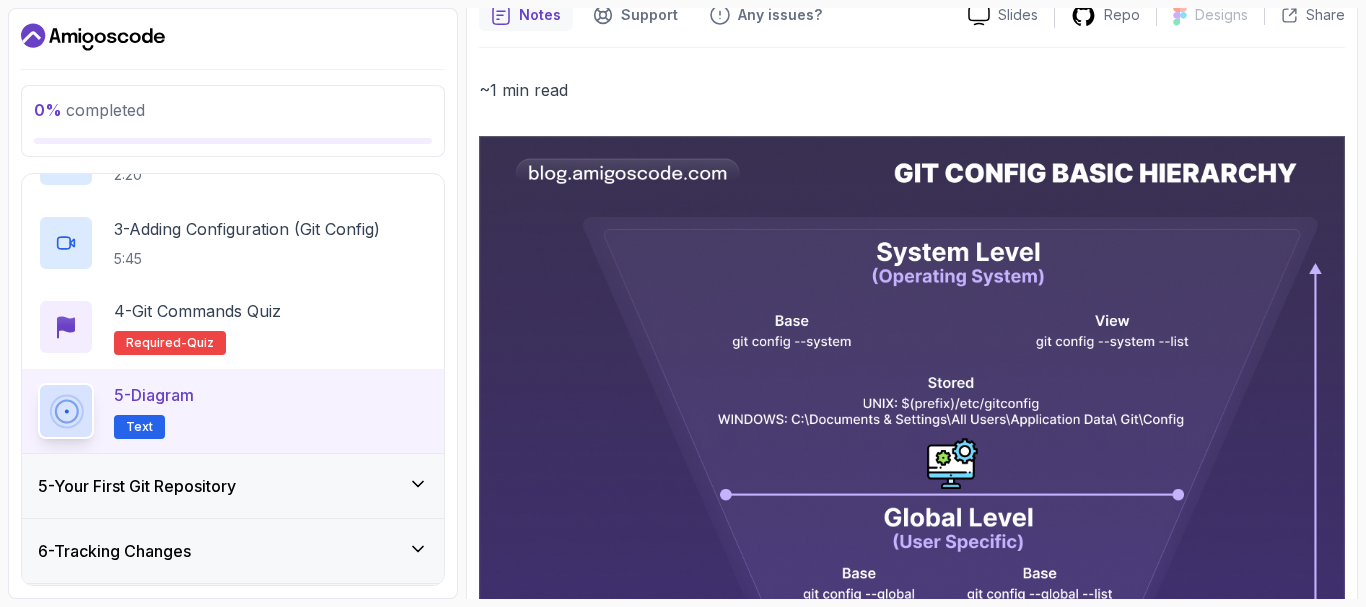 scroll, scrollTop: 200, scrollLeft: 0, axis: vertical 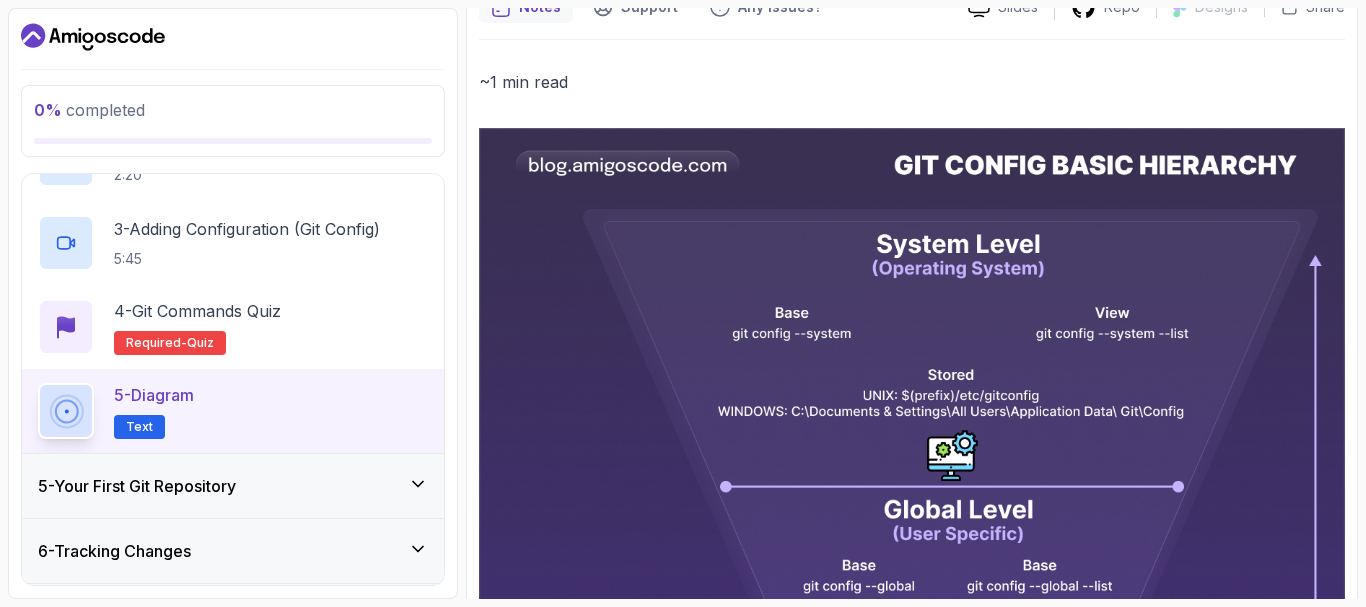 click on "5  -  Your First Git Repository" at bounding box center [137, 486] 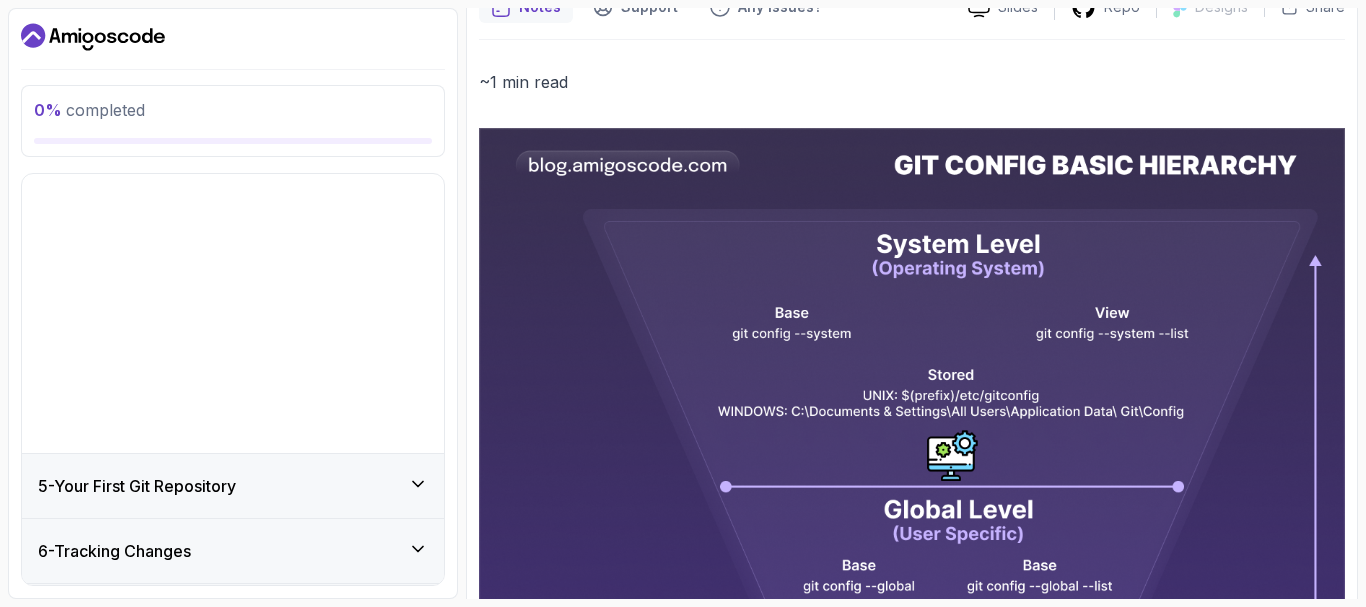 scroll, scrollTop: 174, scrollLeft: 0, axis: vertical 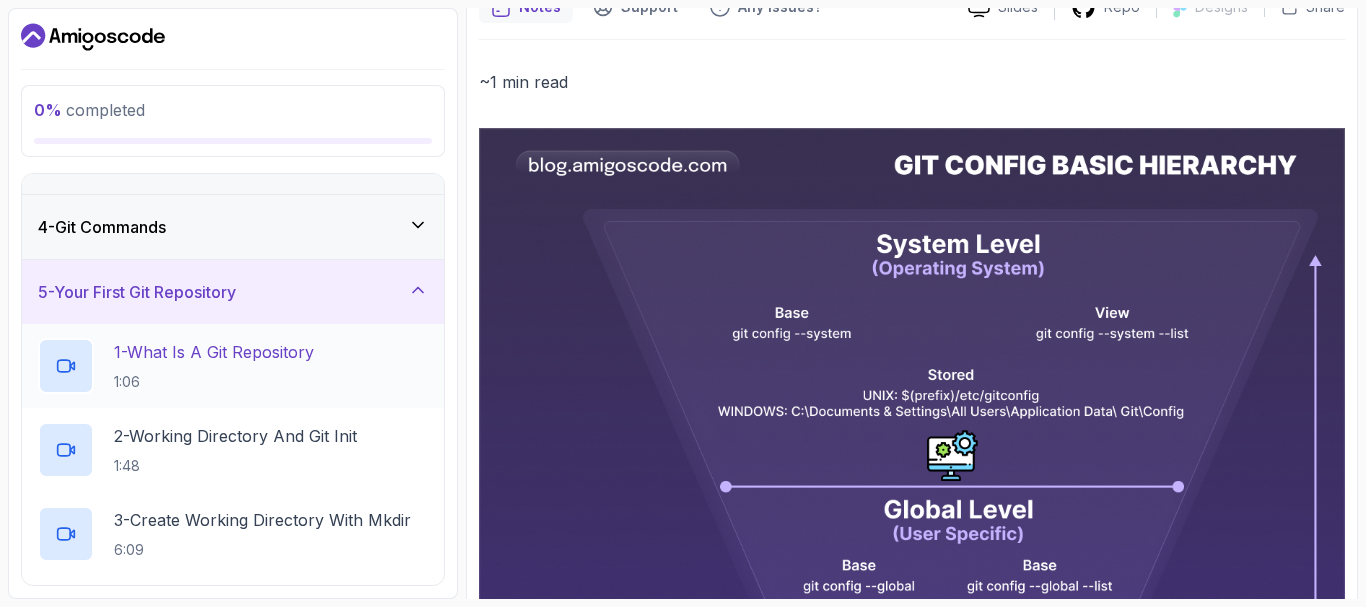 click on "1  -  What Is A Git Repository" at bounding box center (214, 352) 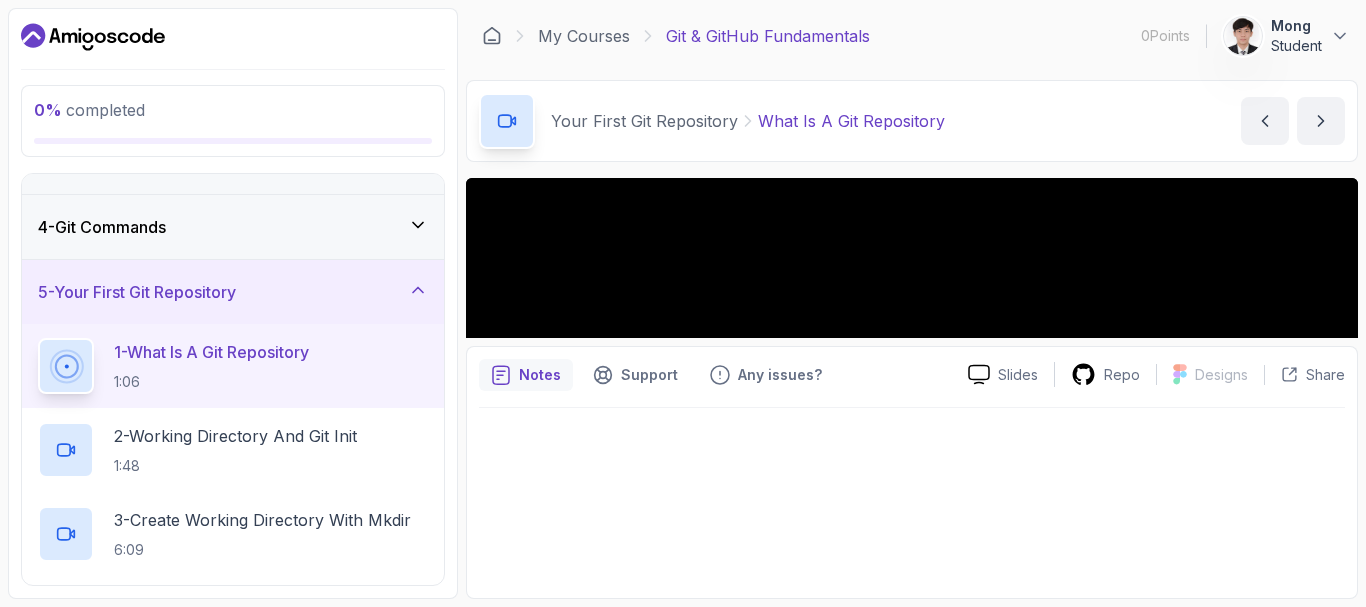 scroll, scrollTop: 0, scrollLeft: 0, axis: both 